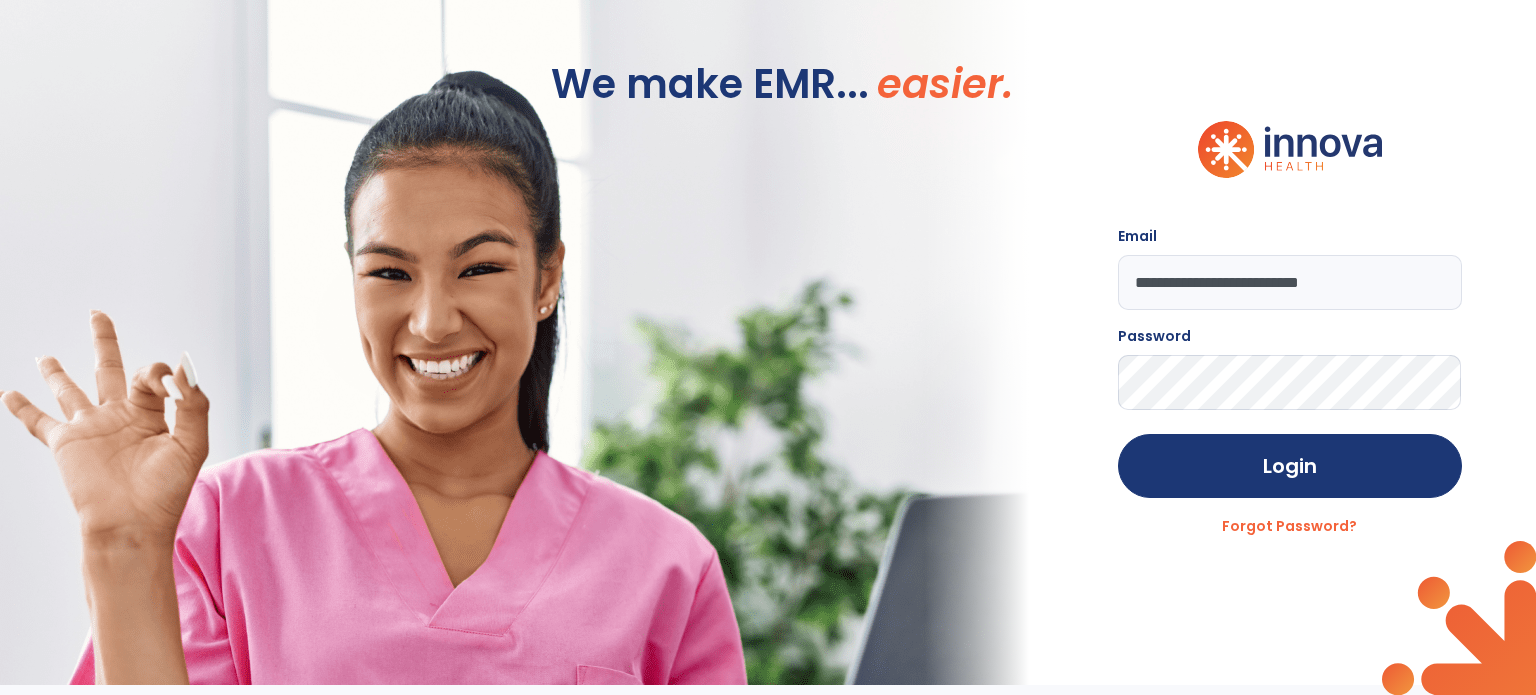 scroll, scrollTop: 0, scrollLeft: 0, axis: both 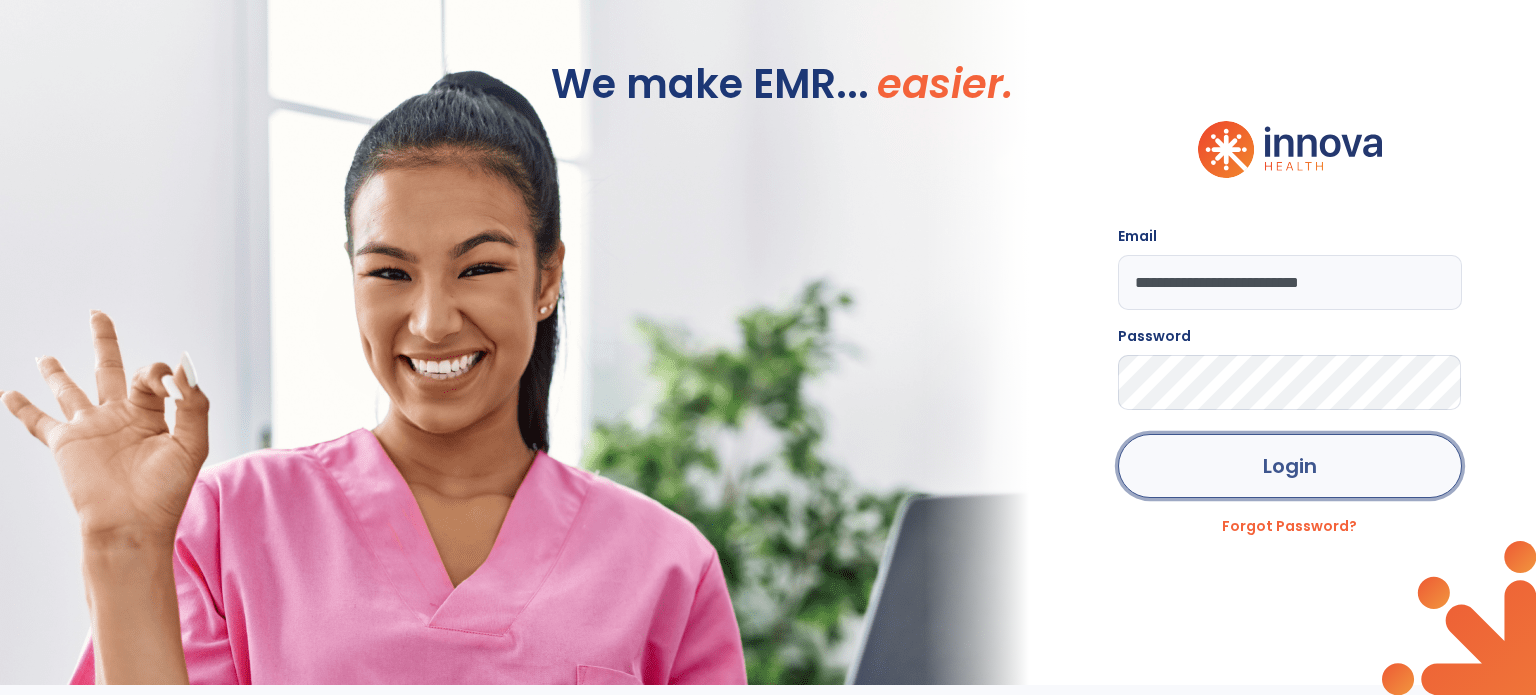 click on "Login" 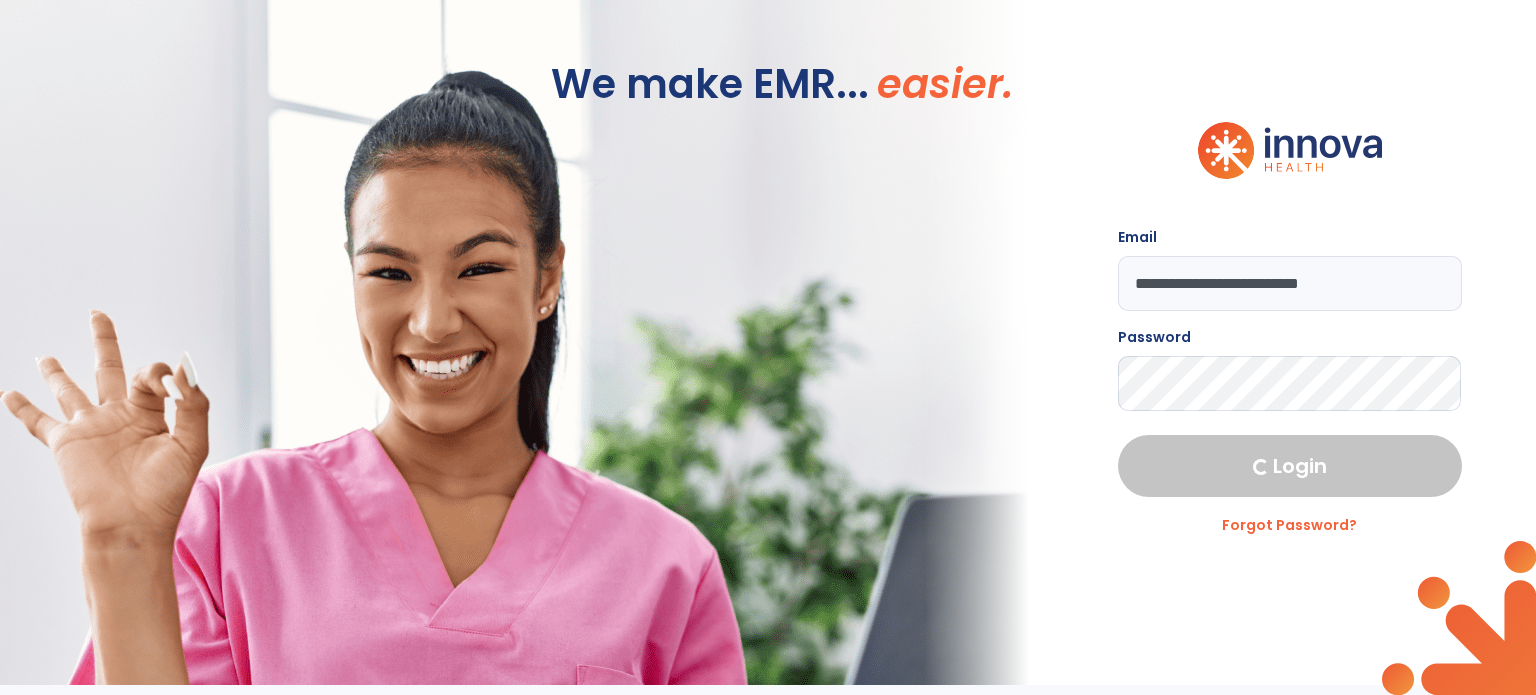 select on "****" 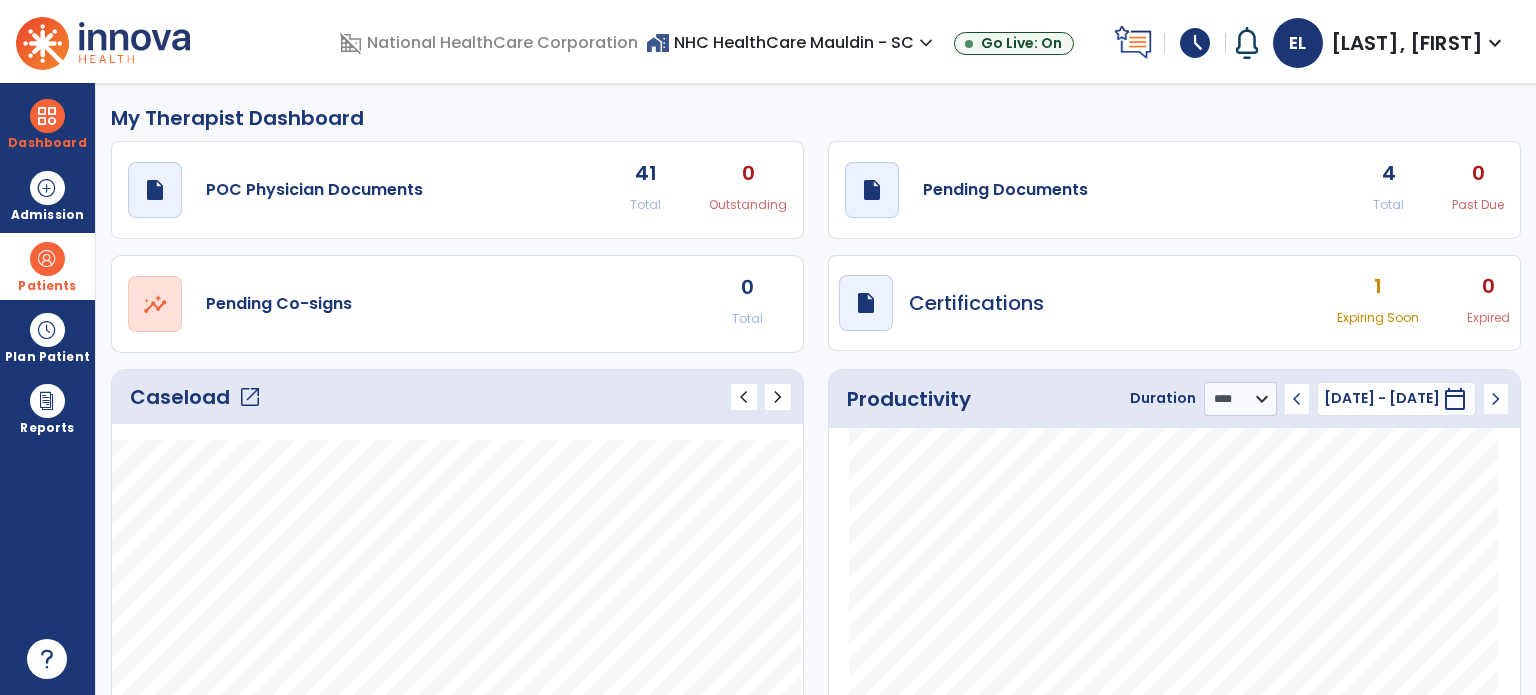 click at bounding box center (47, 259) 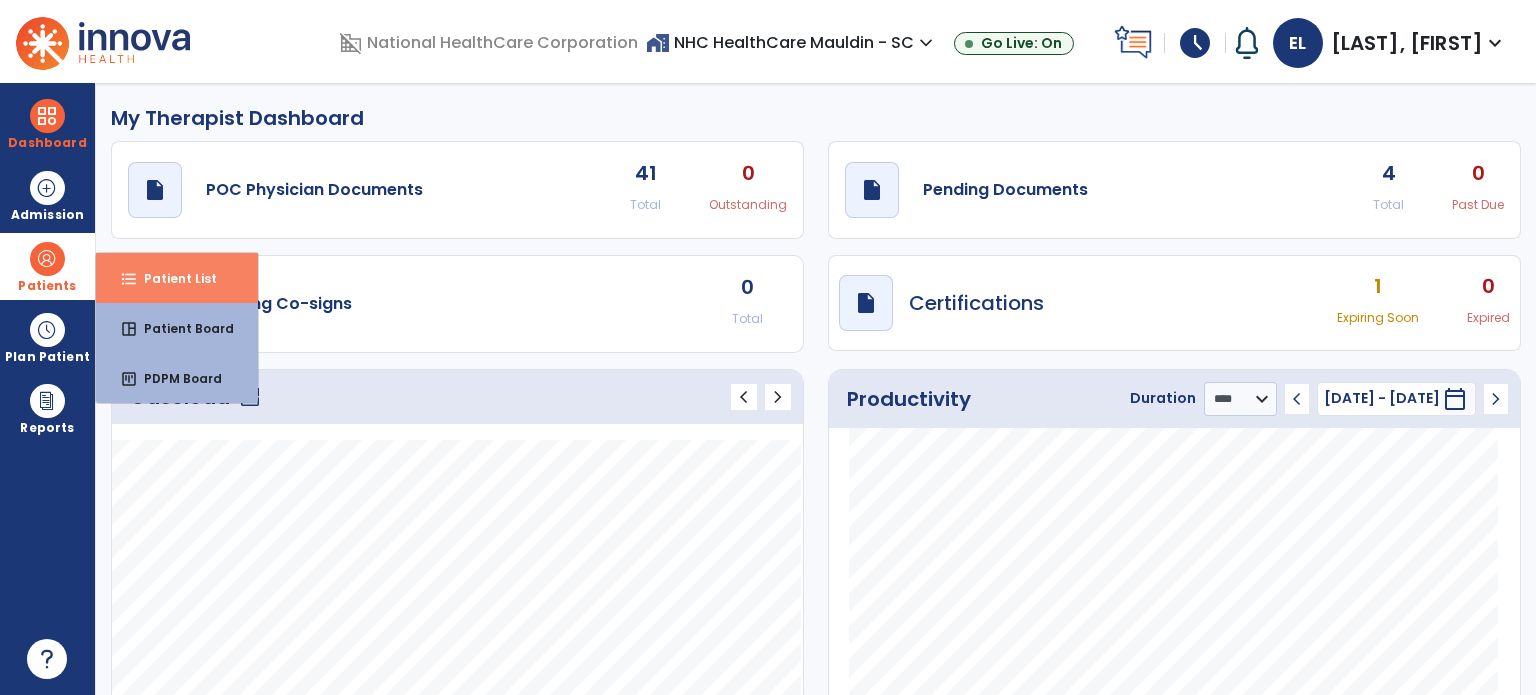 click on "Patient List" at bounding box center (172, 278) 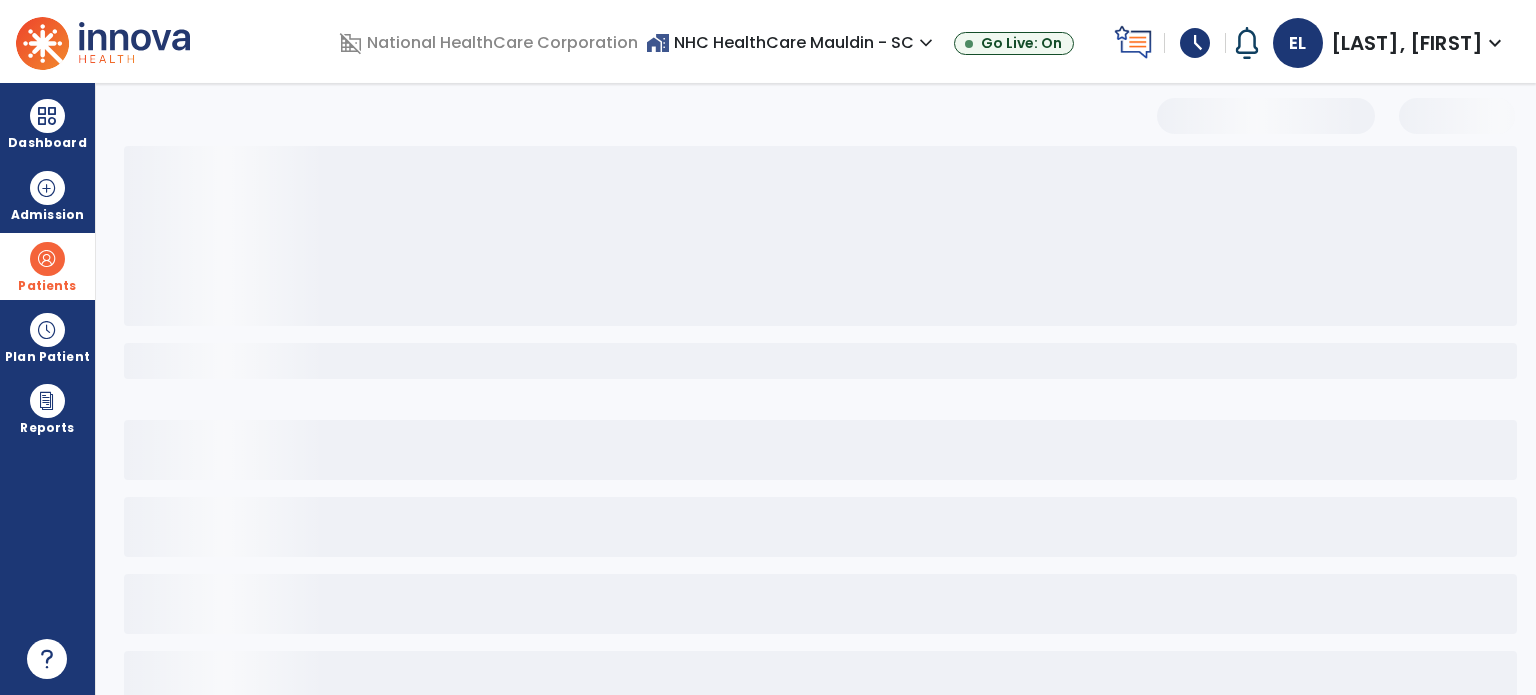 select on "***" 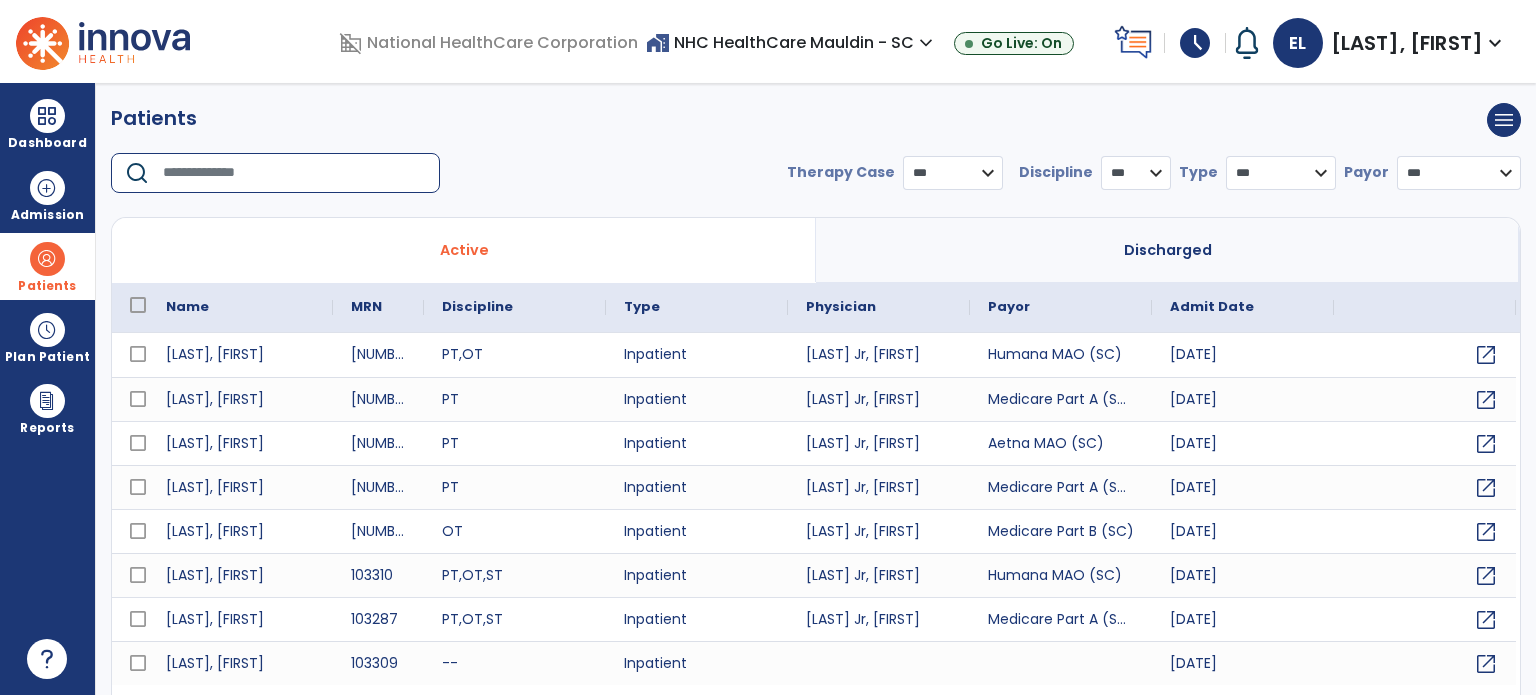 click at bounding box center (294, 173) 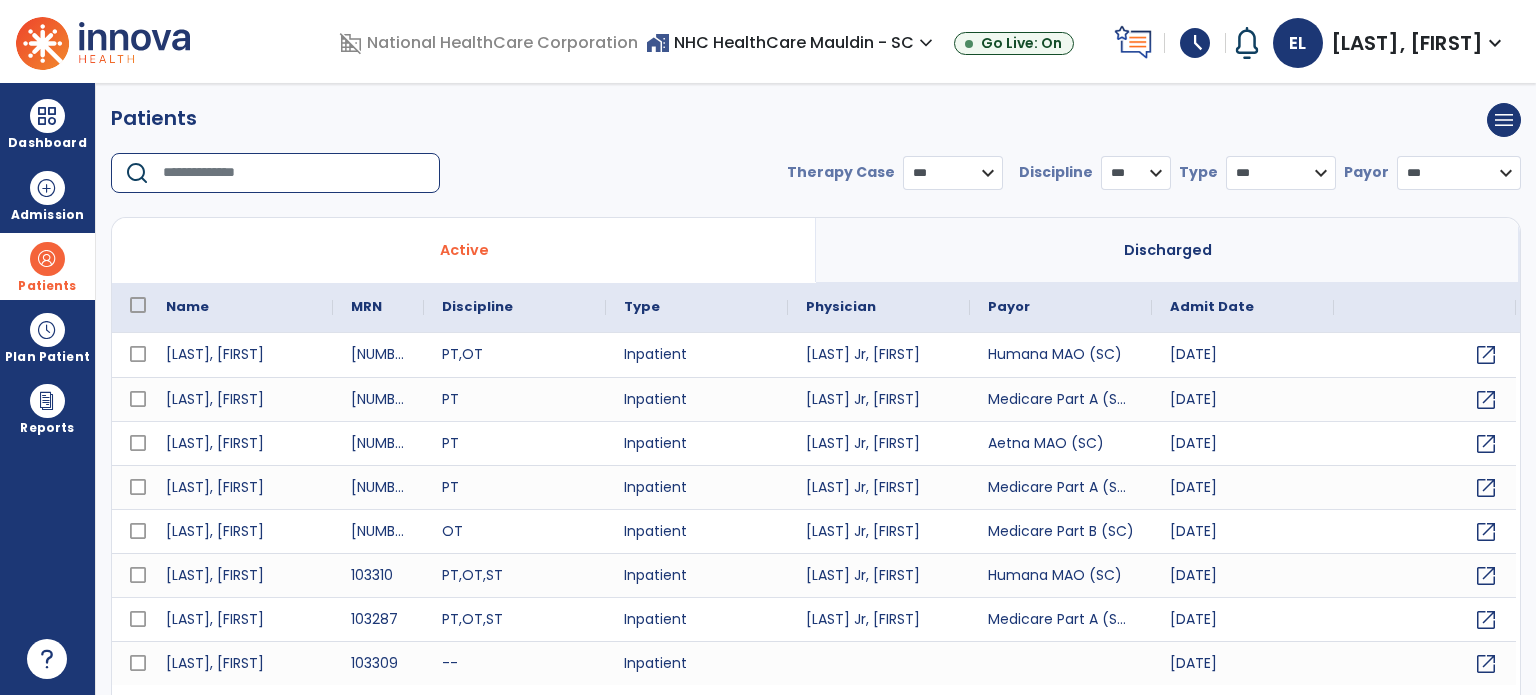 click on "schedule" at bounding box center [1195, 43] 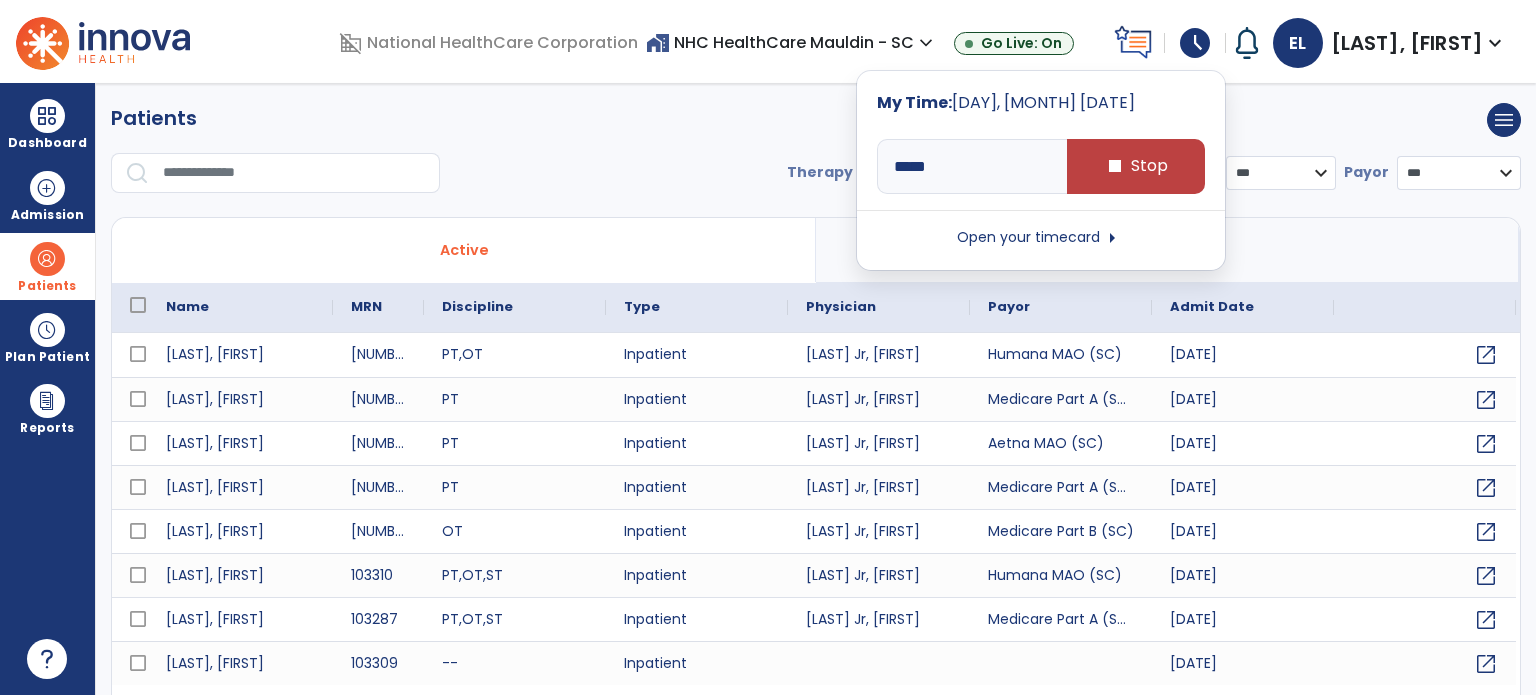 click on "schedule" at bounding box center (1195, 43) 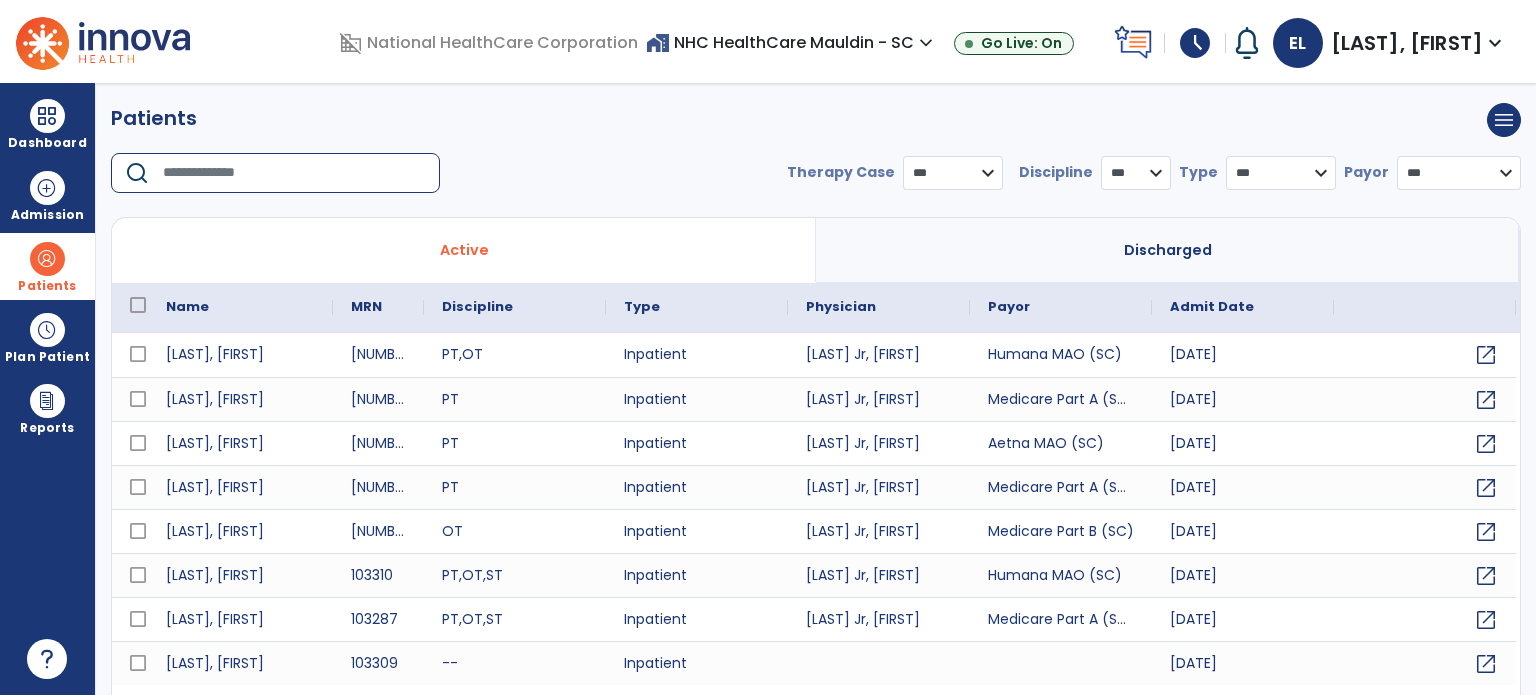 click at bounding box center (294, 173) 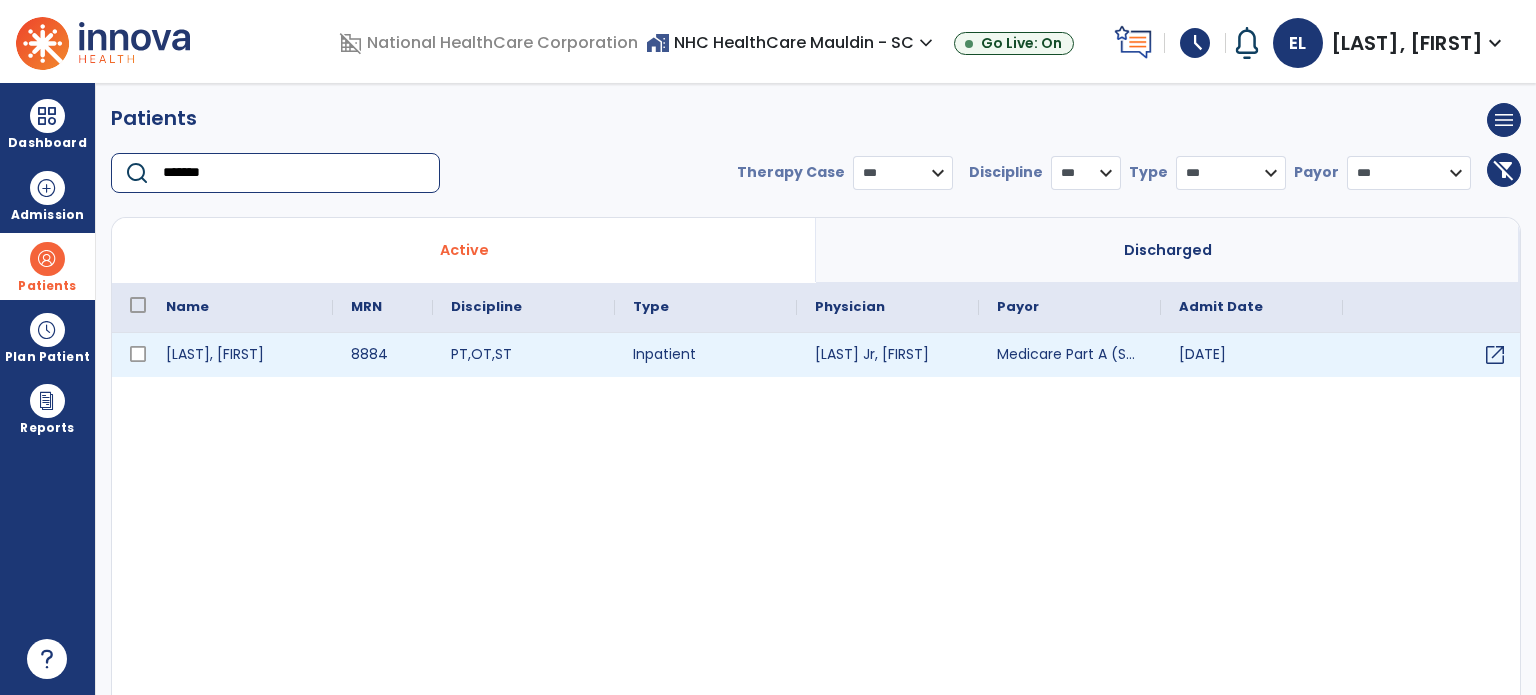 type on "*******" 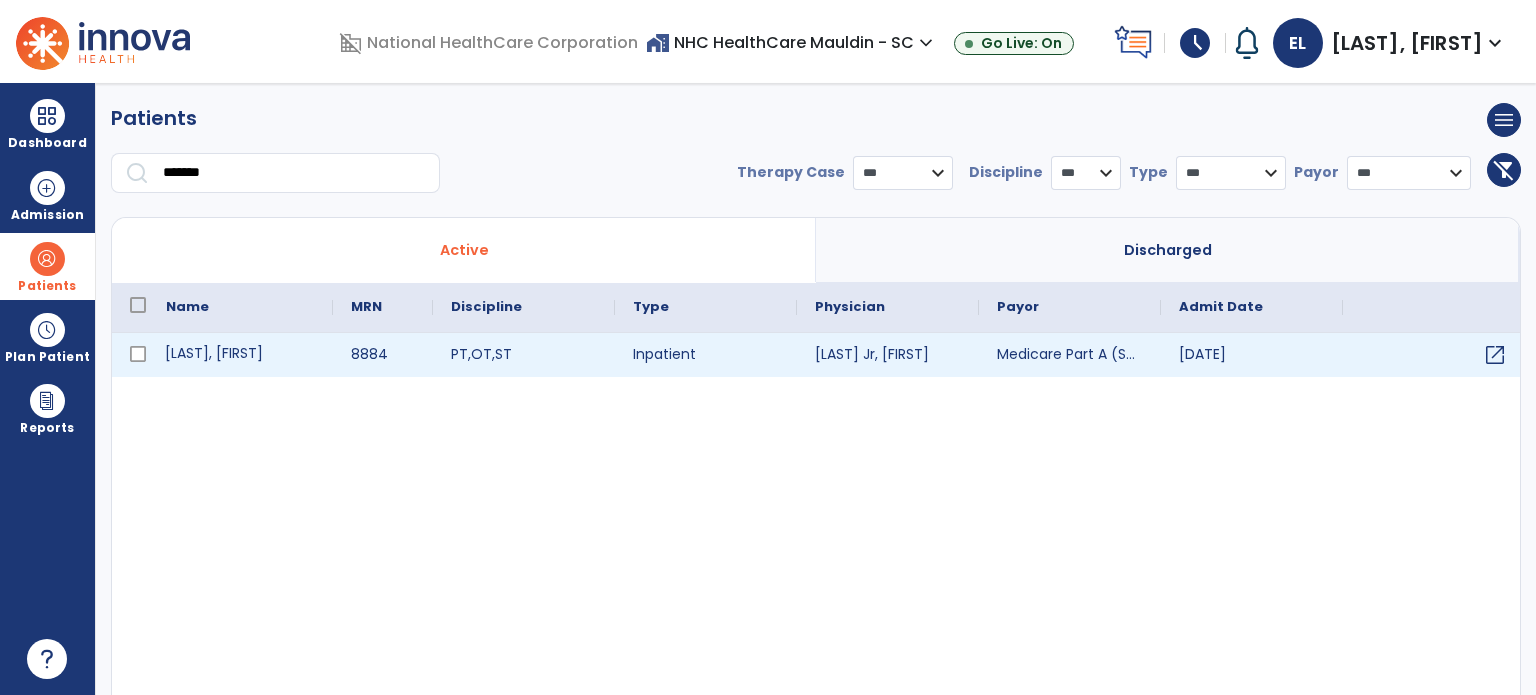click on "[LAST], [FIRST]" at bounding box center (240, 355) 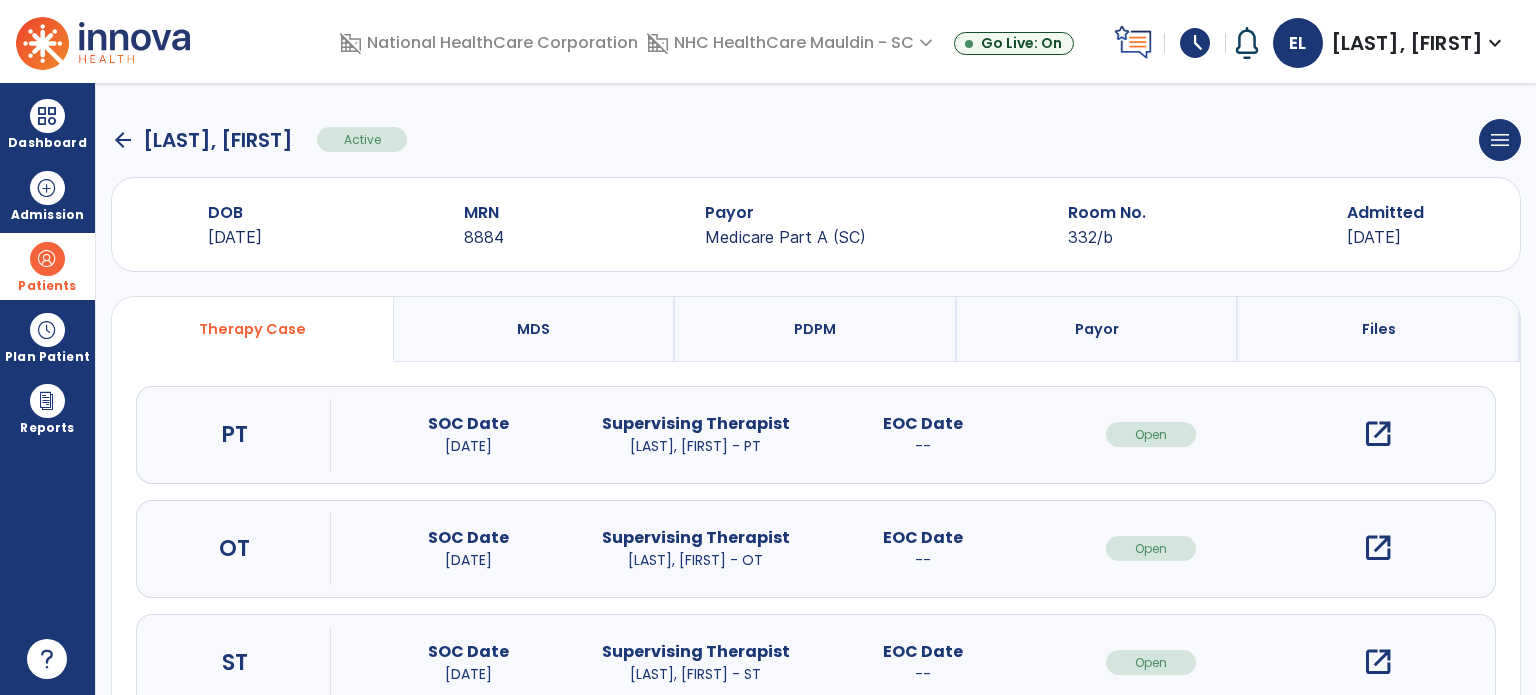 click on "open_in_new" at bounding box center [1378, 548] 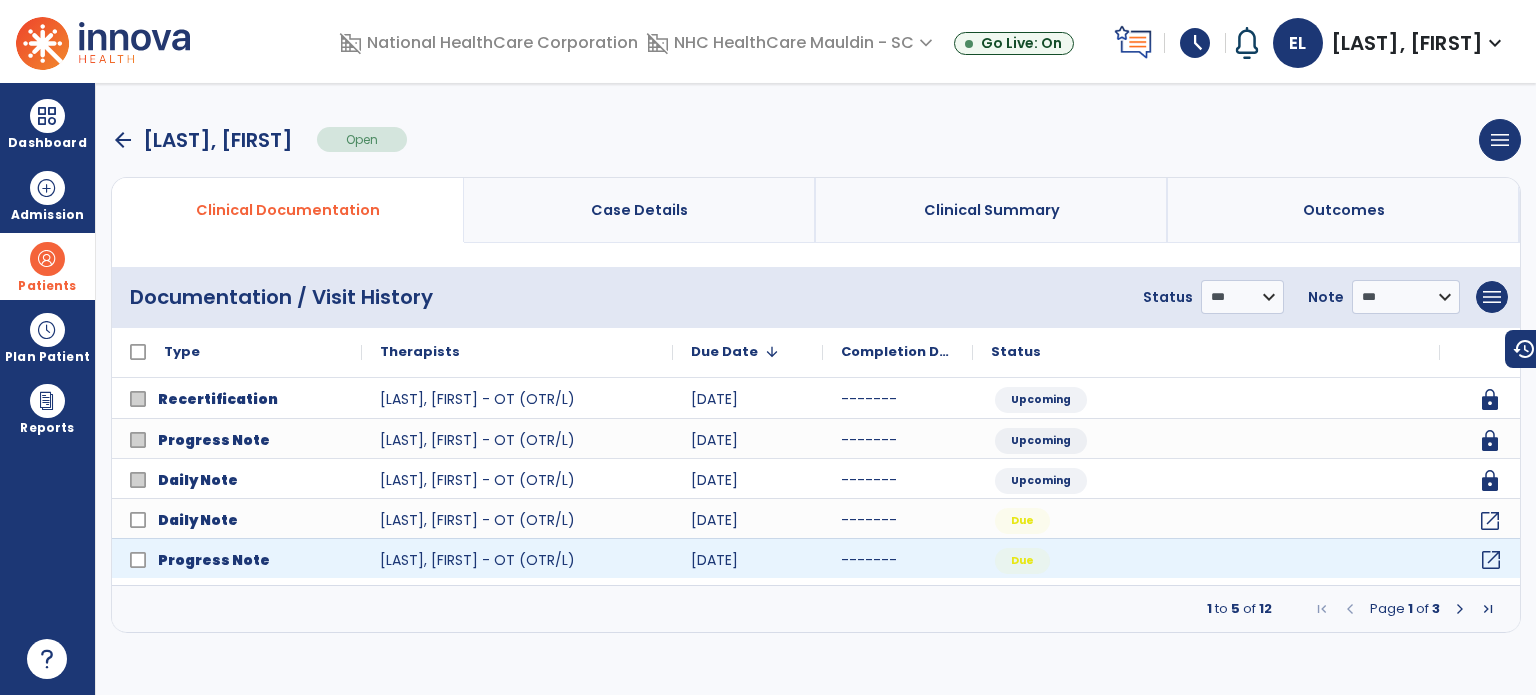 click on "open_in_new" 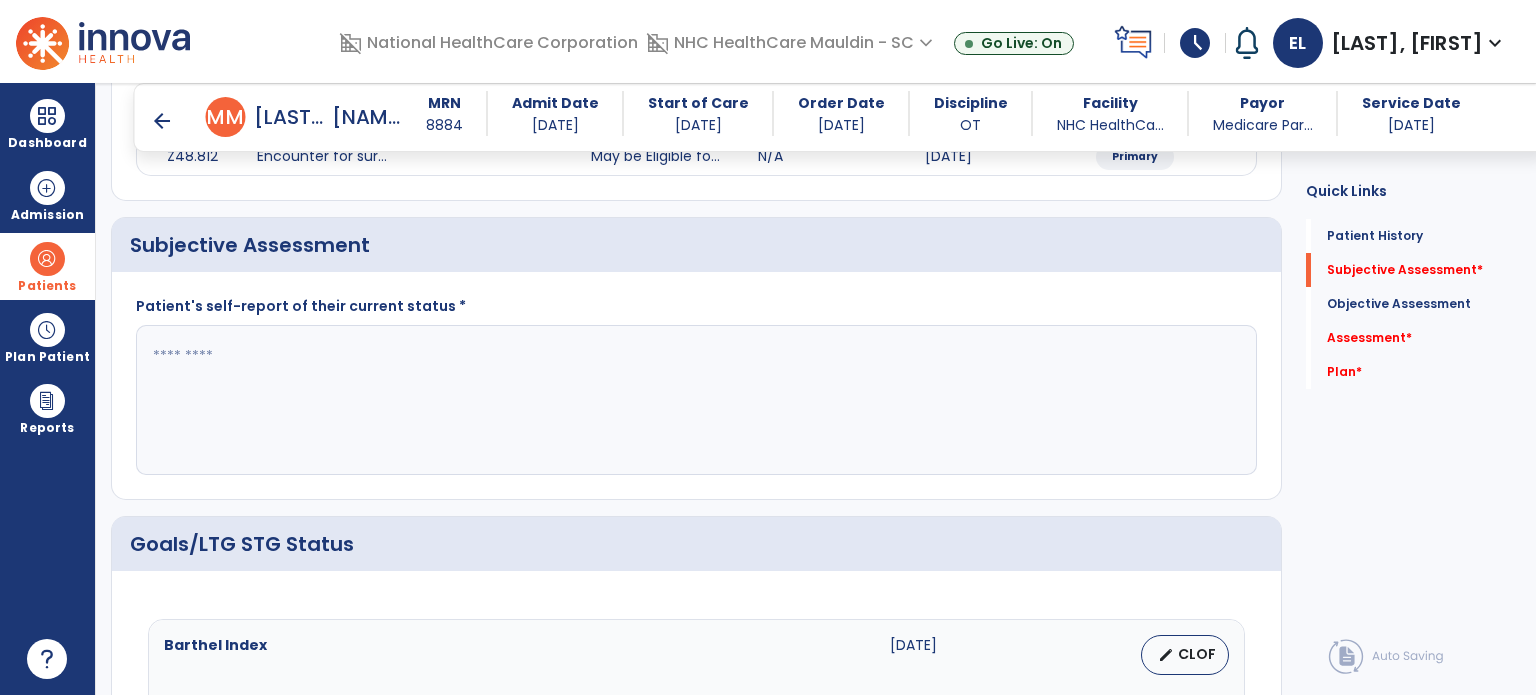 scroll, scrollTop: 314, scrollLeft: 0, axis: vertical 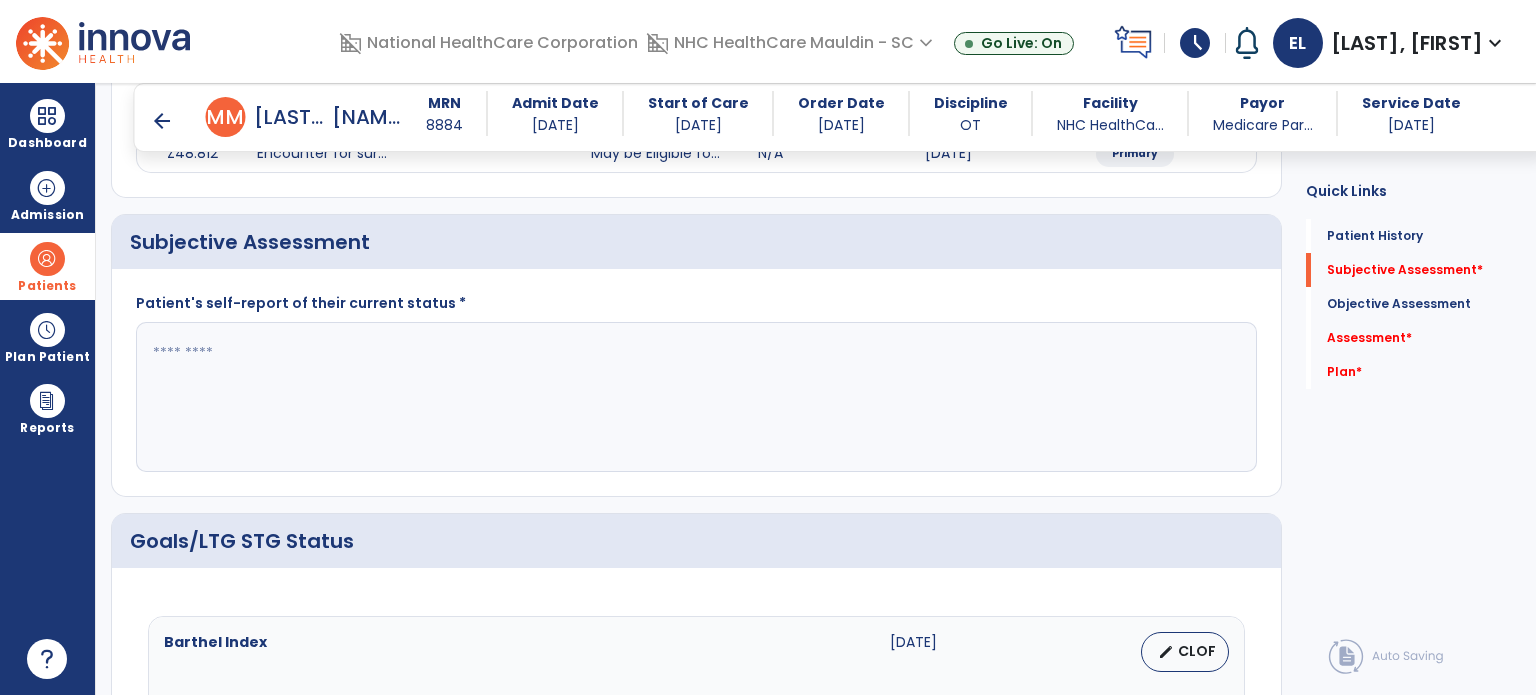click 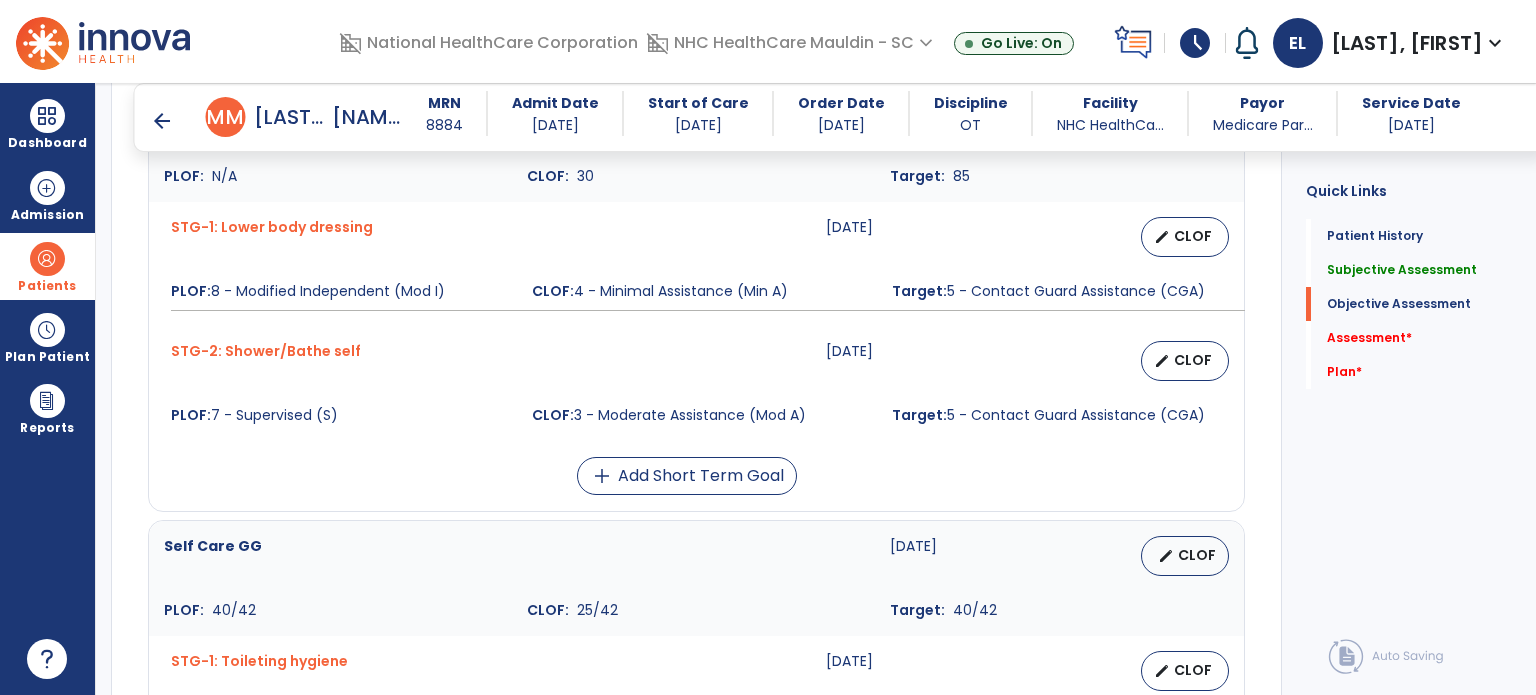 scroll, scrollTop: 844, scrollLeft: 0, axis: vertical 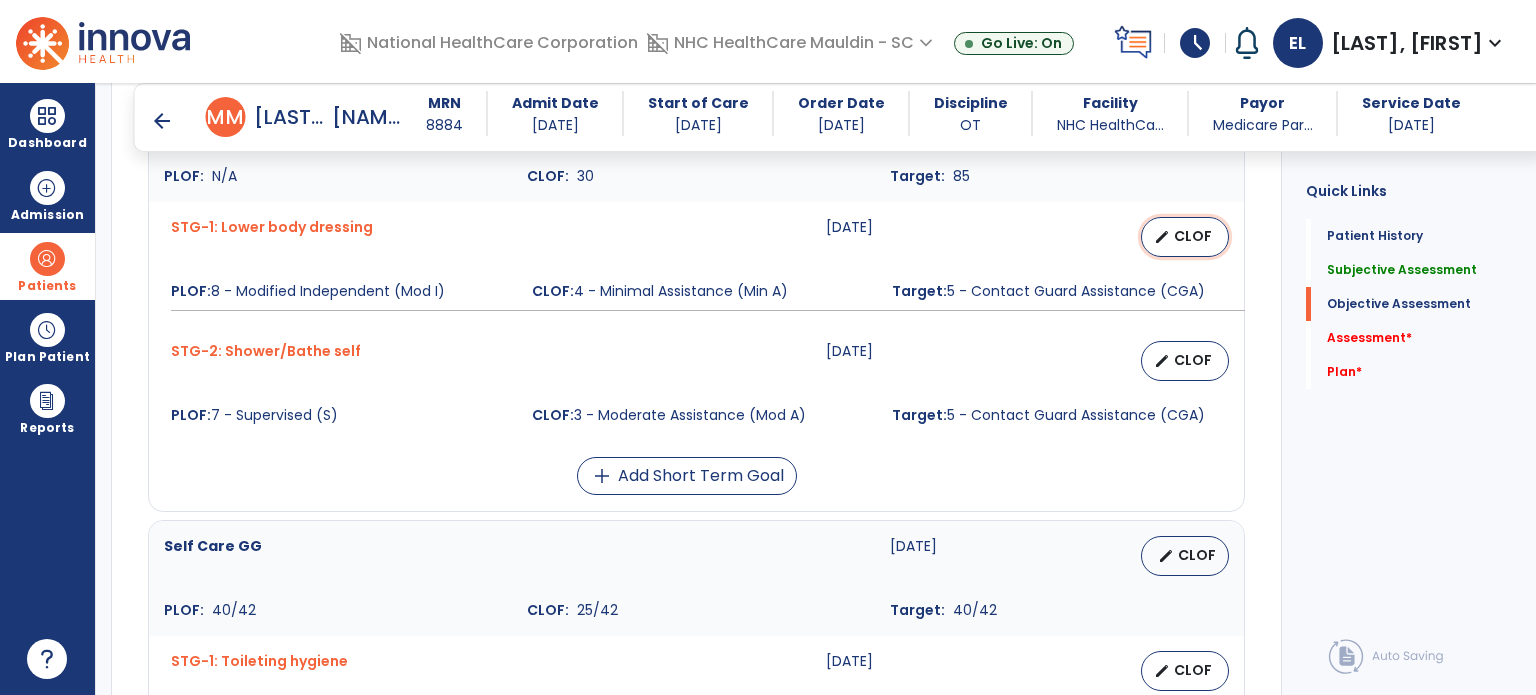 click on "CLOF" at bounding box center [1193, 236] 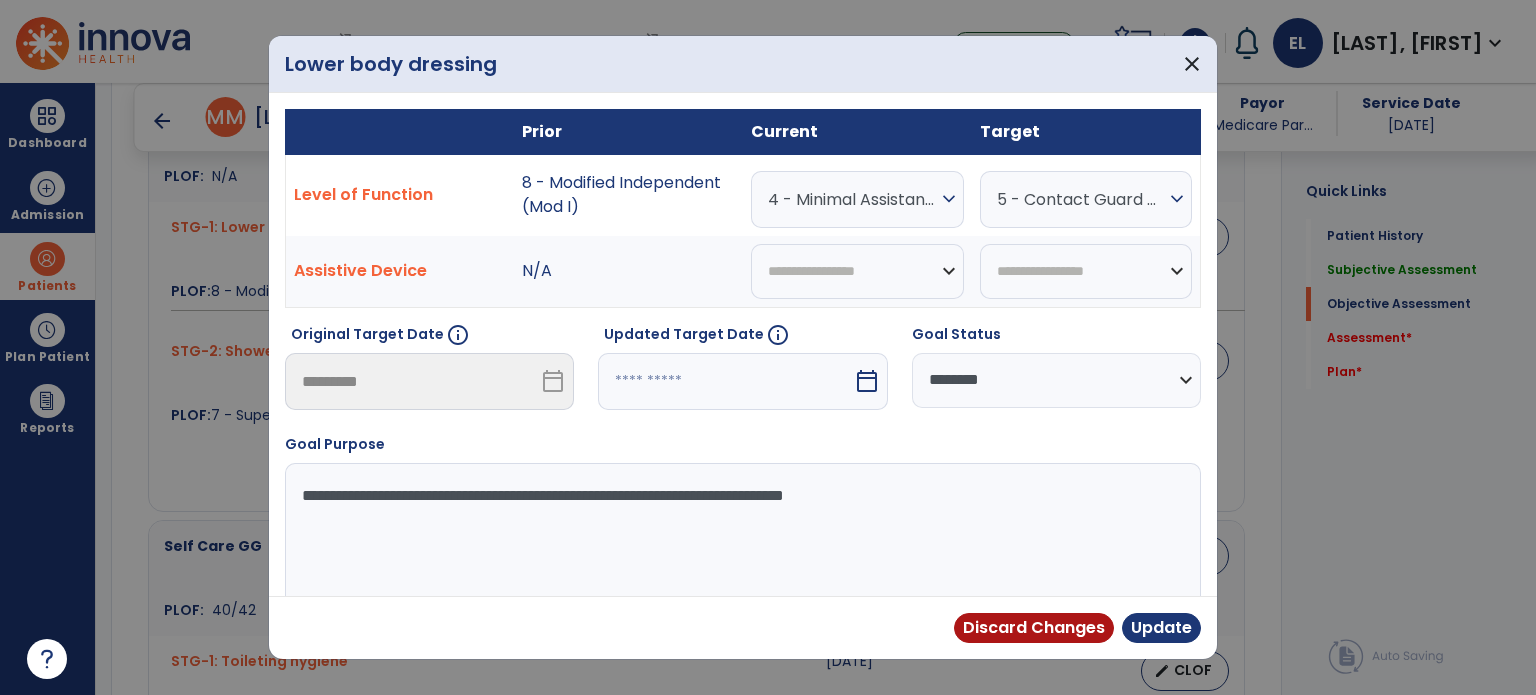 click on "4 - Minimal Assistance (Min A)" at bounding box center (852, 199) 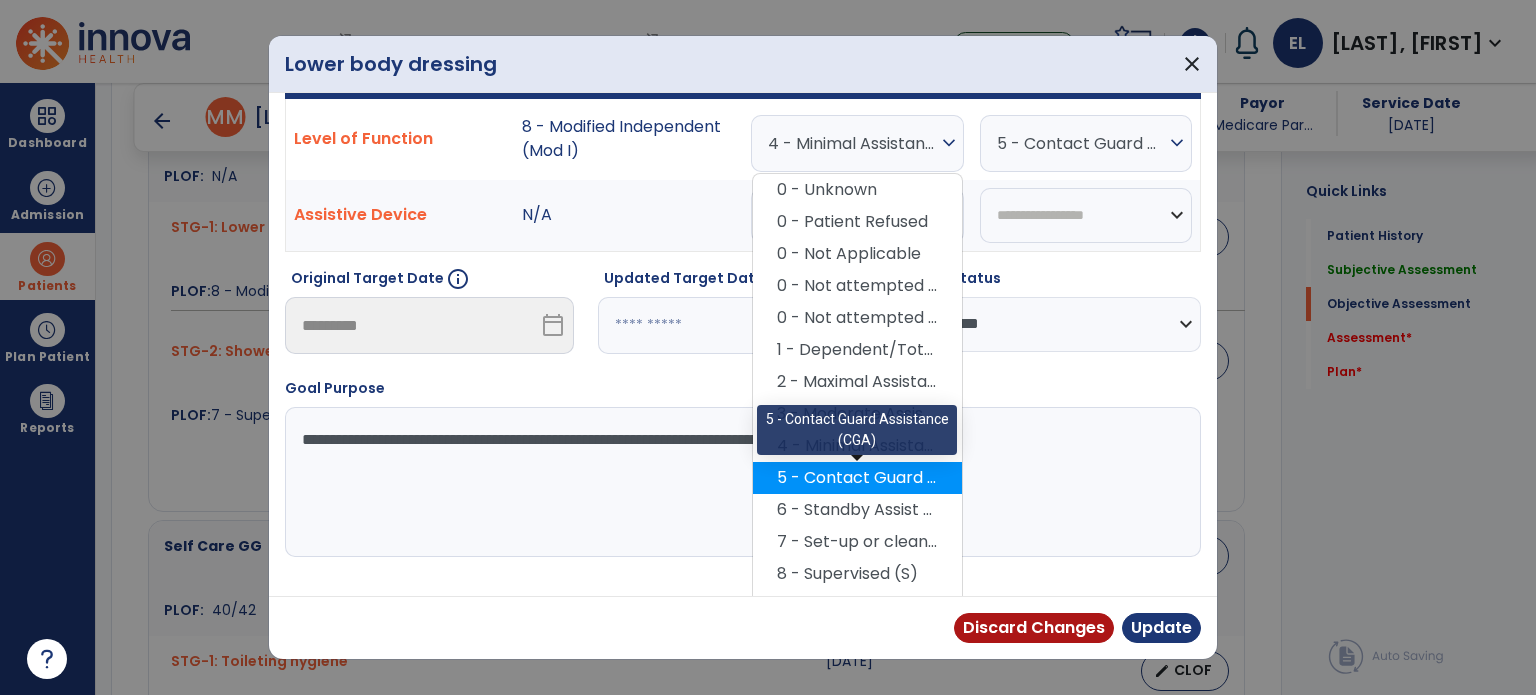 click on "5 - Contact Guard Assistance (CGA)" at bounding box center (857, 478) 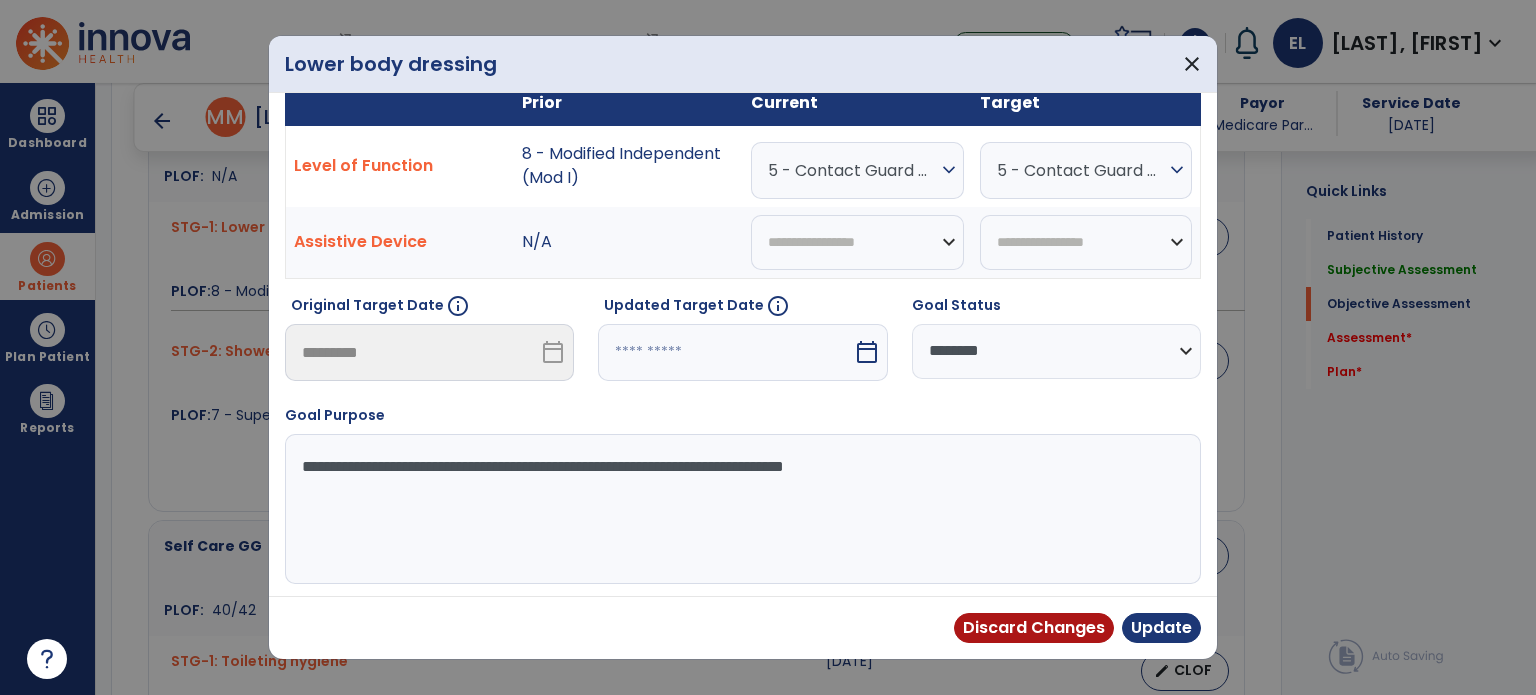 click on "5 - Contact Guard Assistance (CGA)" at bounding box center (1081, 170) 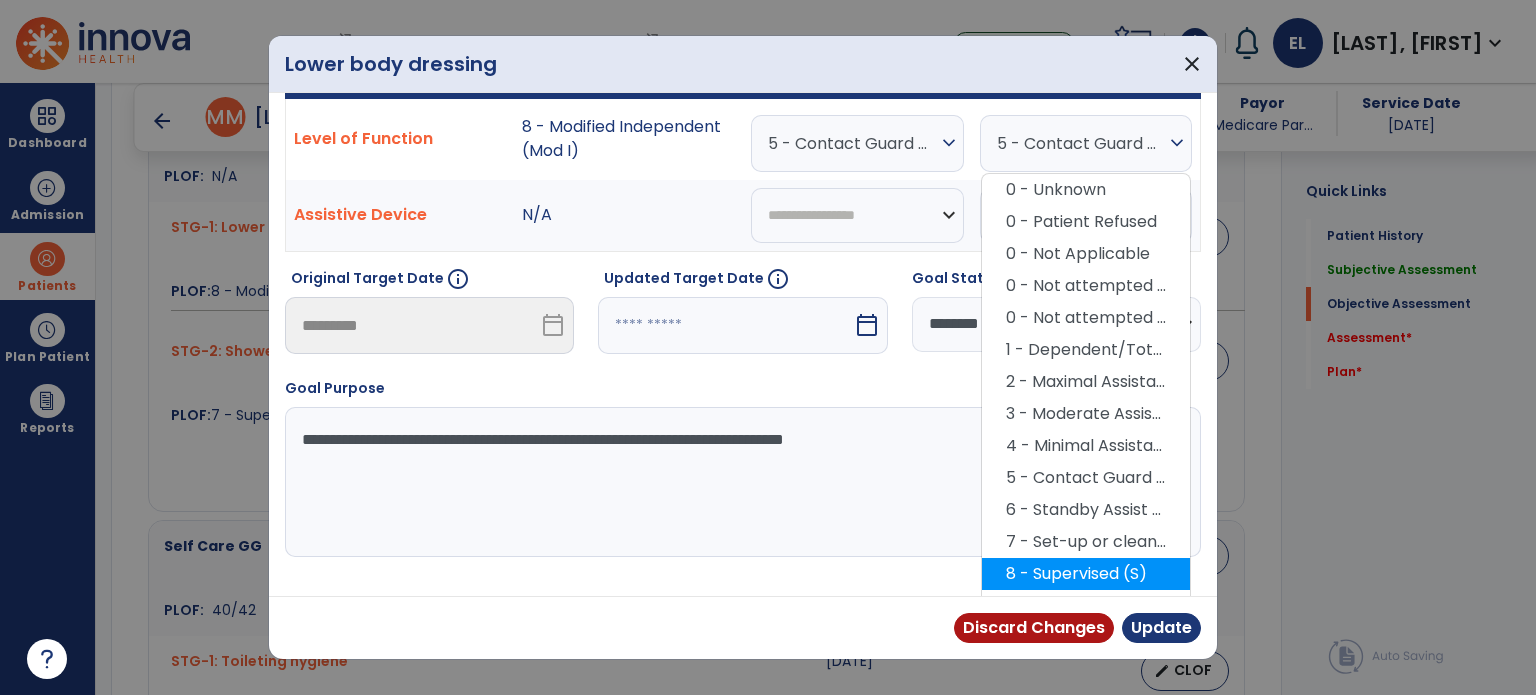 scroll, scrollTop: 112, scrollLeft: 0, axis: vertical 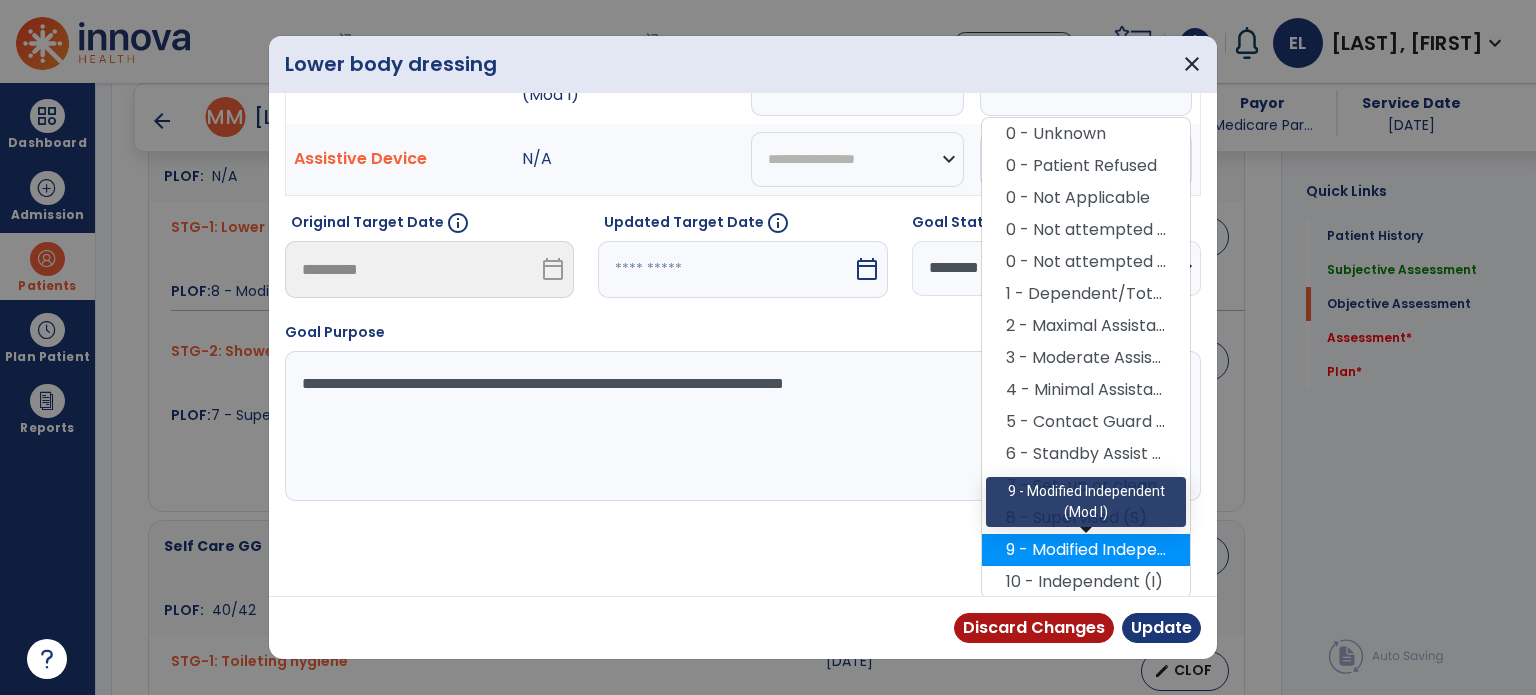 click on "9 - Modified Independent (Mod I)" at bounding box center [1086, 550] 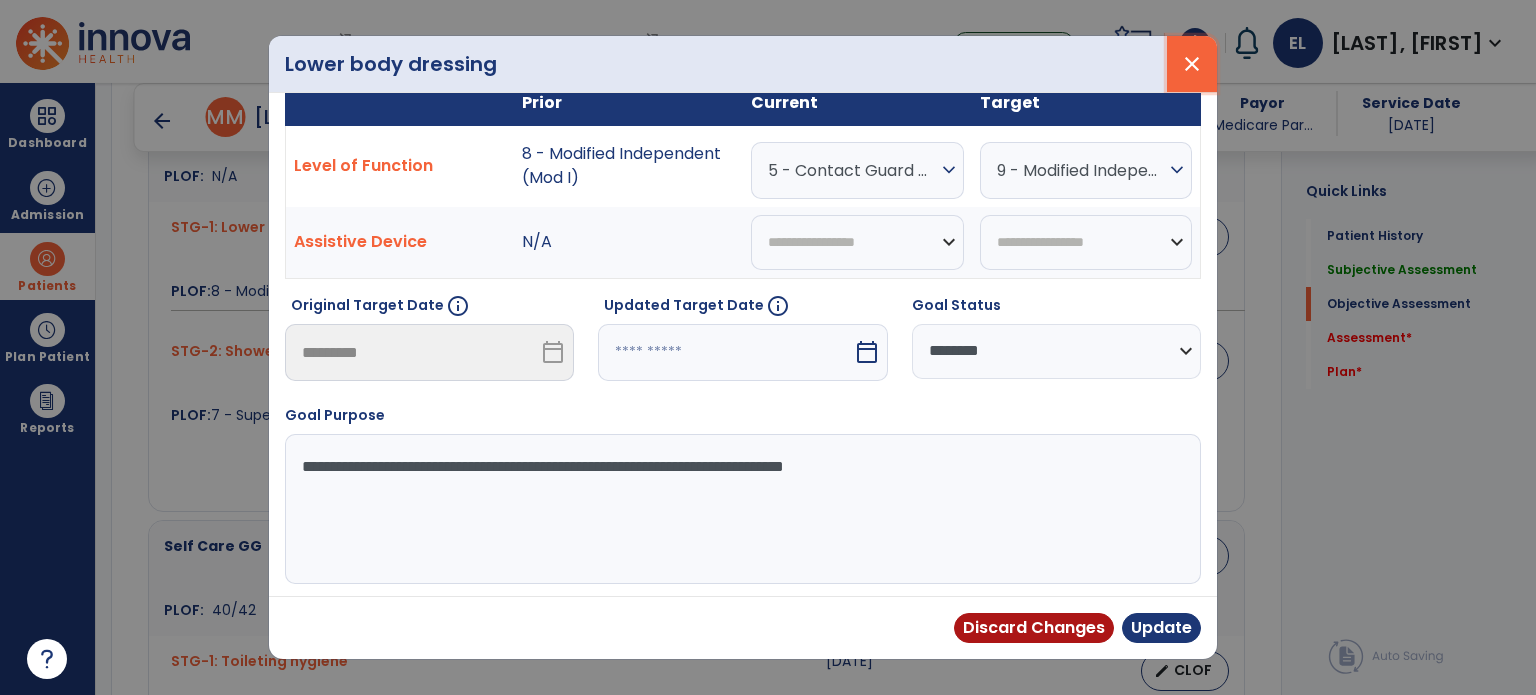click on "close" at bounding box center [1192, 64] 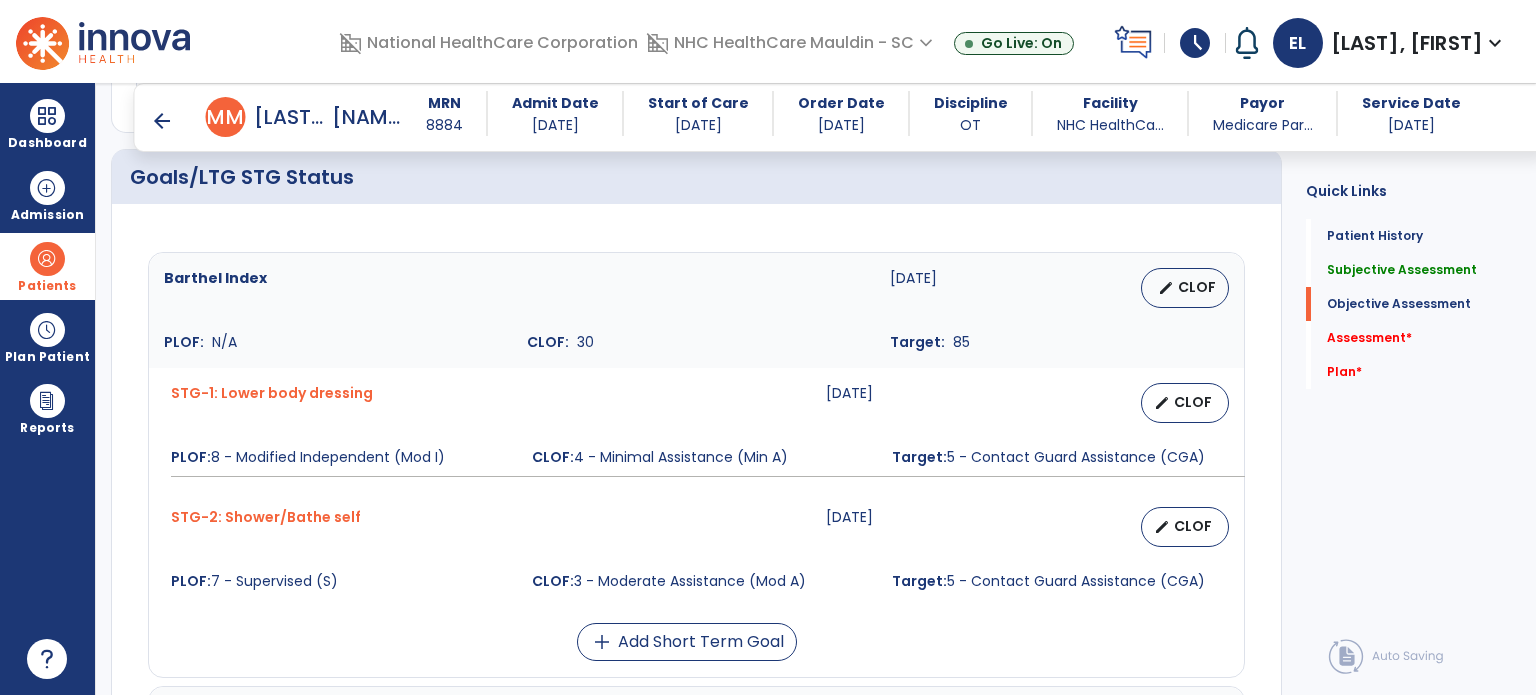 scroll, scrollTop: 679, scrollLeft: 0, axis: vertical 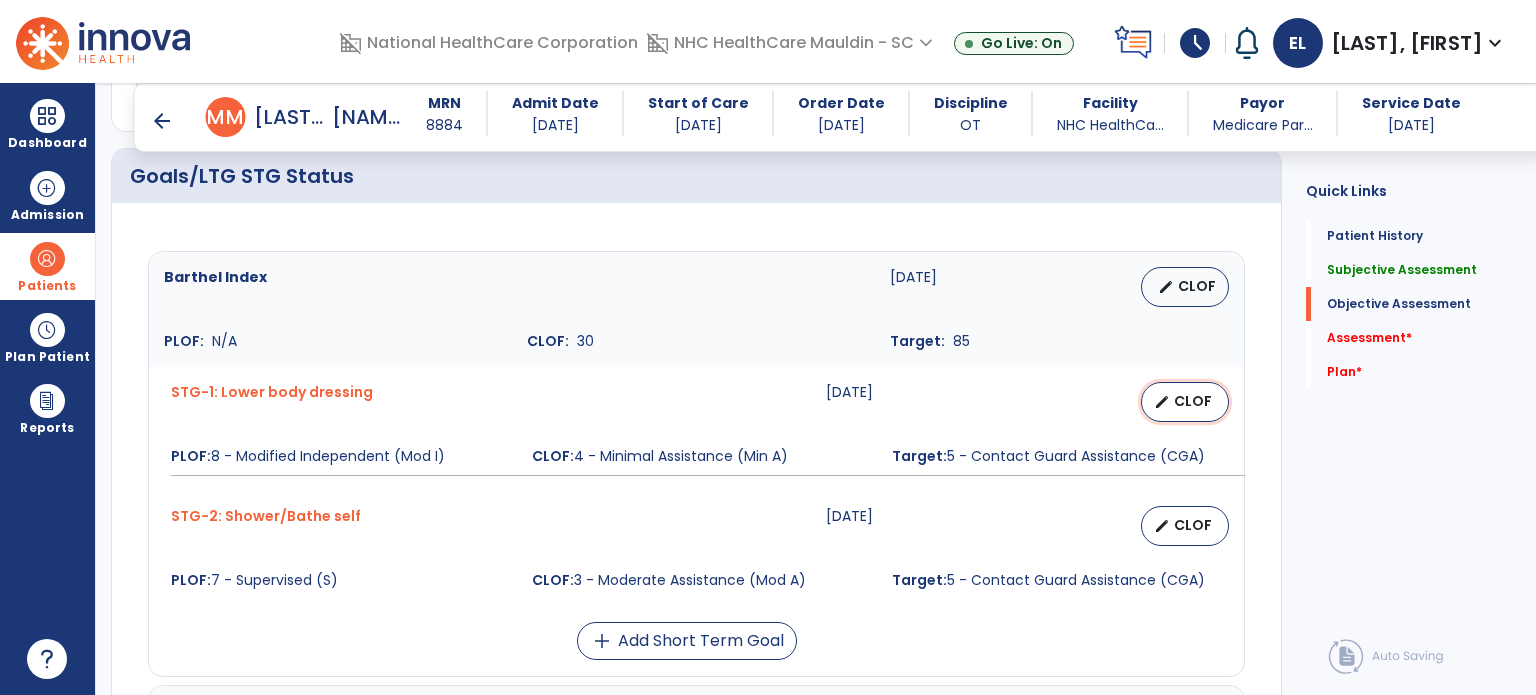 click on "edit   CLOF" at bounding box center [1185, 402] 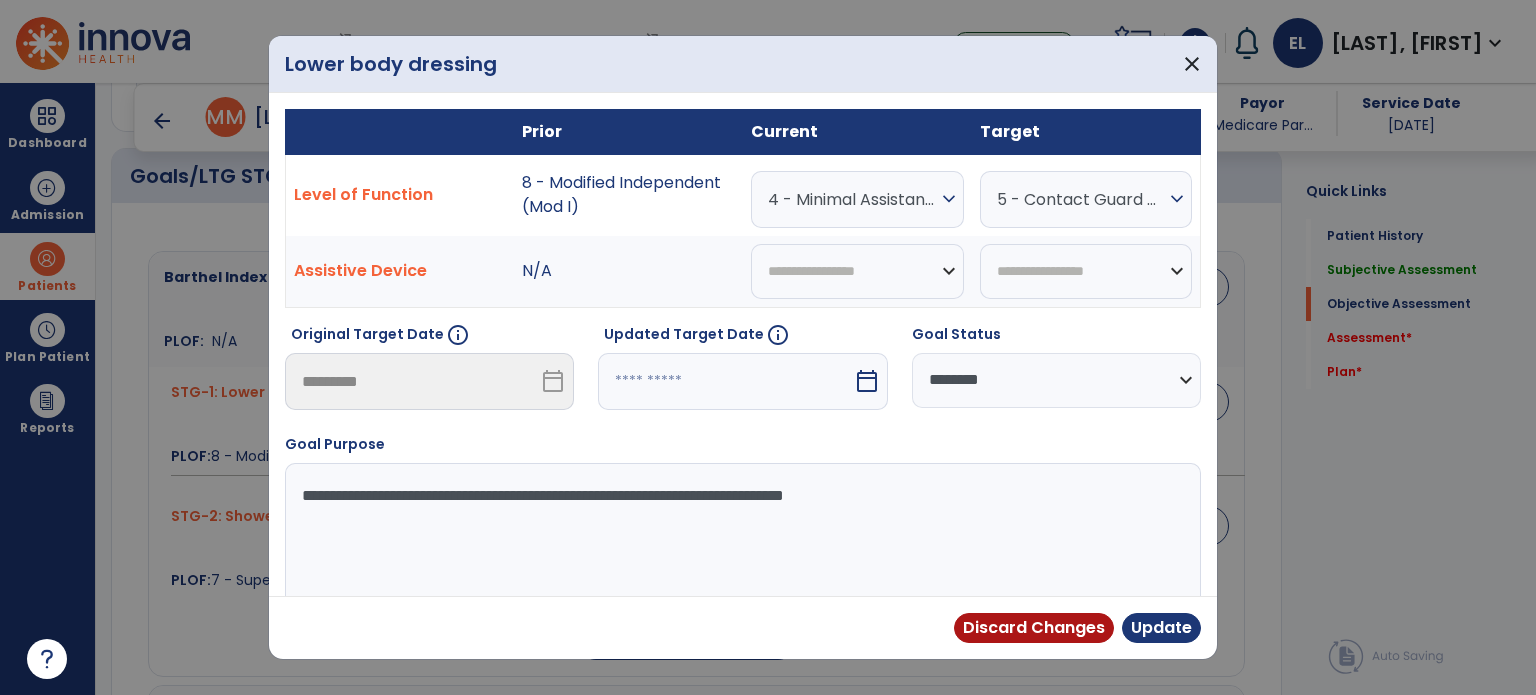 click on "4 - Minimal Assistance (Min A)" at bounding box center [852, 199] 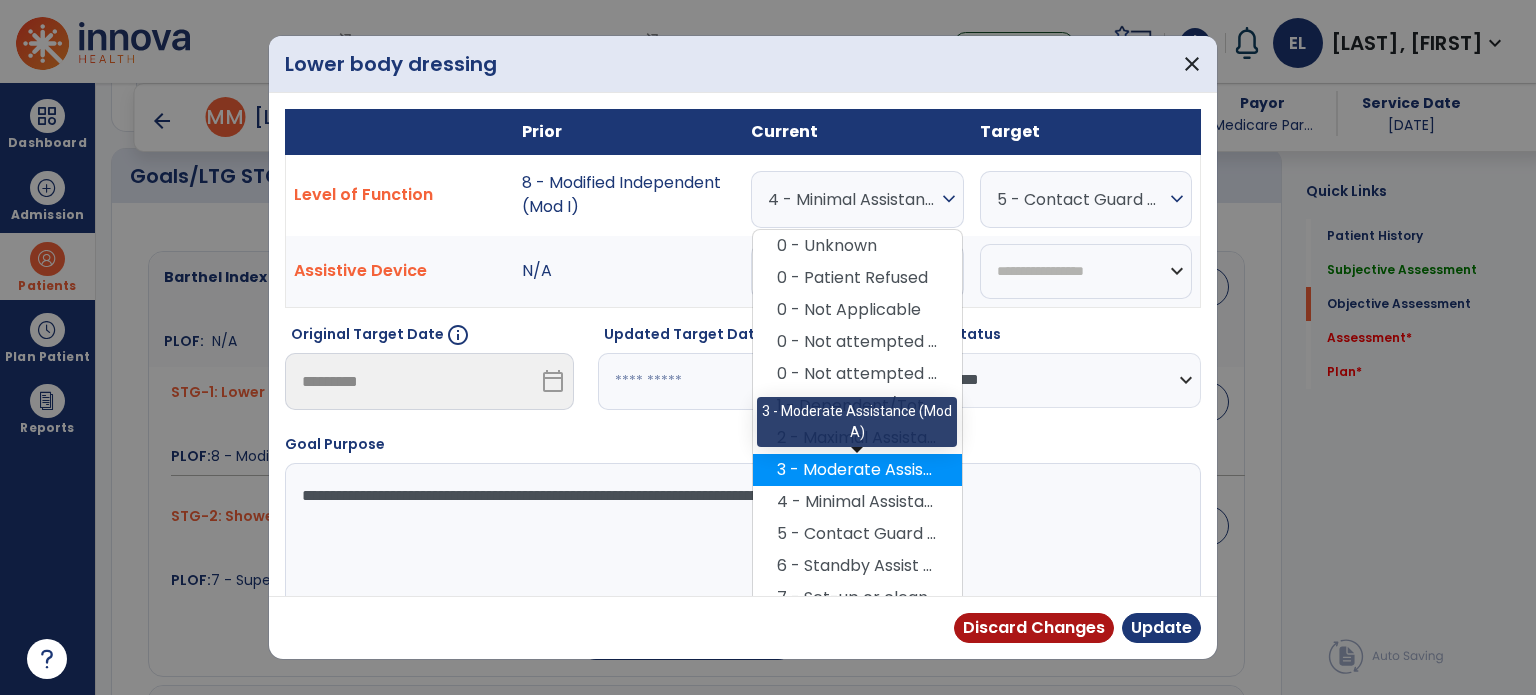 scroll, scrollTop: 112, scrollLeft: 0, axis: vertical 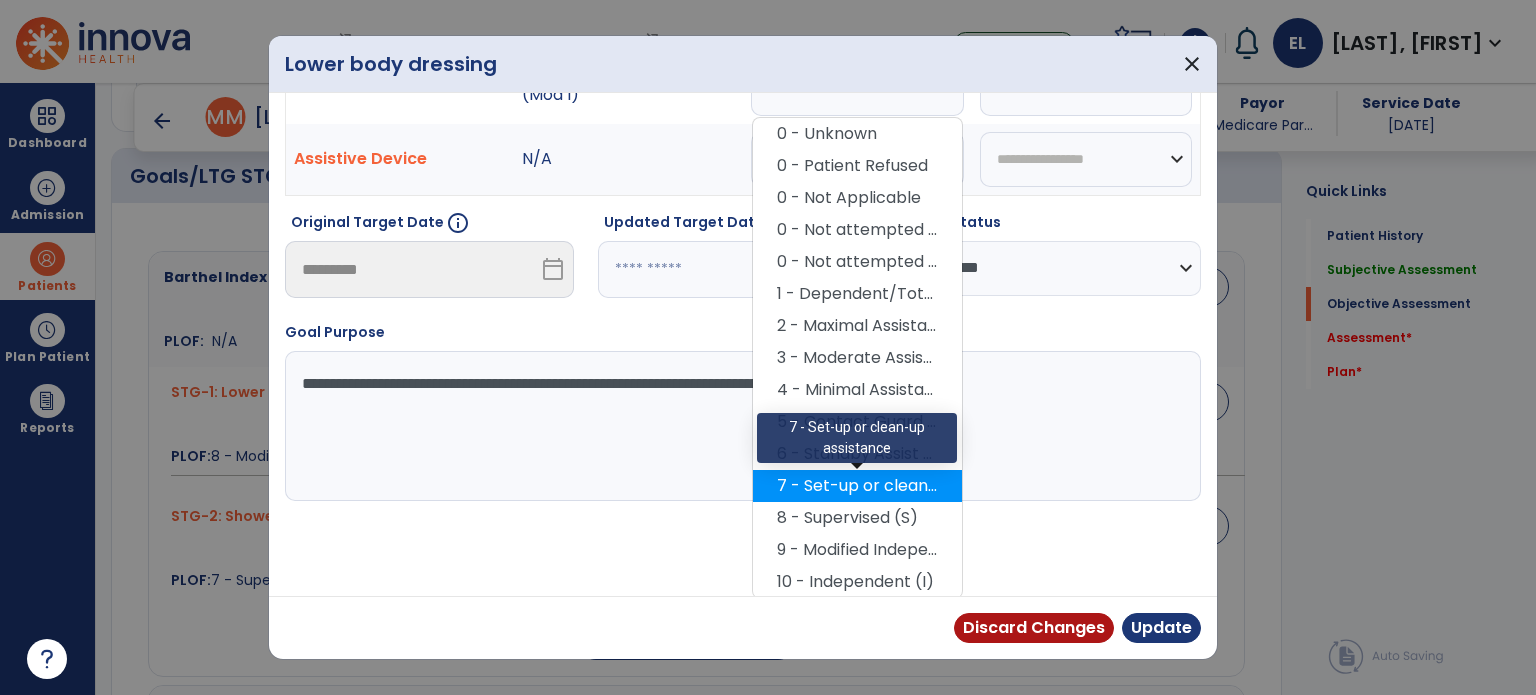 click on "7 - Set-up or clean-up assistance" at bounding box center [857, 486] 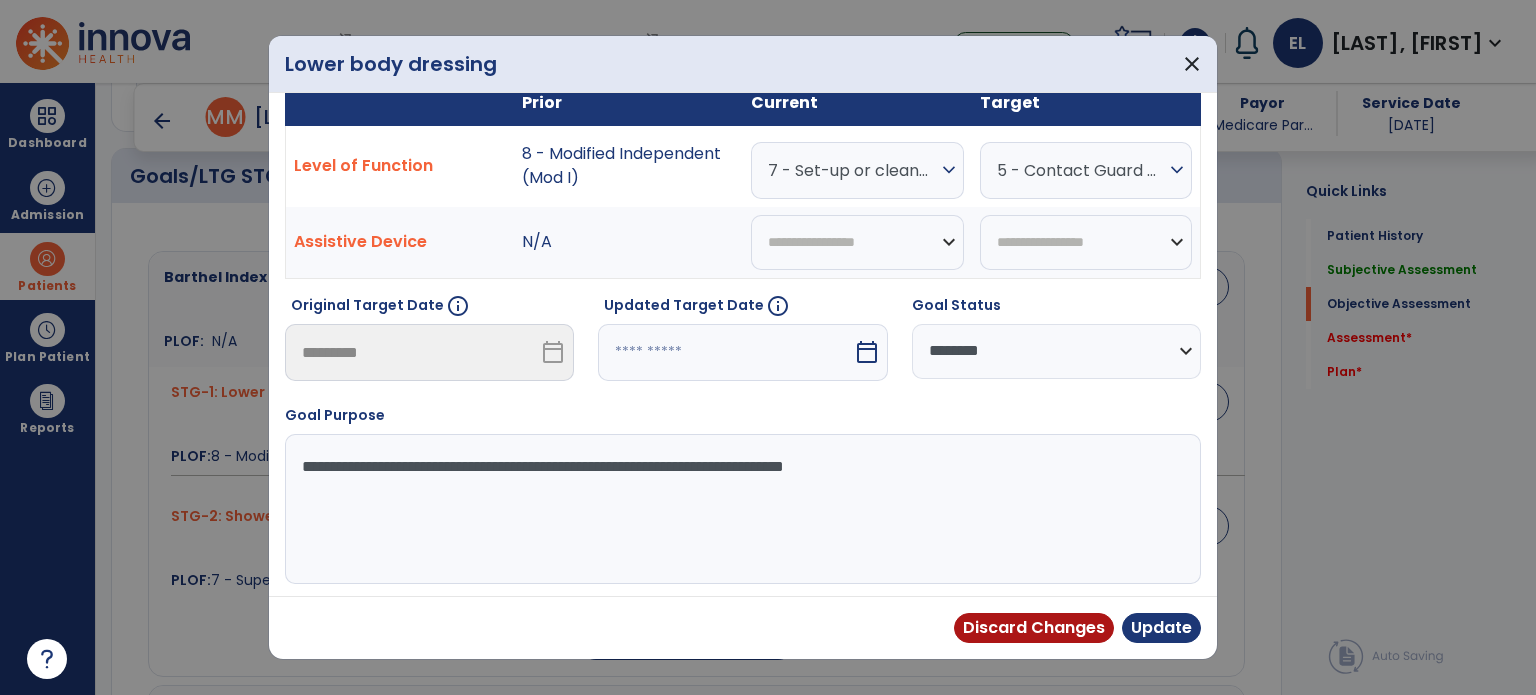click on "5 - Contact Guard Assistance (CGA)   expand_more" at bounding box center (1086, 170) 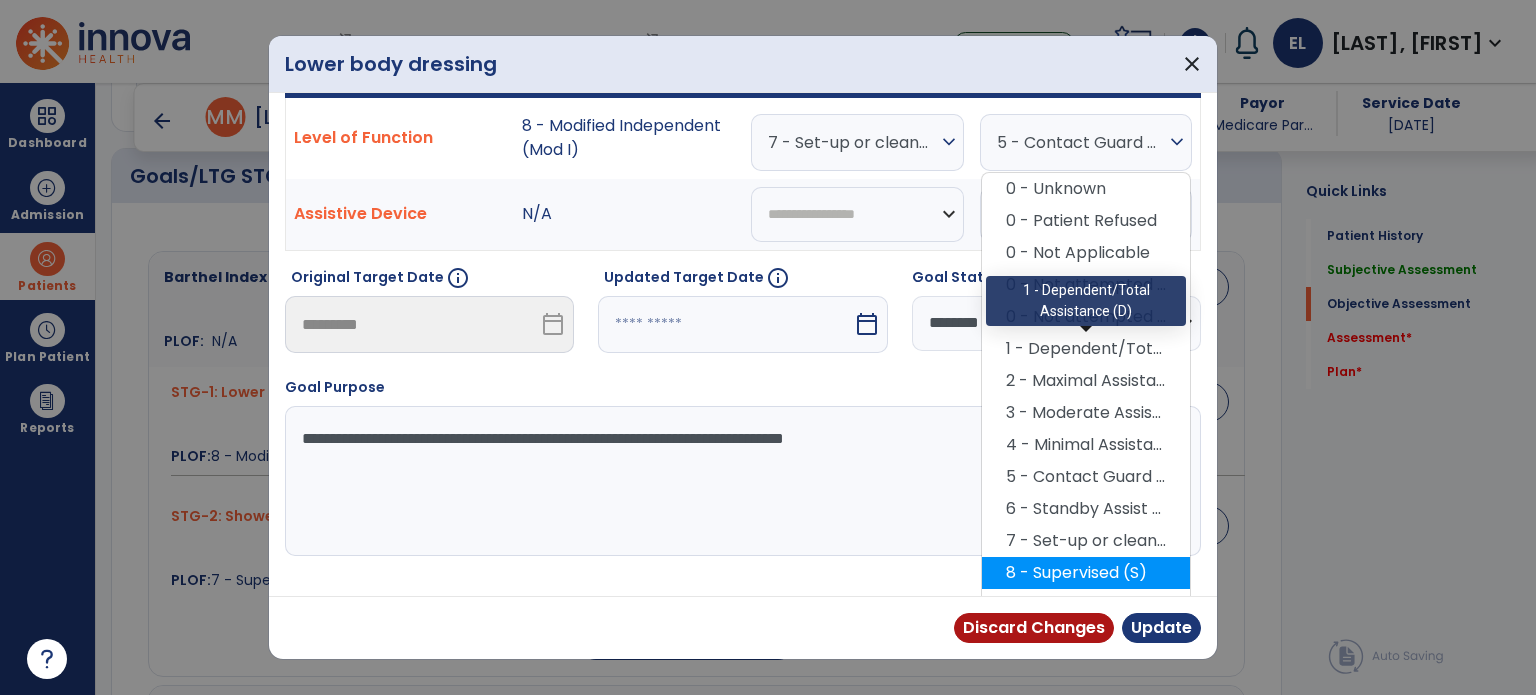 scroll, scrollTop: 112, scrollLeft: 0, axis: vertical 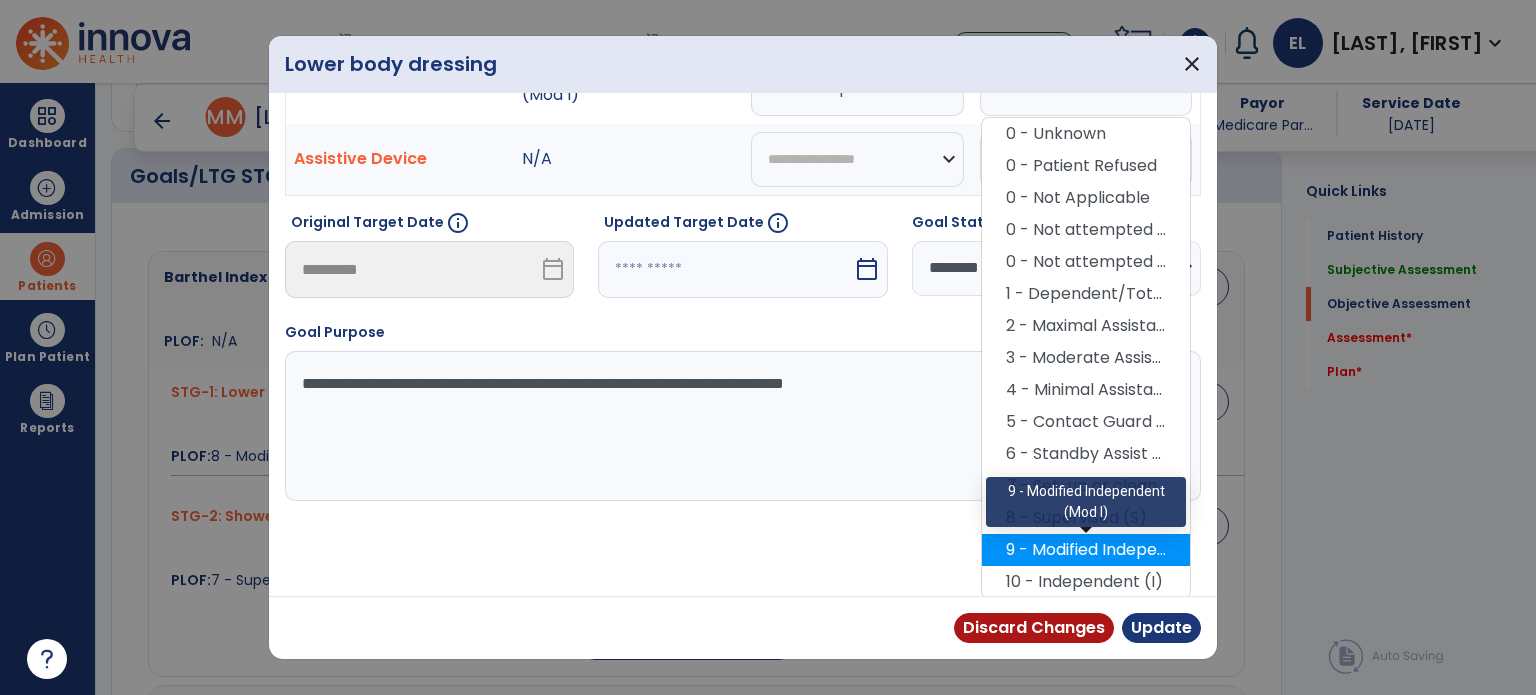 click on "9 - Modified Independent (Mod I)" at bounding box center (1086, 550) 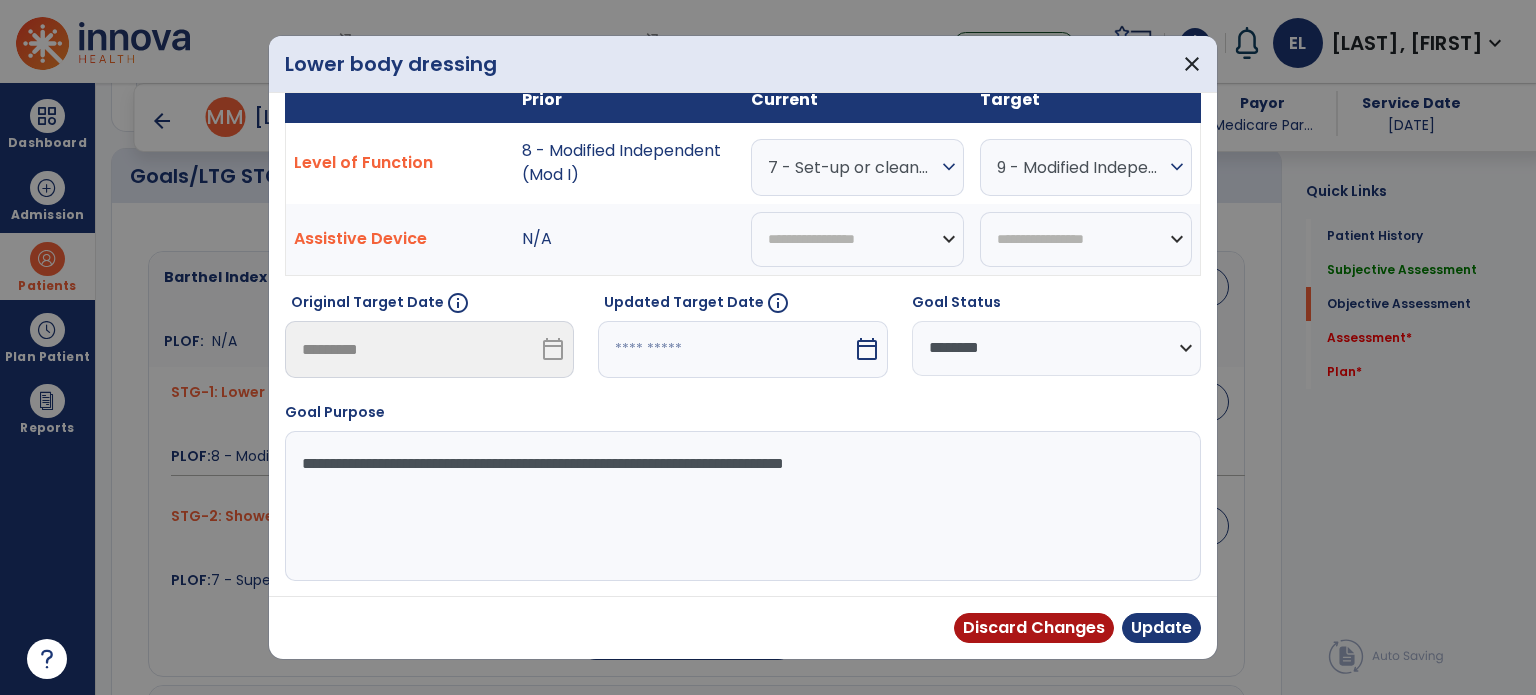 scroll, scrollTop: 29, scrollLeft: 0, axis: vertical 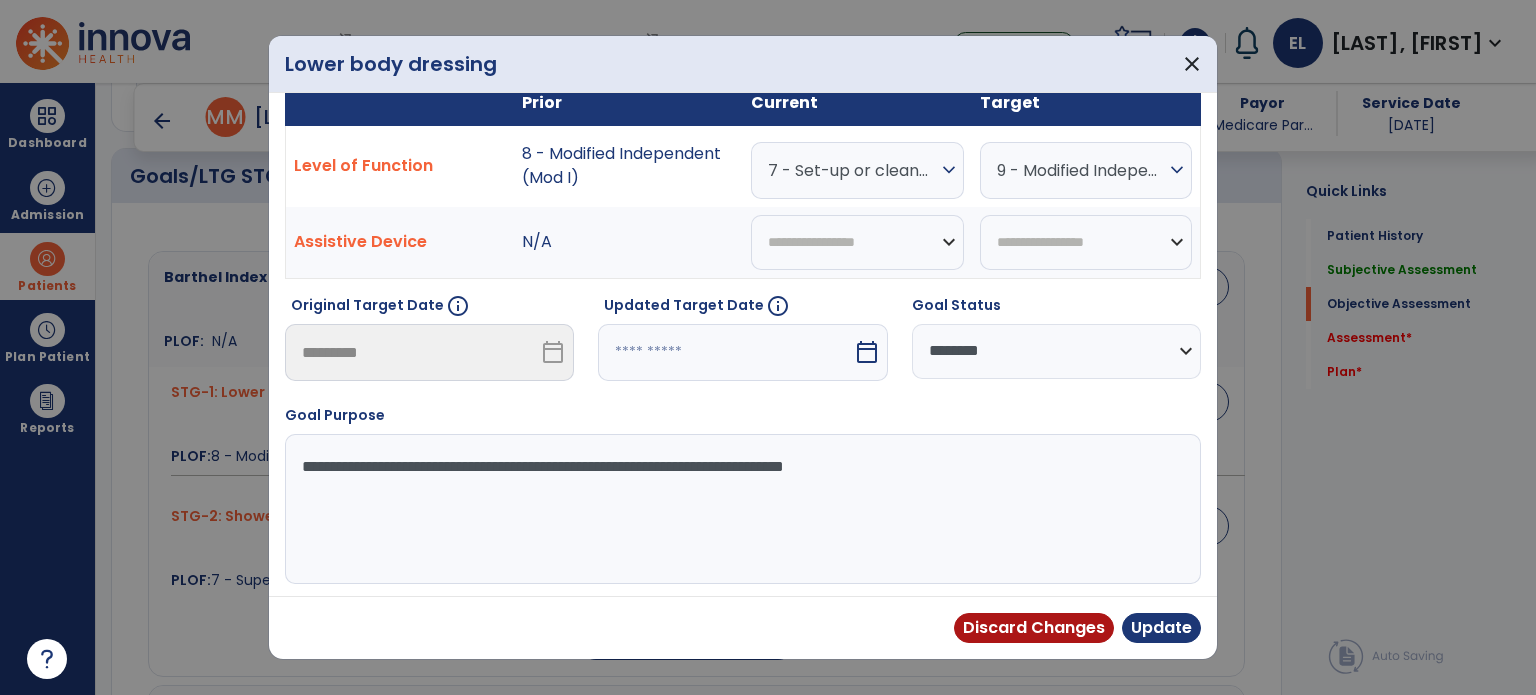 click on "7 - Set-up or clean-up assistance" at bounding box center (852, 170) 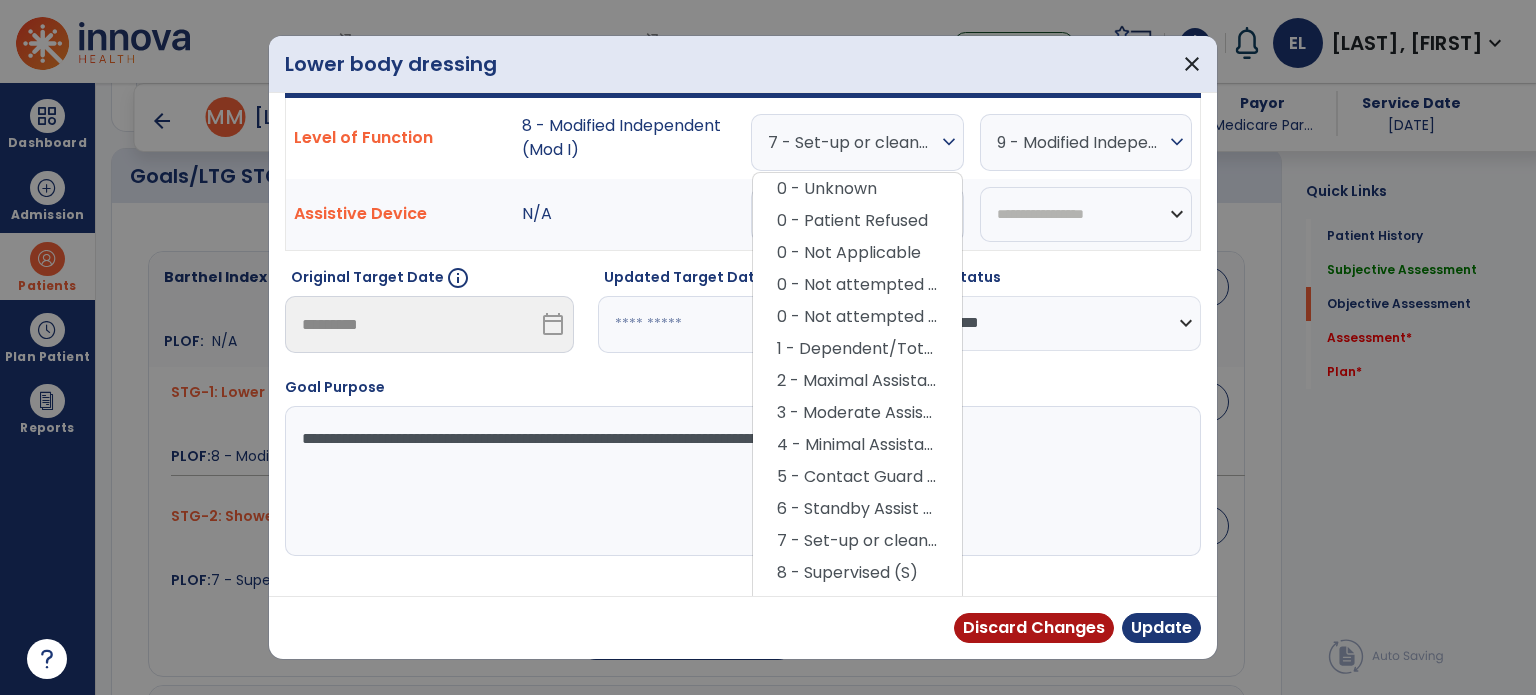 click on "N/A" at bounding box center [628, 215] 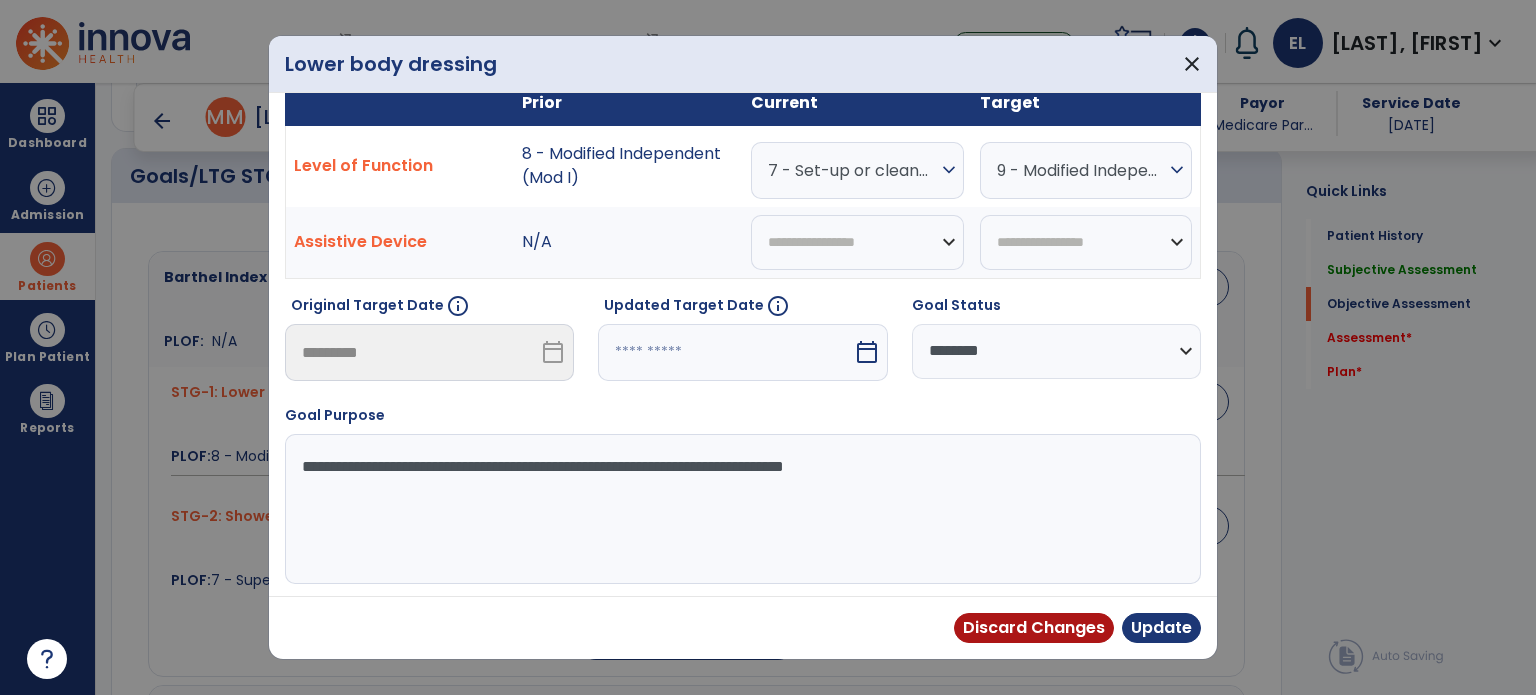 scroll, scrollTop: 0, scrollLeft: 0, axis: both 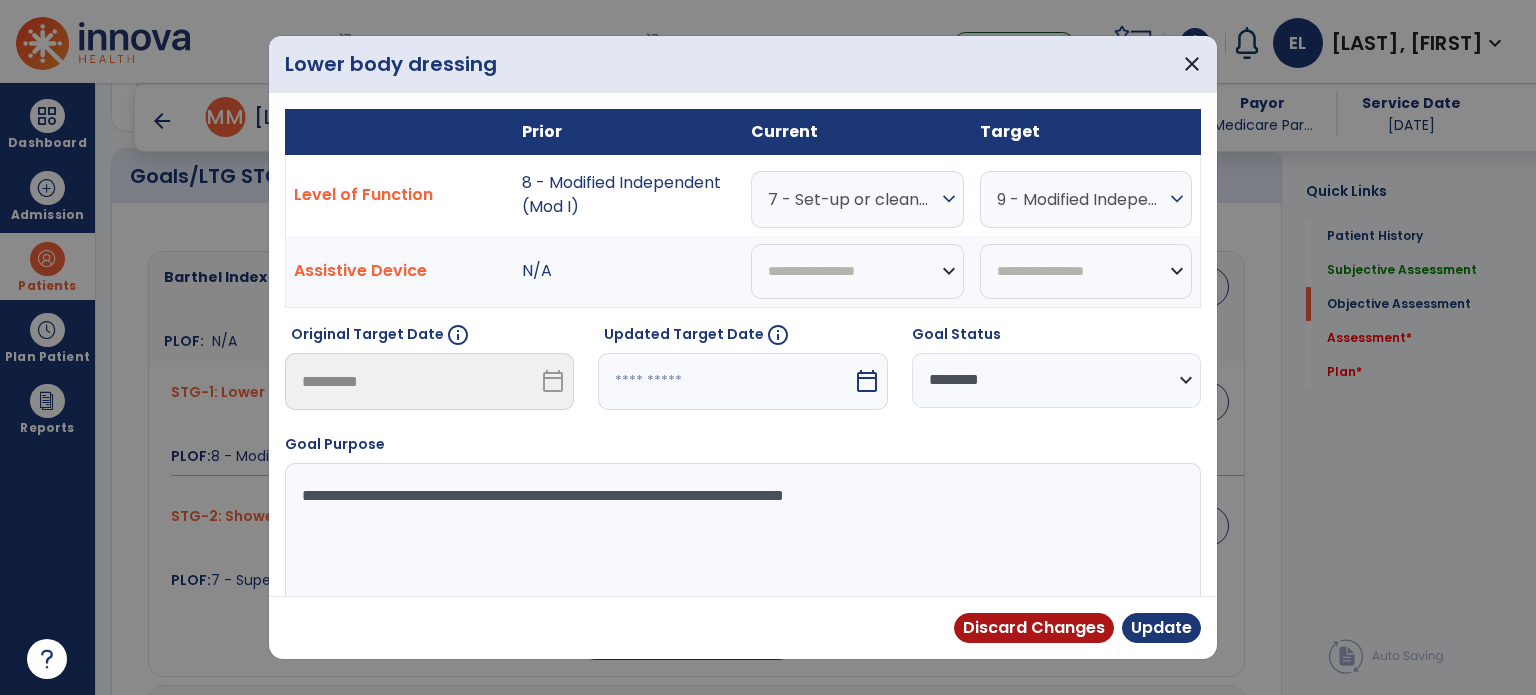 click on "7 - Set-up or clean-up assistance" at bounding box center [852, 199] 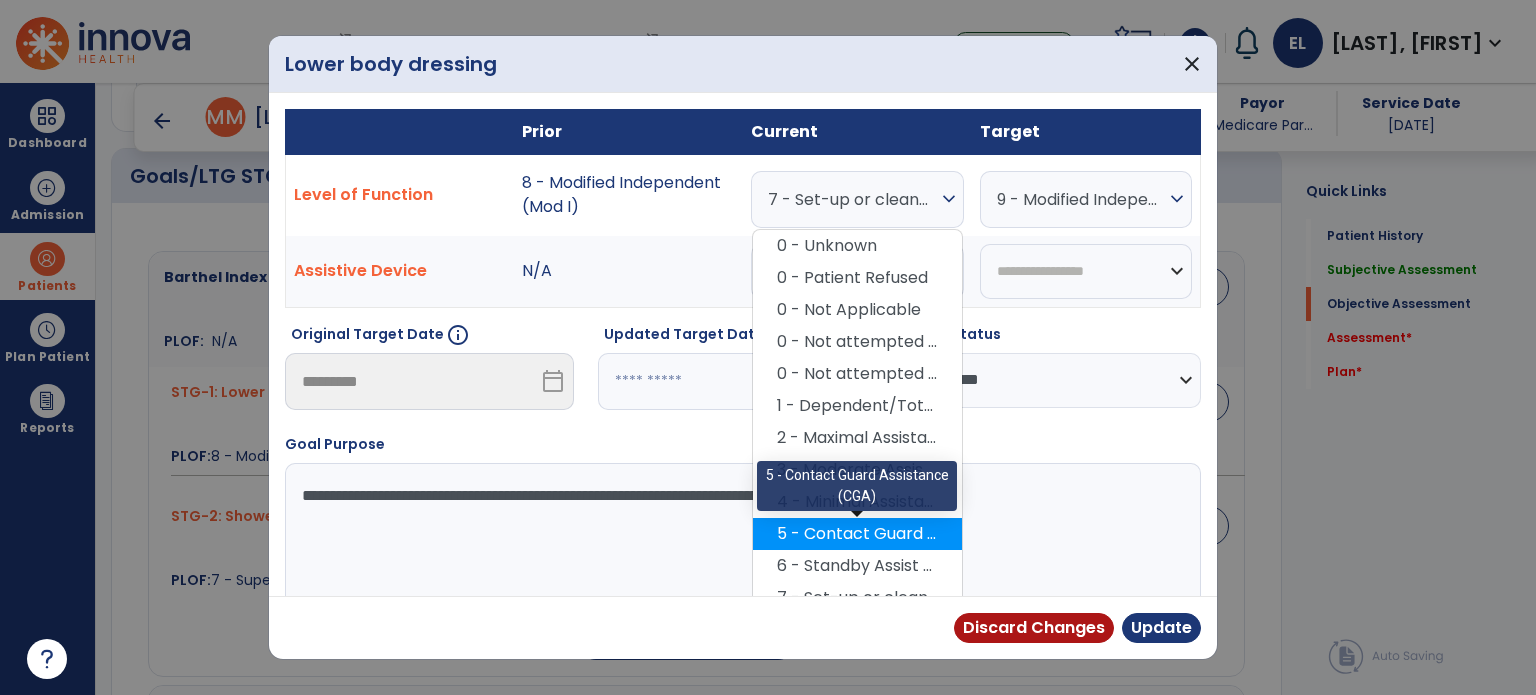 click on "5 - Contact Guard Assistance (CGA)" at bounding box center [857, 534] 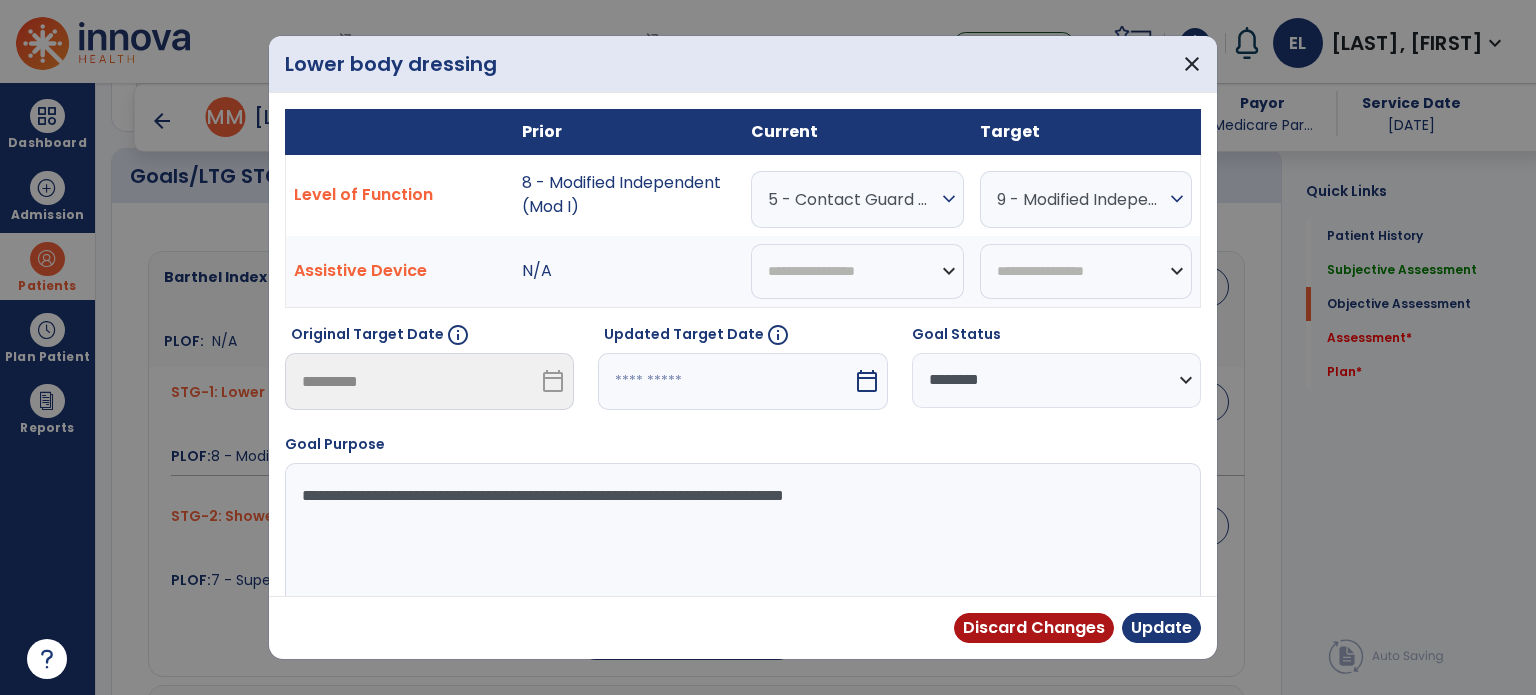 click on "9 - Modified Independent (Mod I)" at bounding box center (852, 199) 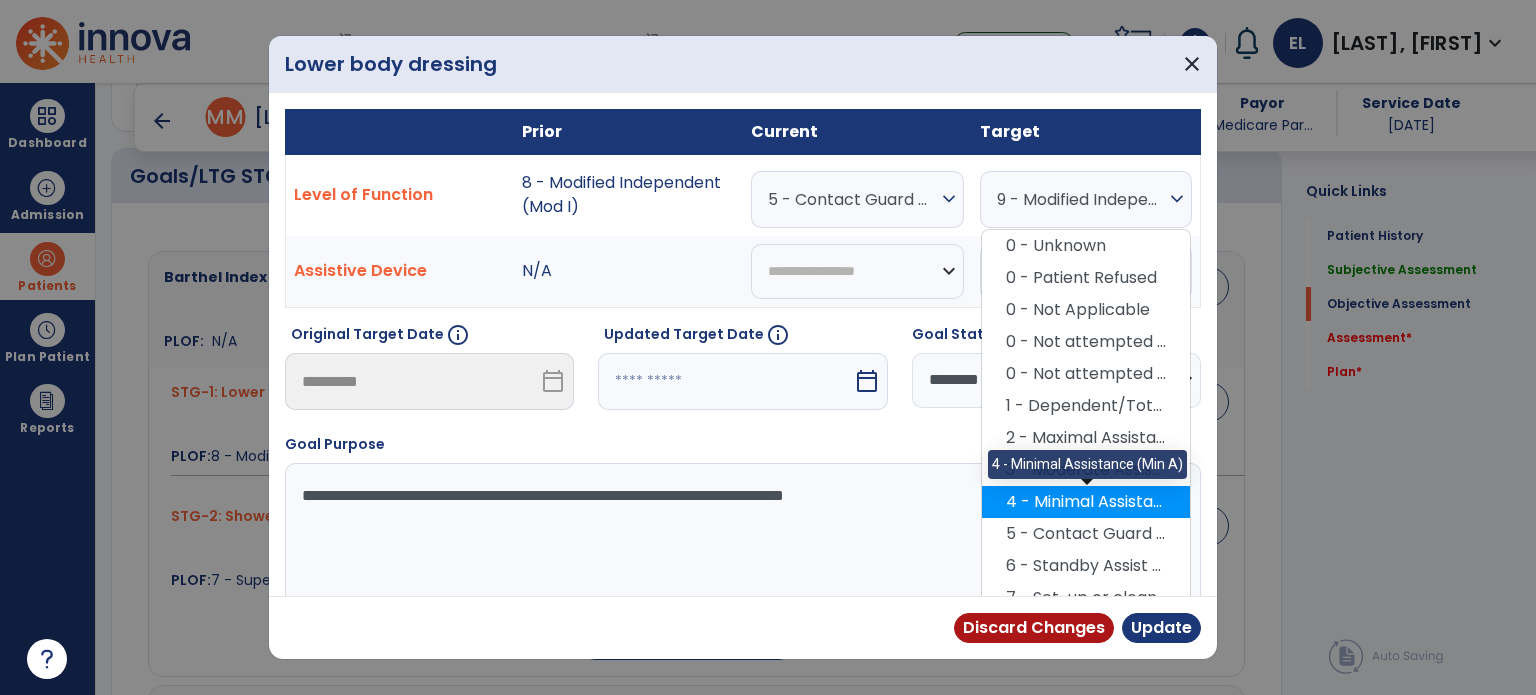 scroll, scrollTop: 112, scrollLeft: 0, axis: vertical 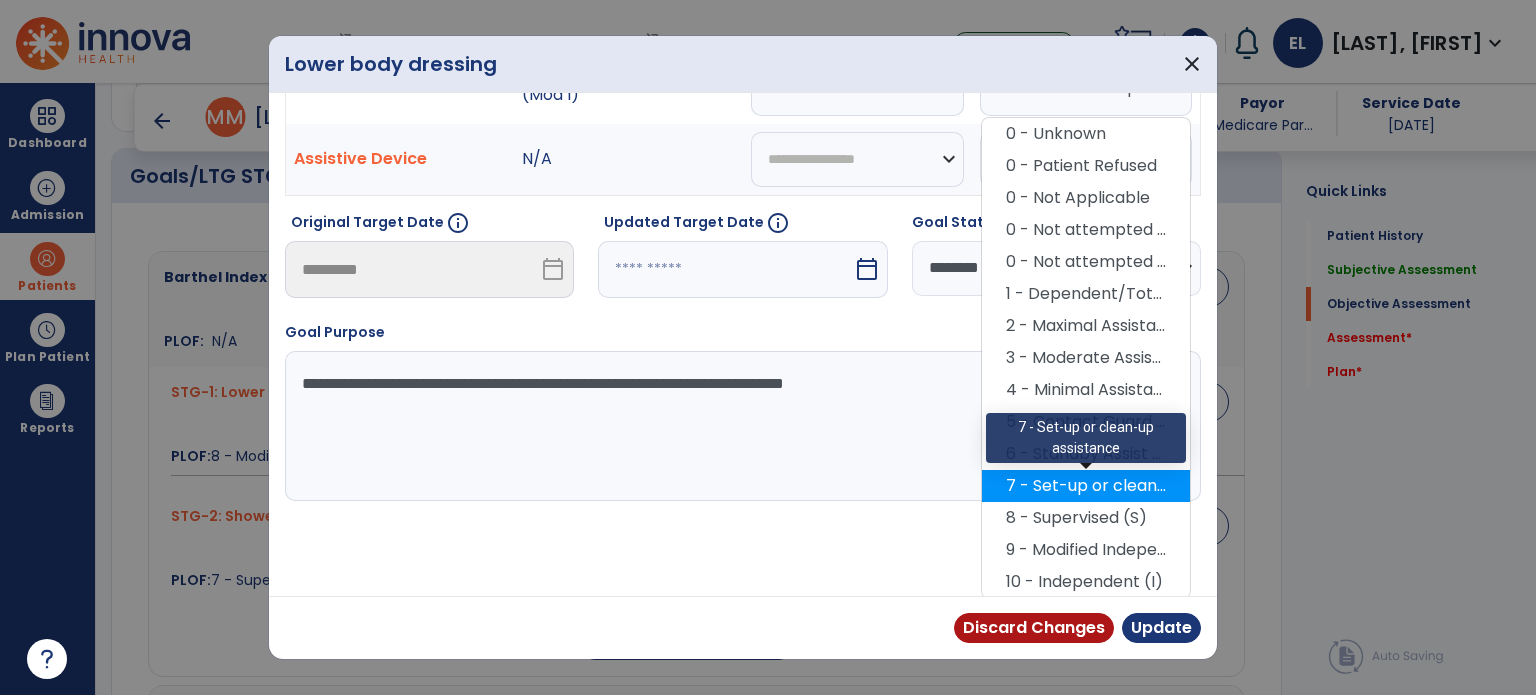 click on "7 - Set-up or clean-up assistance" at bounding box center [1086, 486] 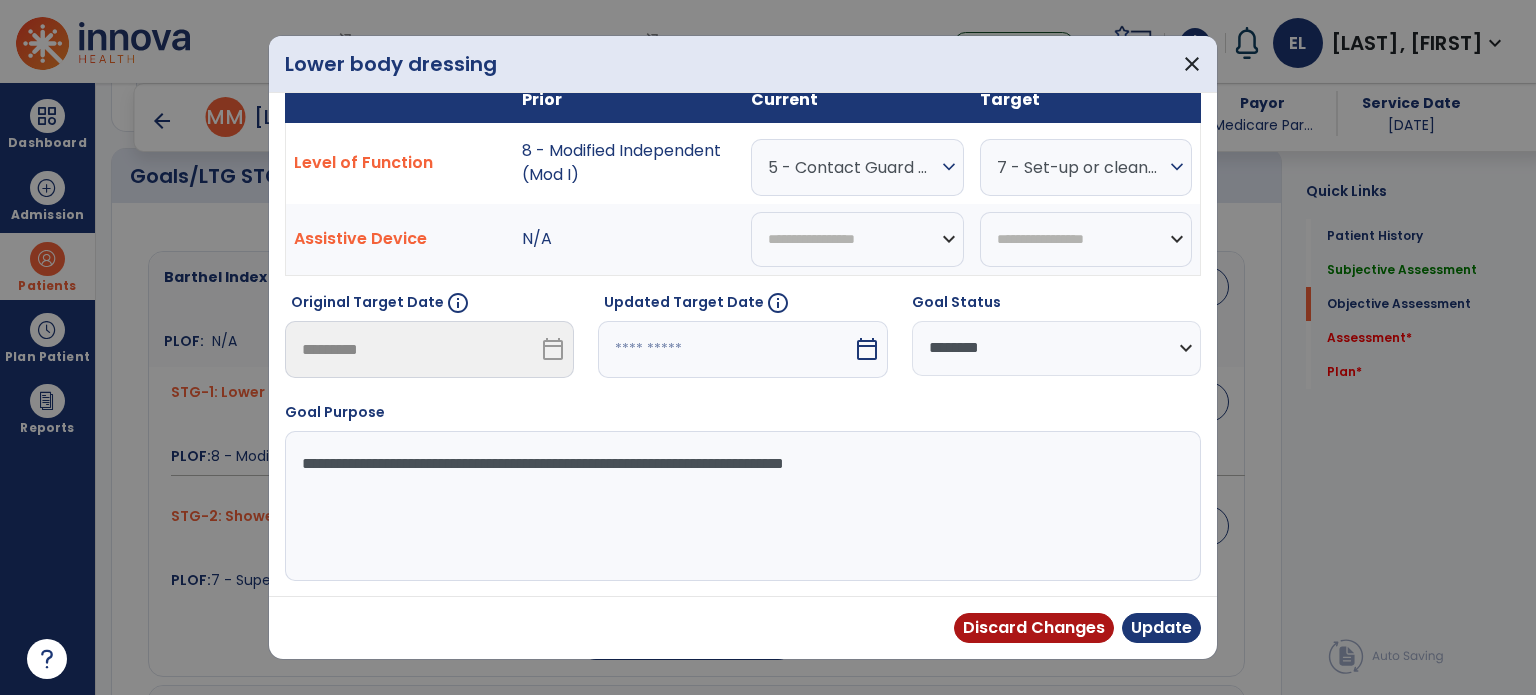 scroll, scrollTop: 29, scrollLeft: 0, axis: vertical 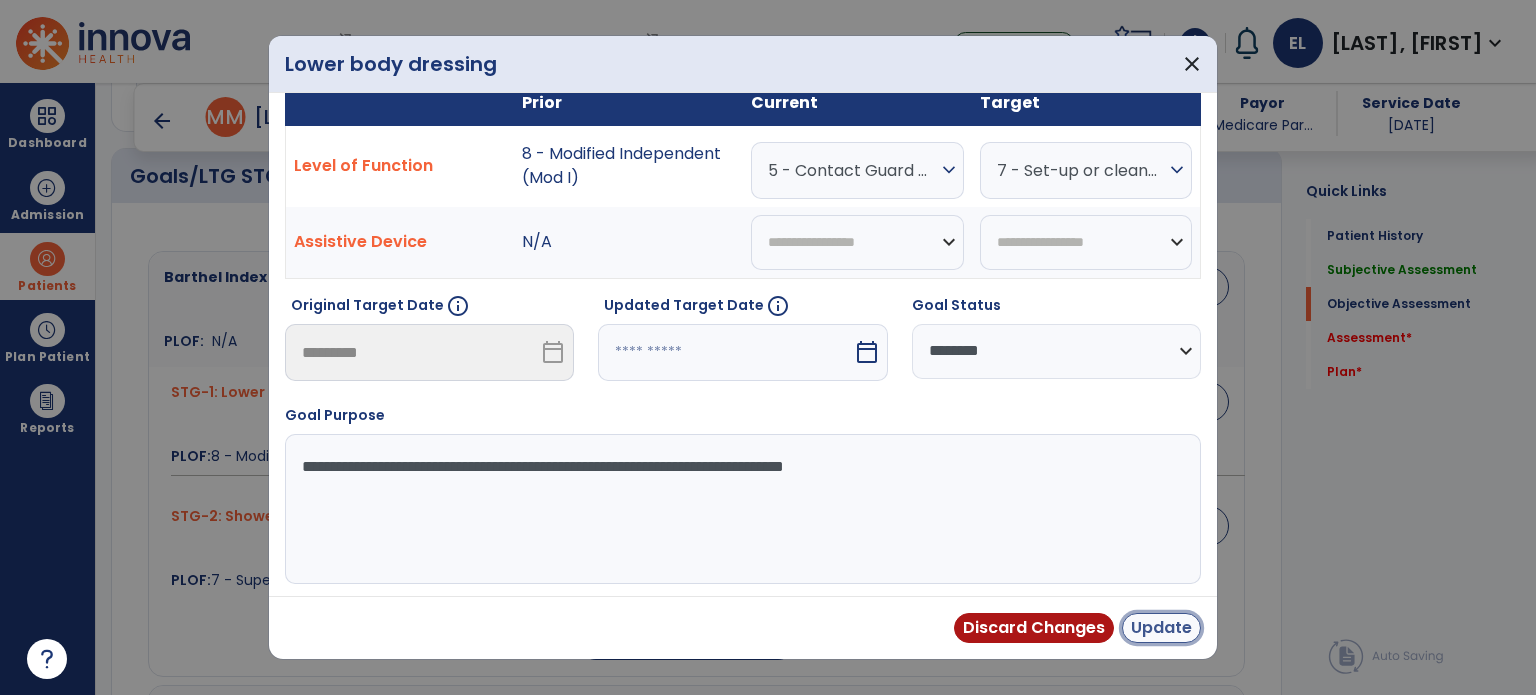 click on "Update" at bounding box center (1161, 628) 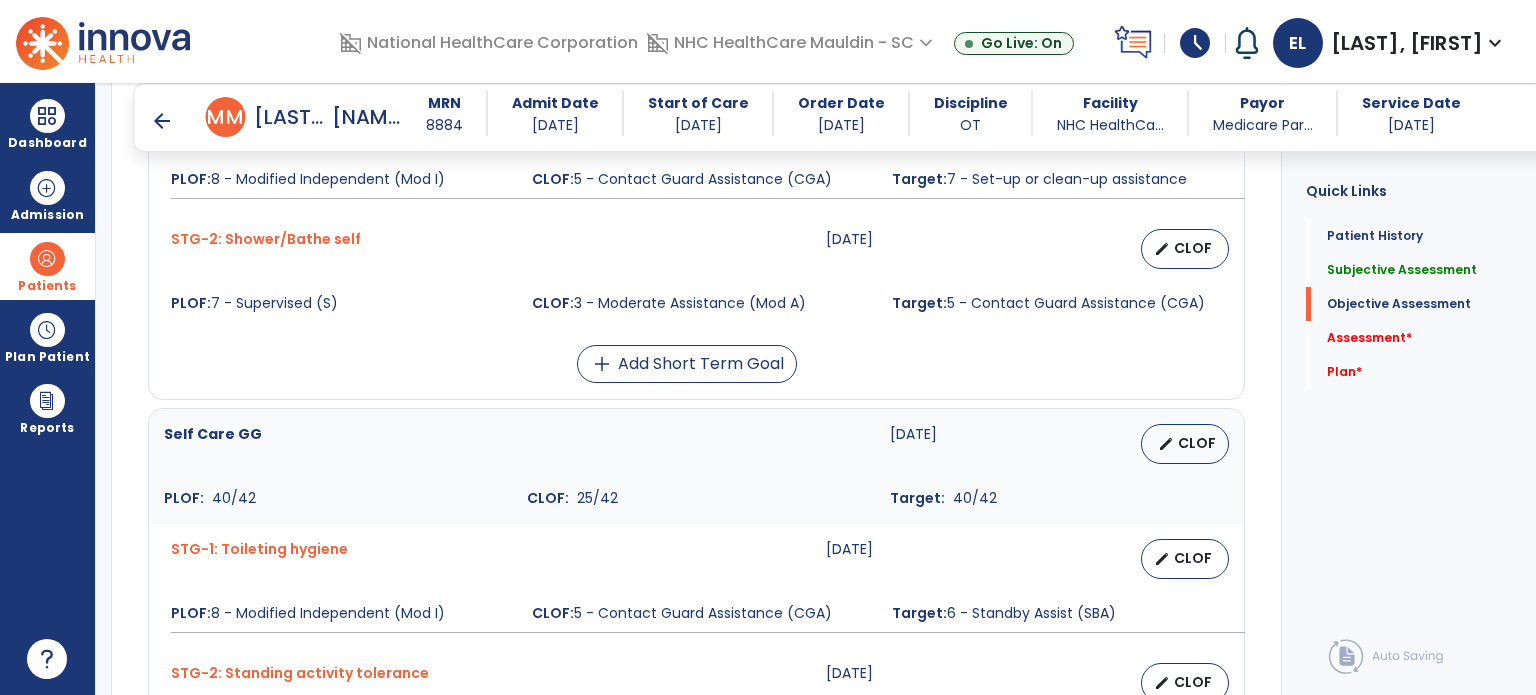 scroll, scrollTop: 956, scrollLeft: 0, axis: vertical 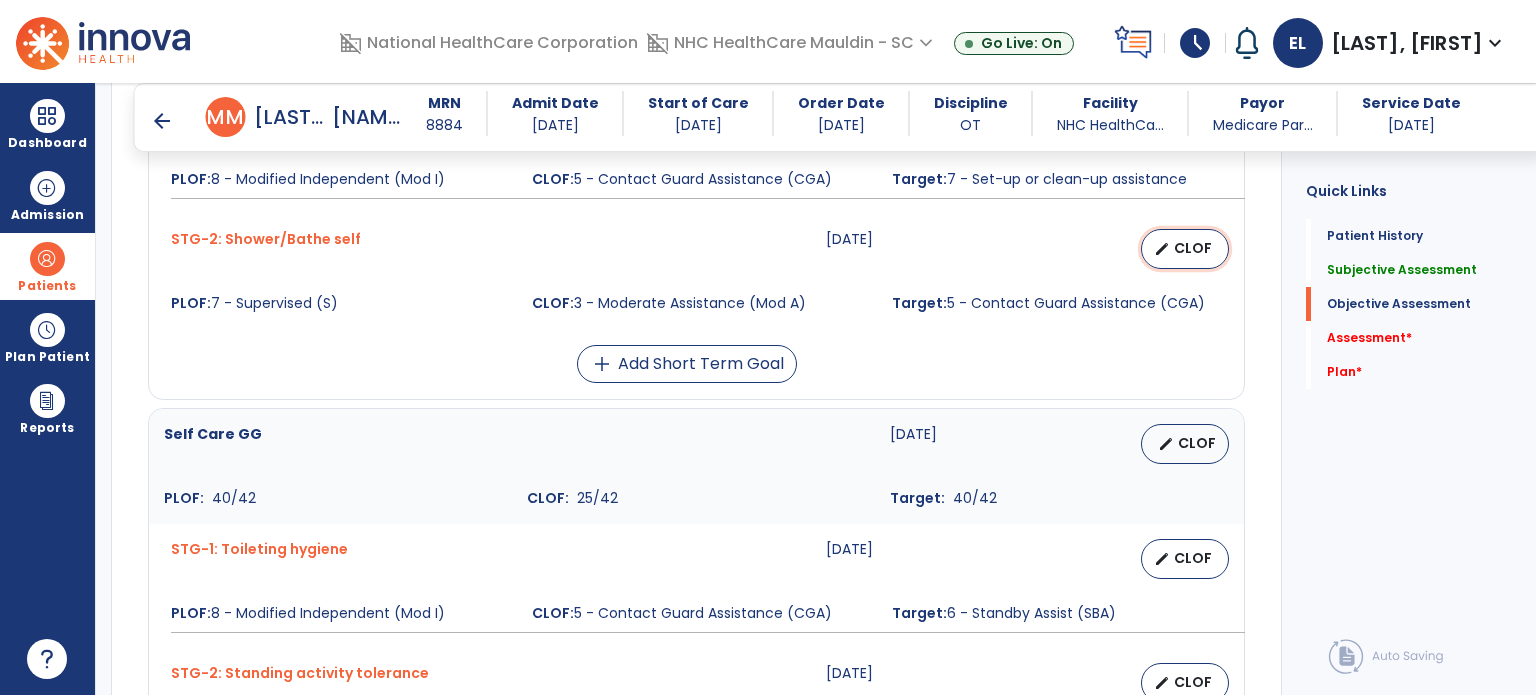click on "CLOF" at bounding box center [1193, 248] 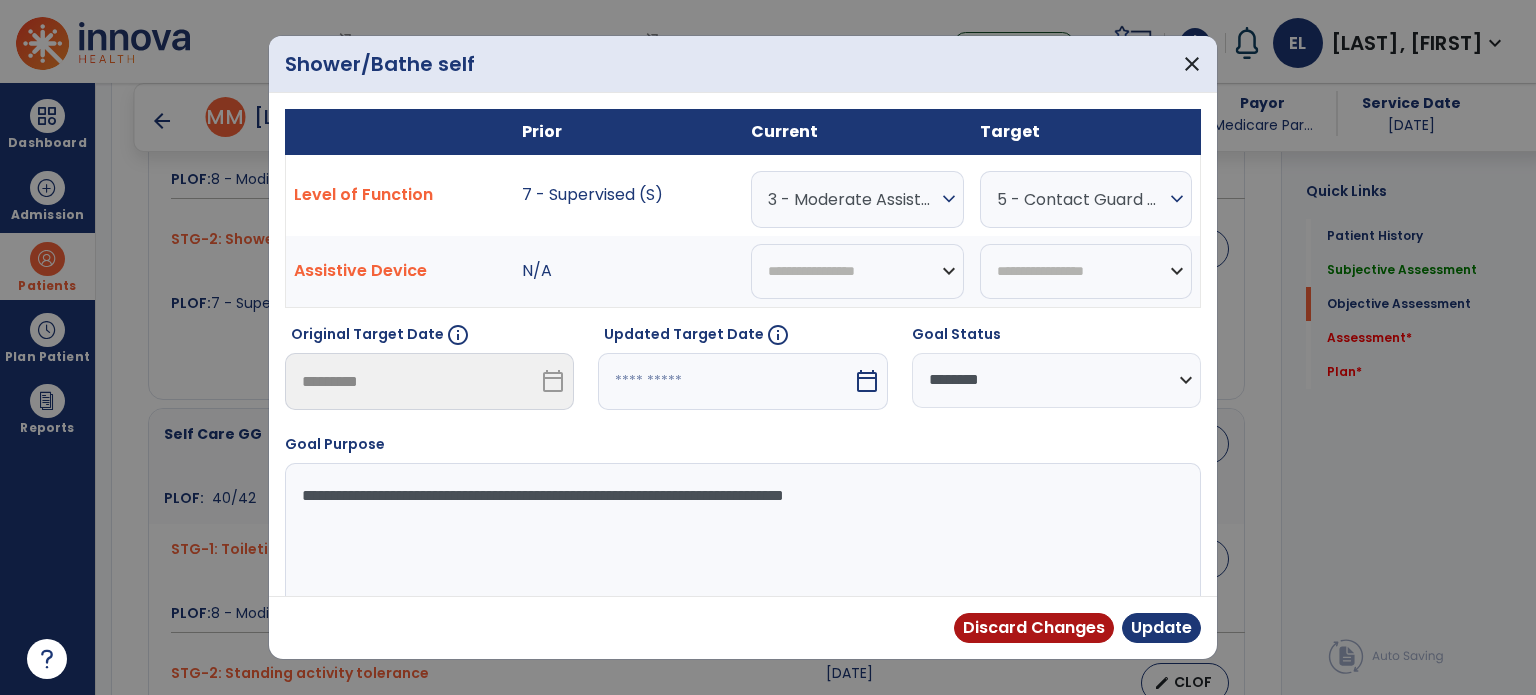 click on "3 - Moderate Assistance (Mod A)" at bounding box center (852, 199) 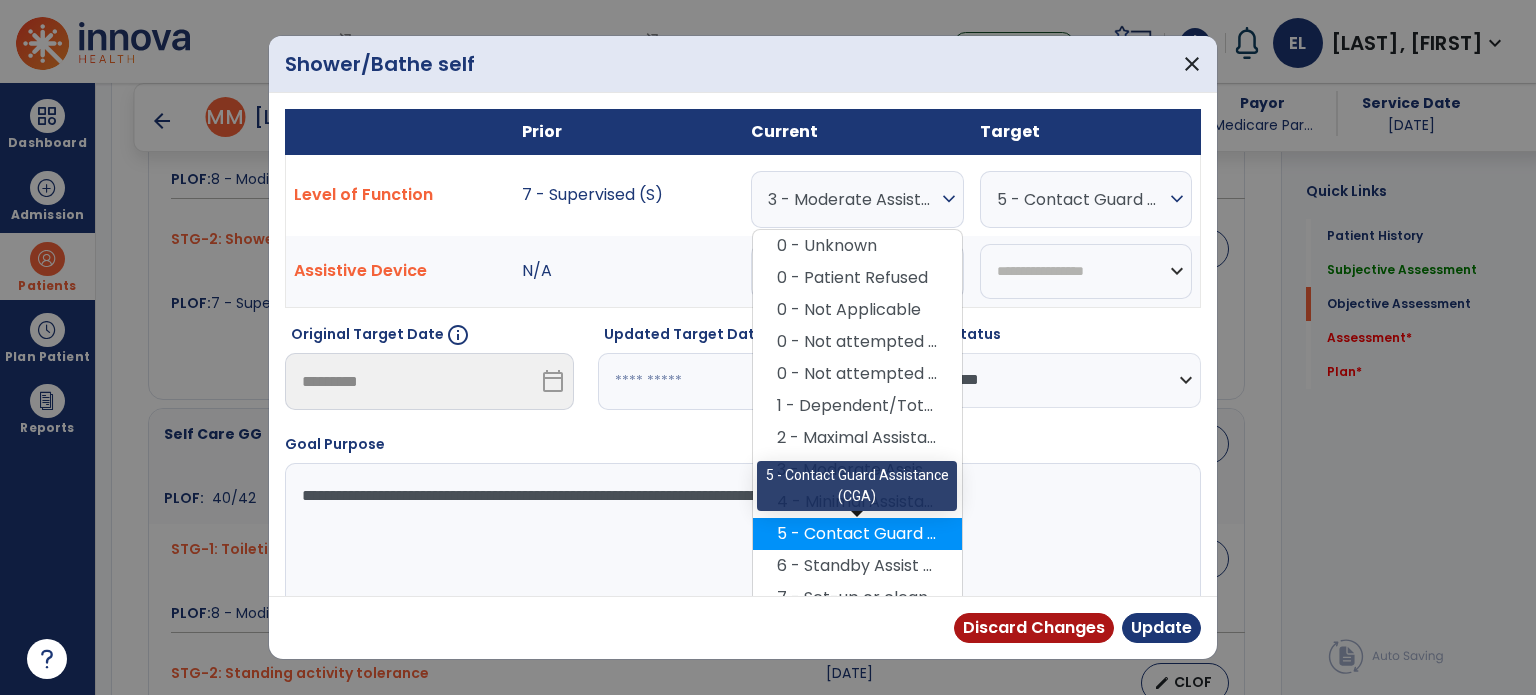 scroll, scrollTop: 112, scrollLeft: 0, axis: vertical 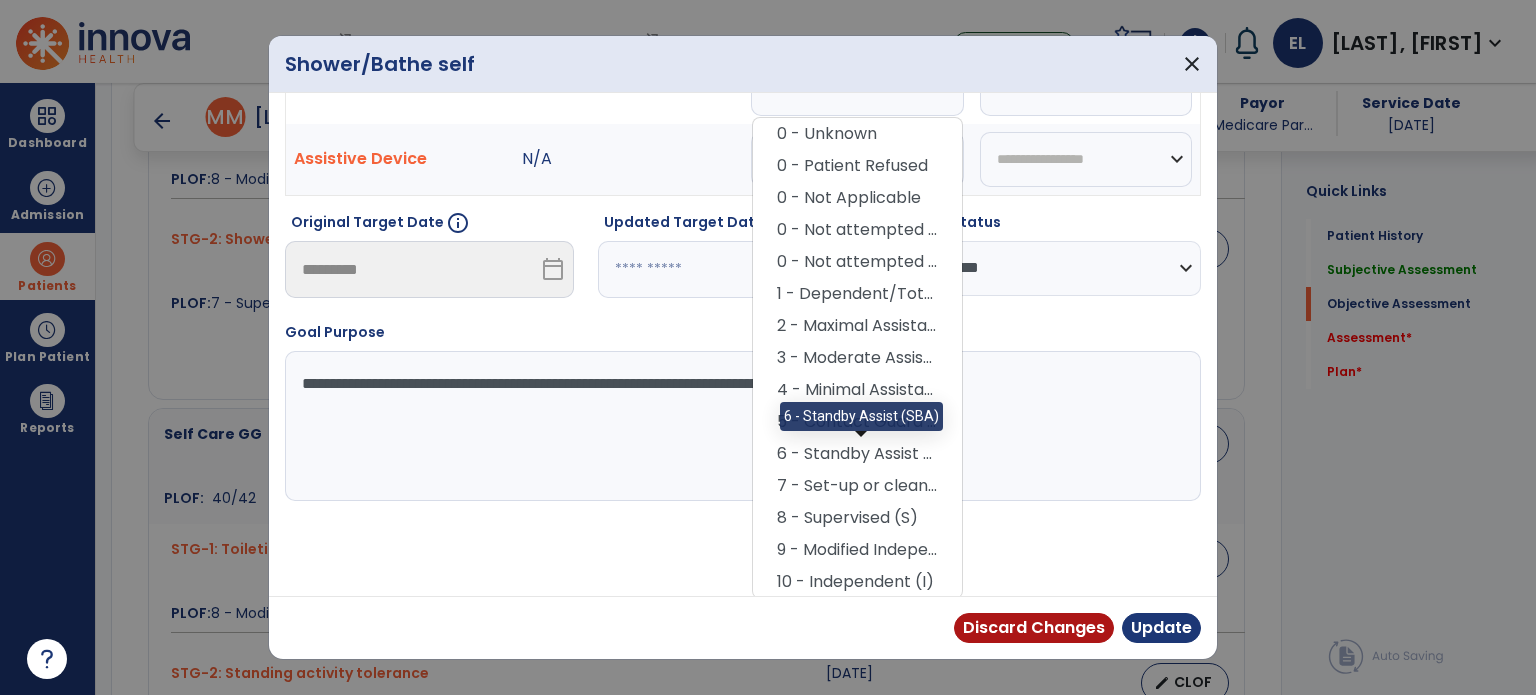 click on "6 - Standby Assist (SBA)" at bounding box center [857, 454] 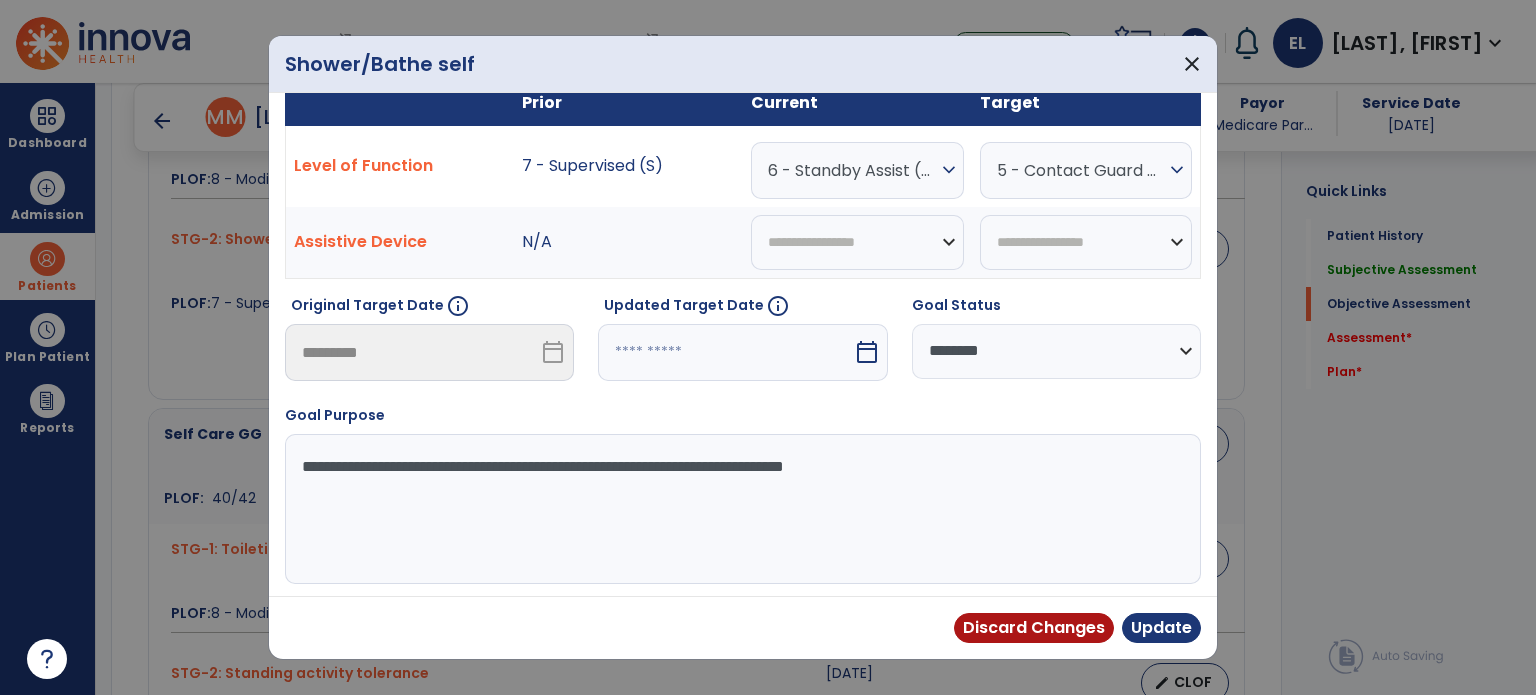 click on "5 - Contact Guard Assistance (CGA)" at bounding box center (1081, 170) 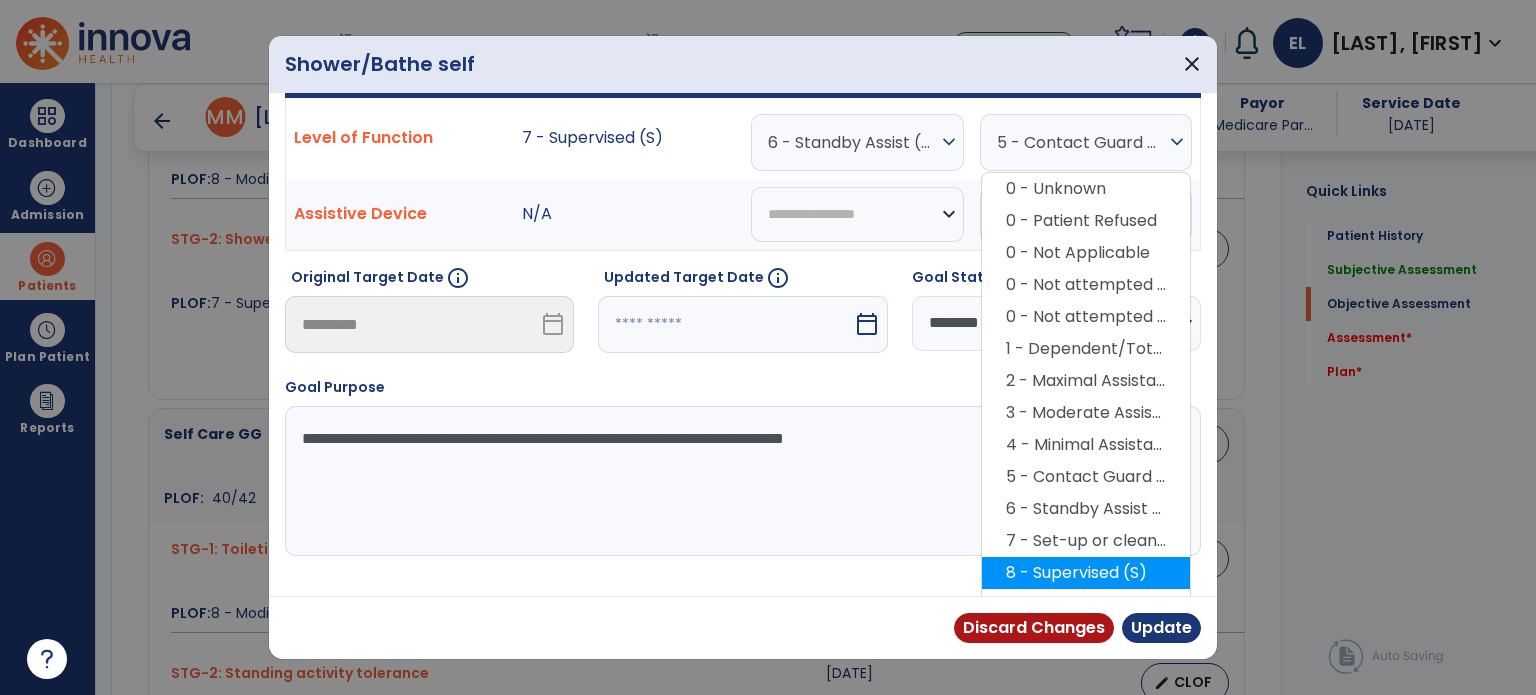 scroll, scrollTop: 112, scrollLeft: 0, axis: vertical 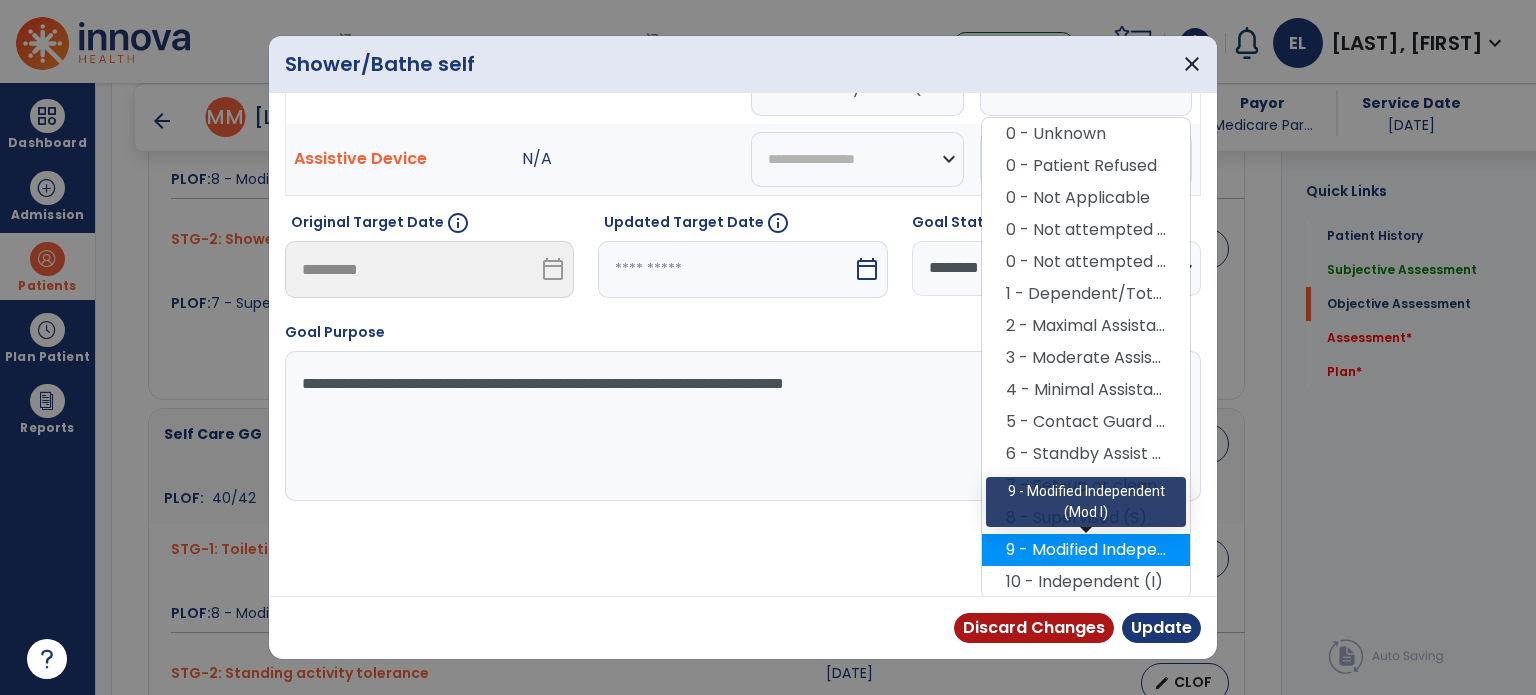 click on "9 - Modified Independent (Mod I)" at bounding box center [1086, 550] 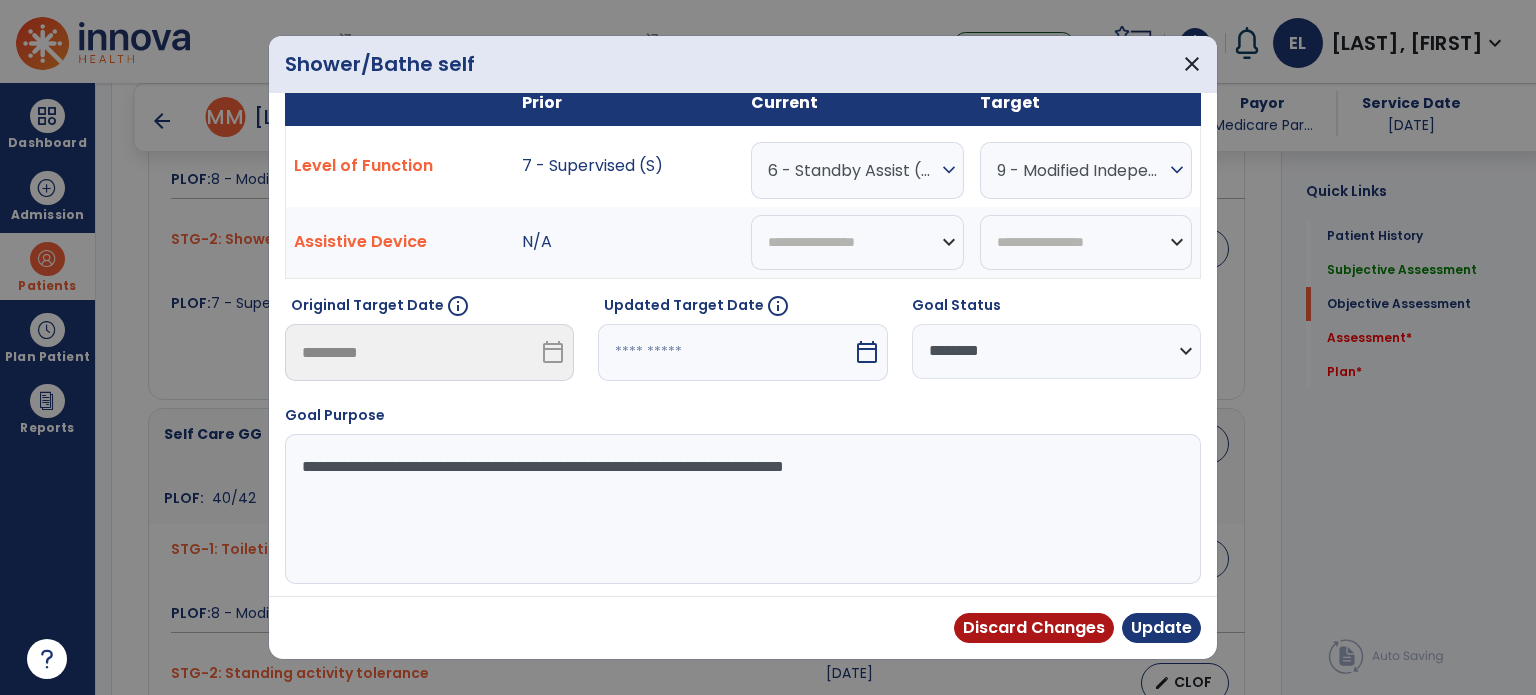 click on "9 - Modified Independent (Mod I)" at bounding box center [852, 170] 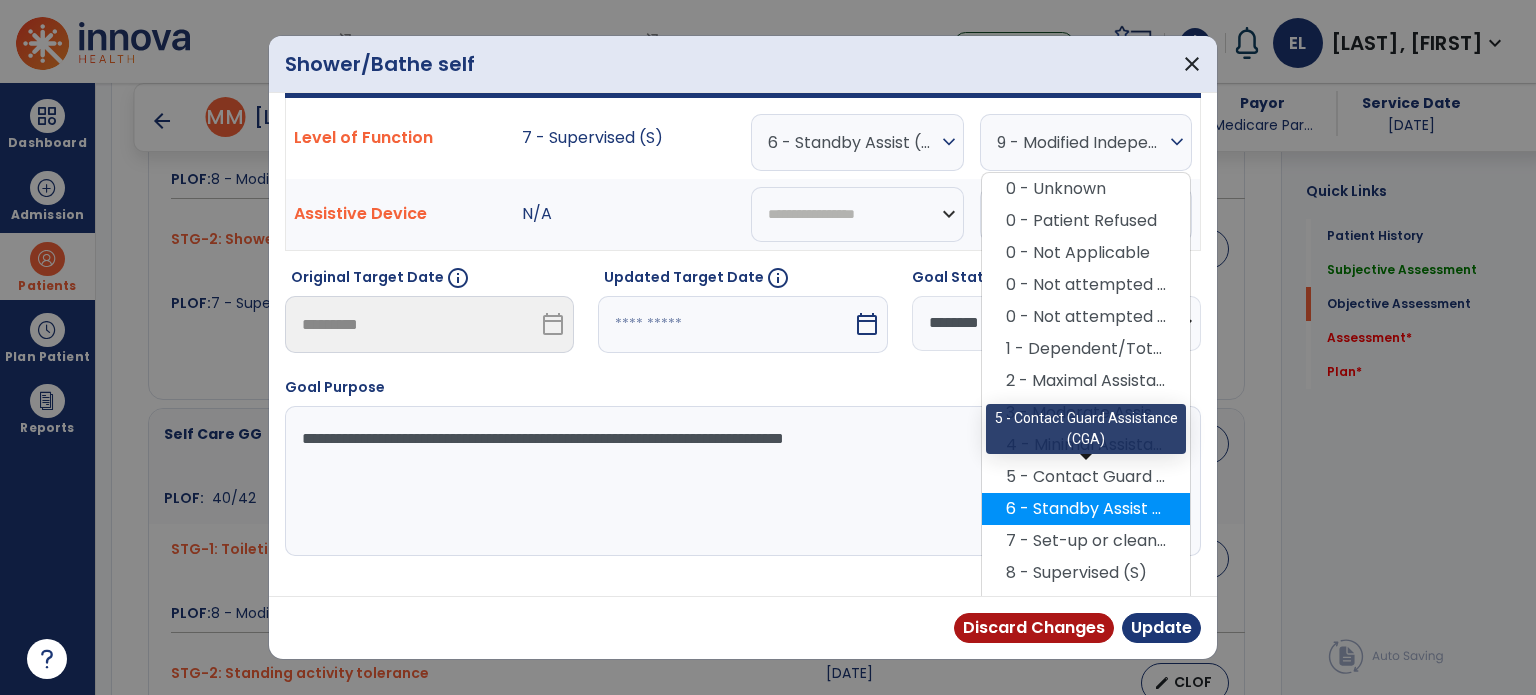 scroll, scrollTop: 112, scrollLeft: 0, axis: vertical 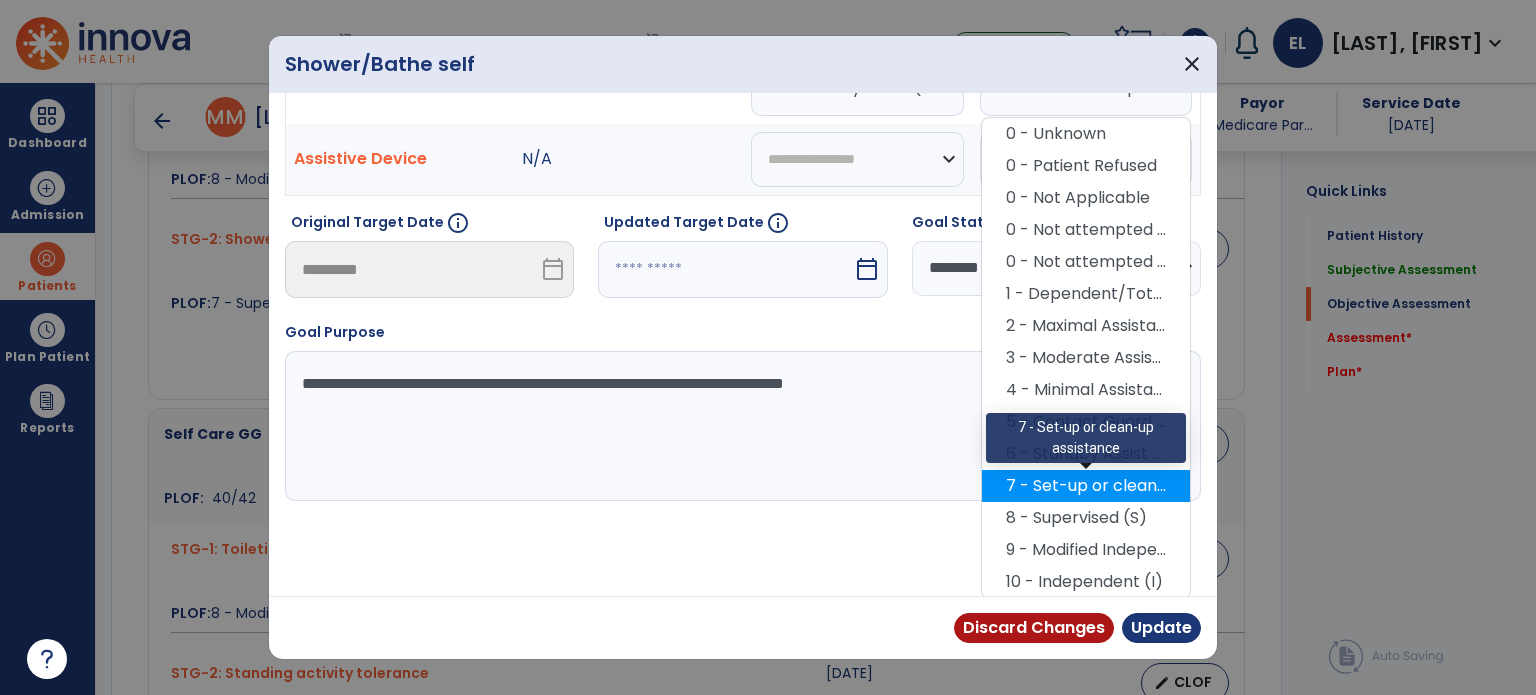 click on "7 - Set-up or clean-up assistance" at bounding box center [1086, 486] 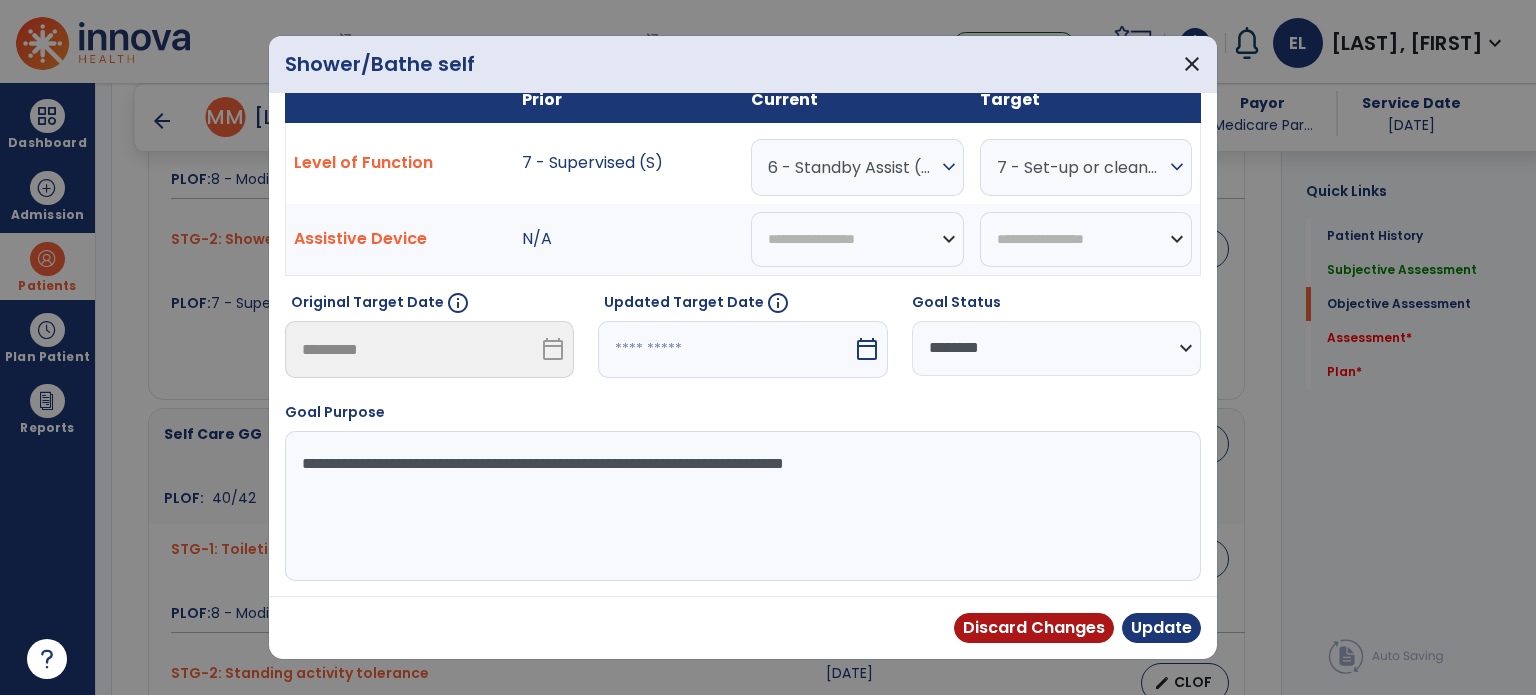 scroll, scrollTop: 29, scrollLeft: 0, axis: vertical 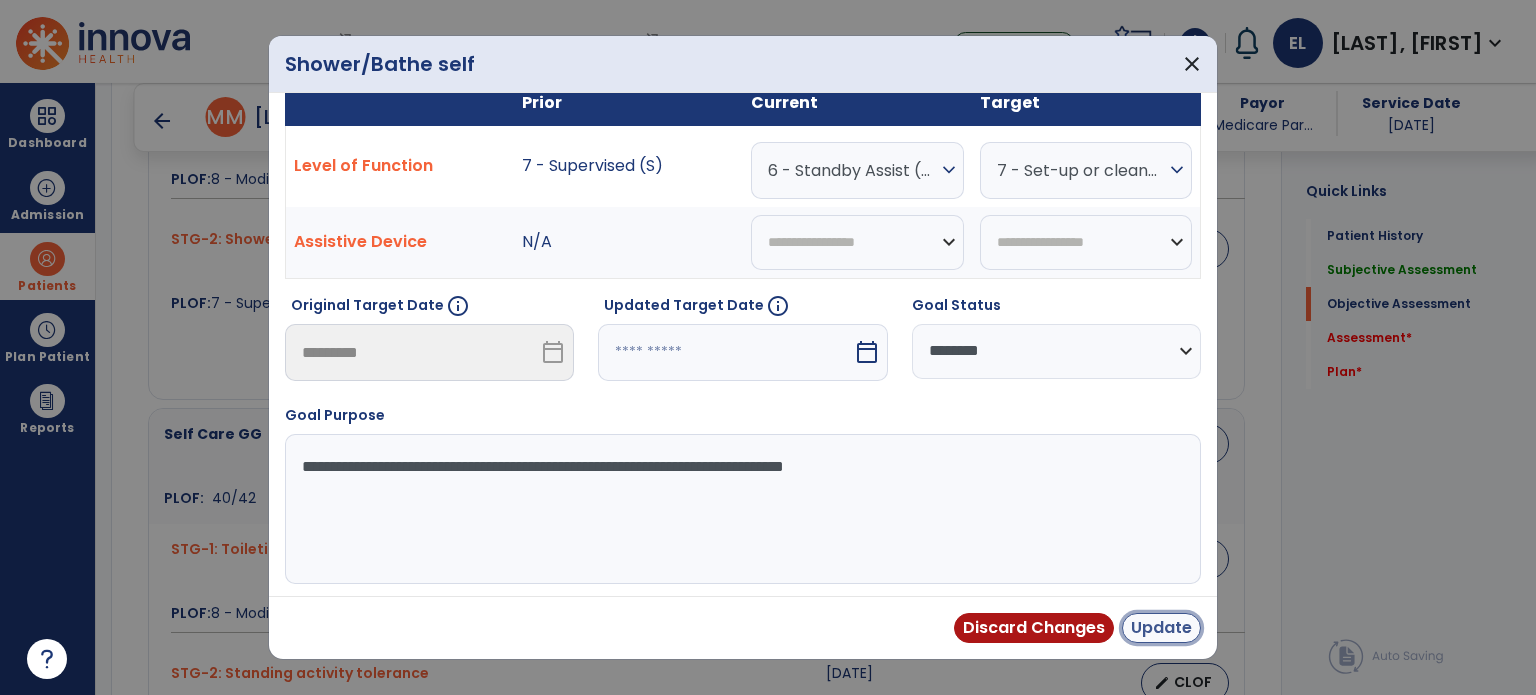 click on "Update" at bounding box center (1161, 628) 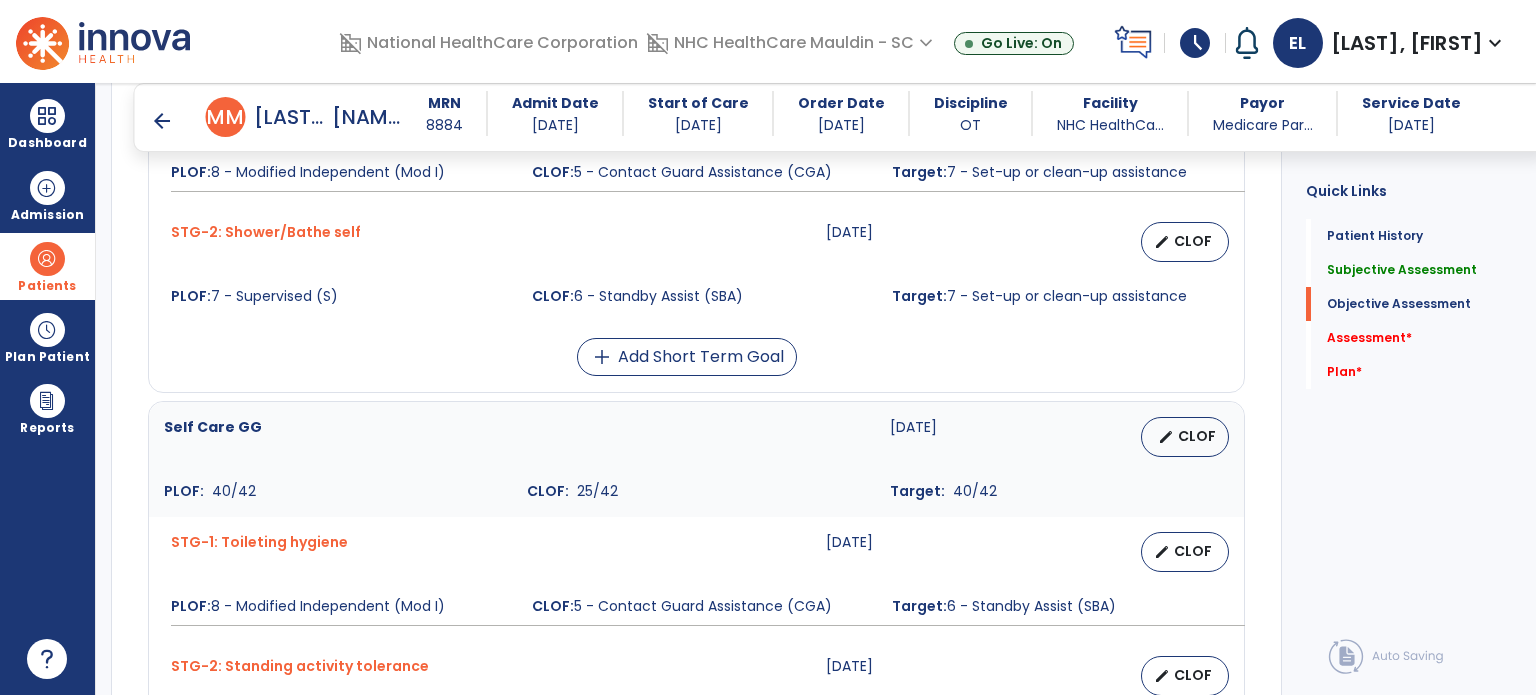 scroll, scrollTop: 944, scrollLeft: 0, axis: vertical 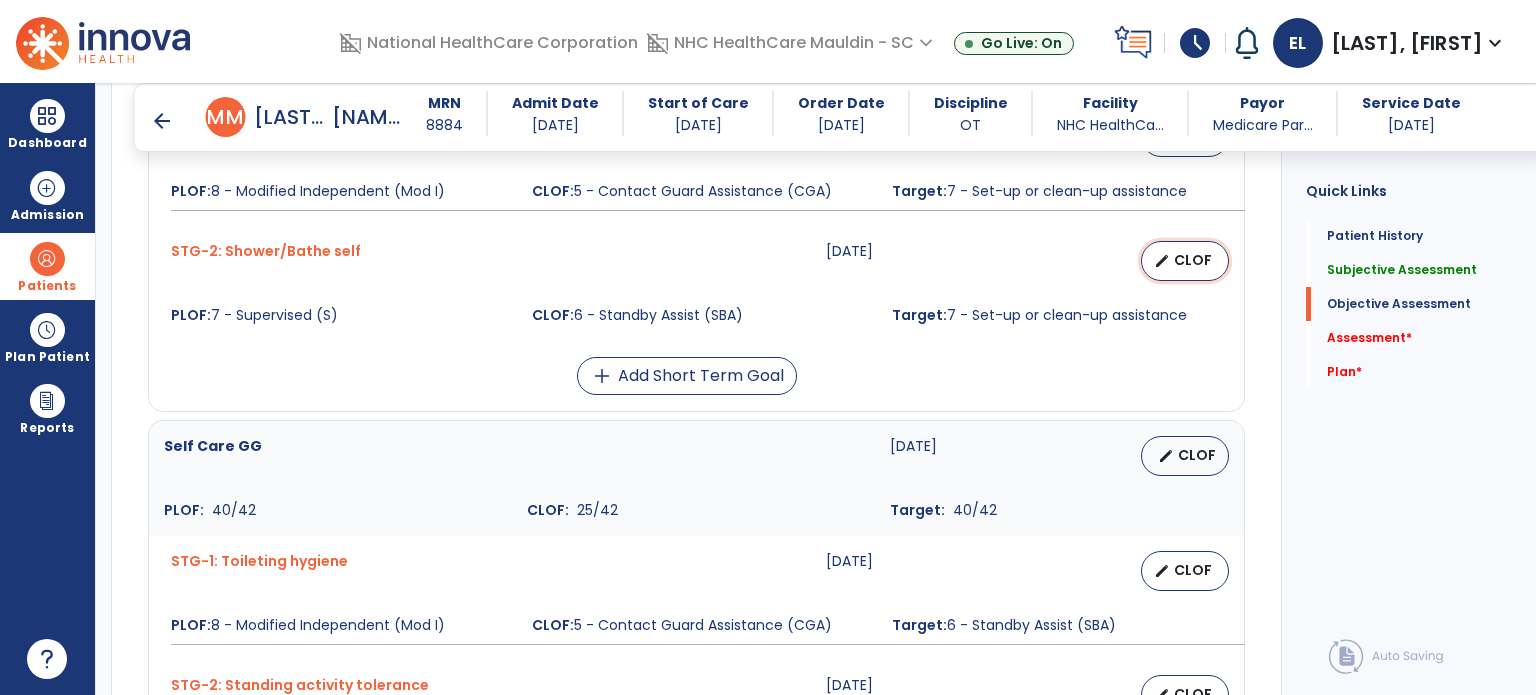 click on "CLOF" at bounding box center [1193, 260] 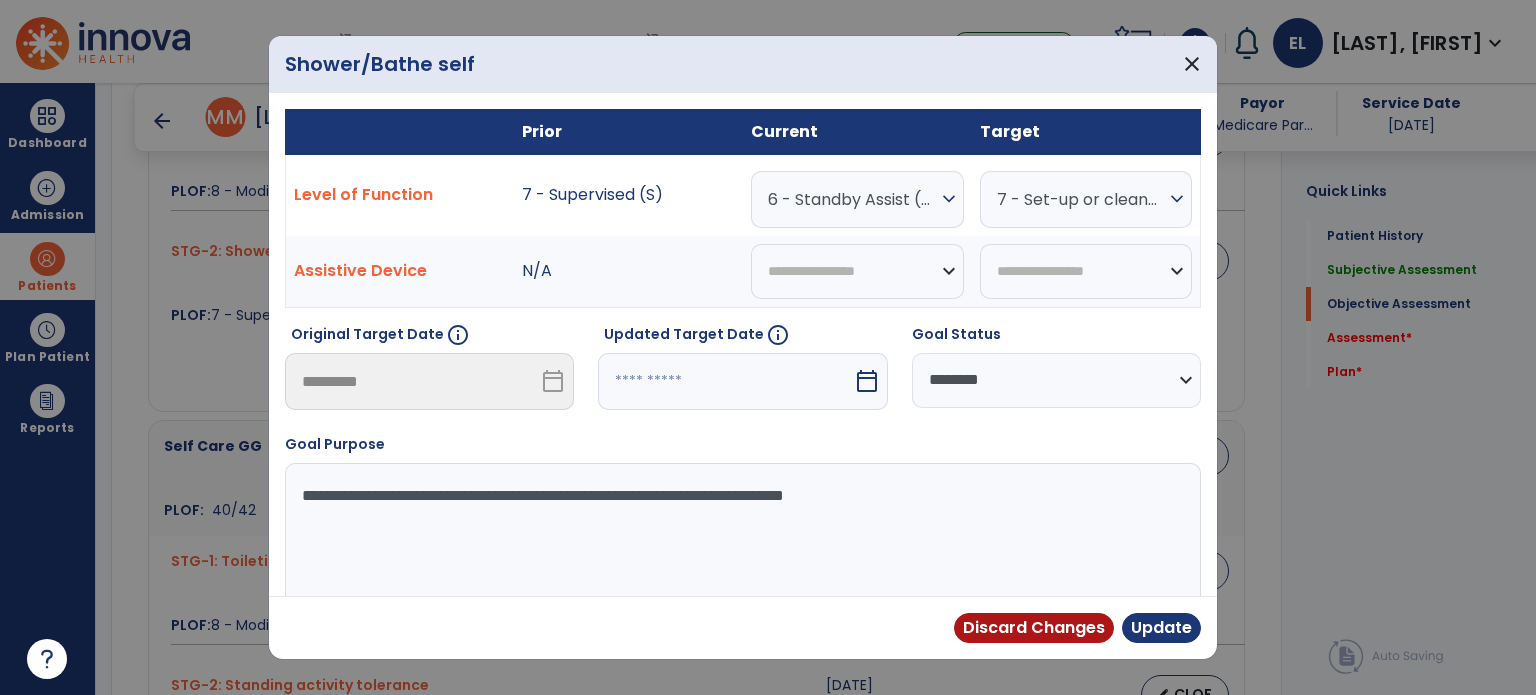 click on "6 - Standby Assist (SBA)" at bounding box center [852, 199] 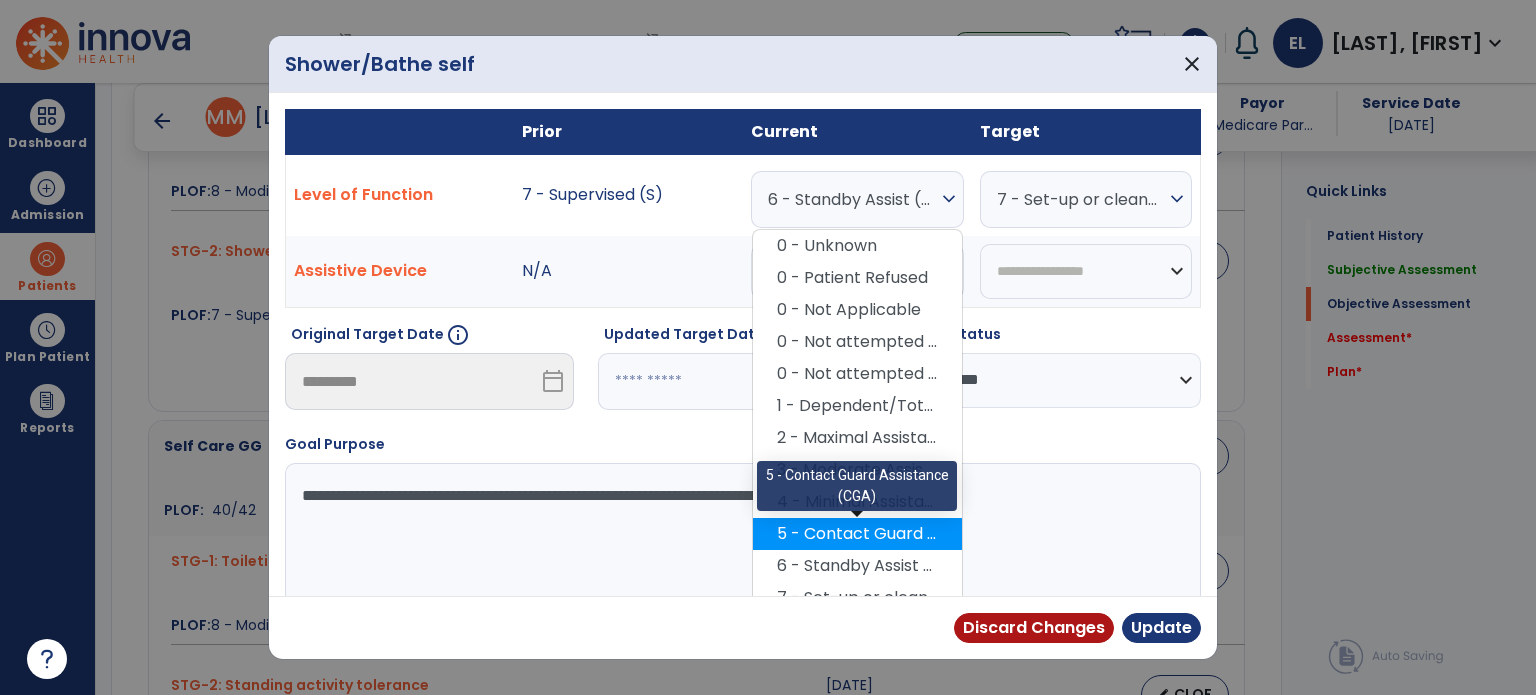 click on "5 - Contact Guard Assistance (CGA)" at bounding box center (857, 534) 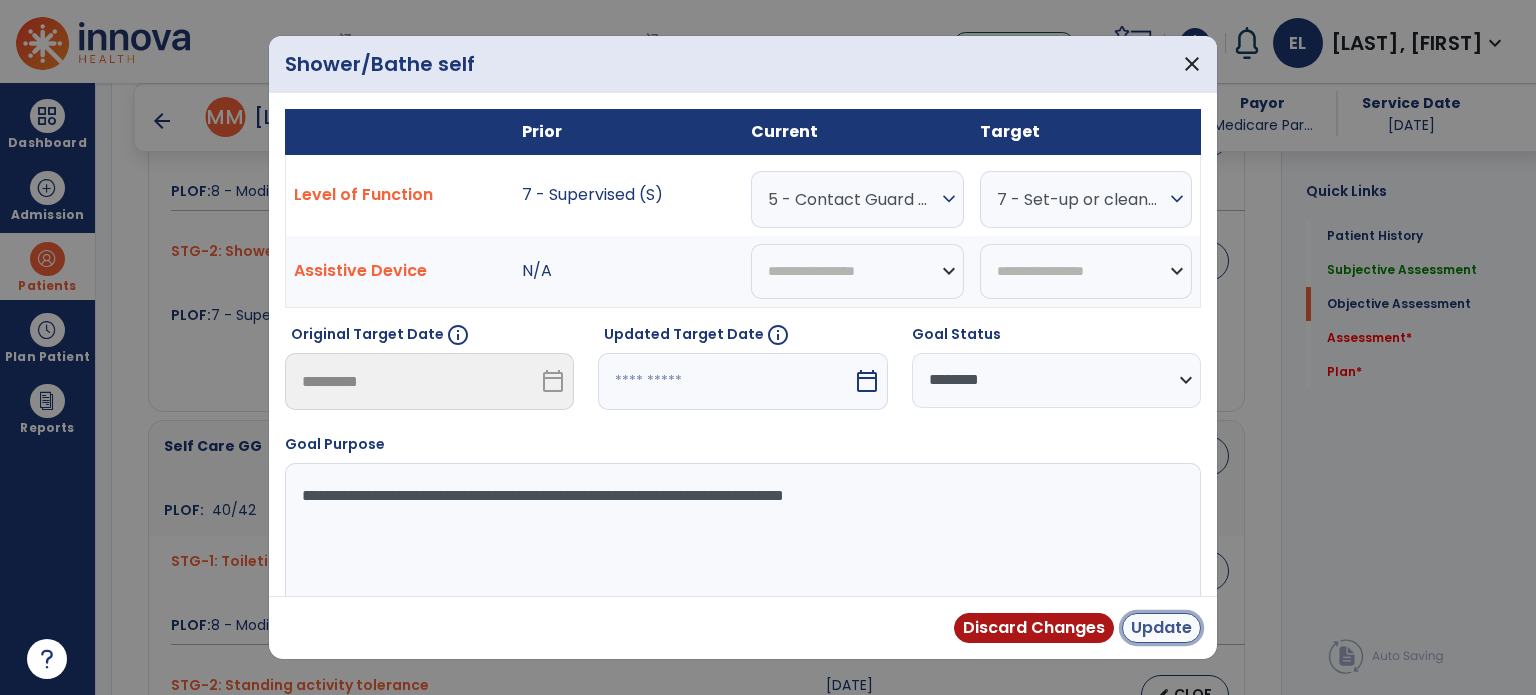 click on "Update" at bounding box center [1161, 628] 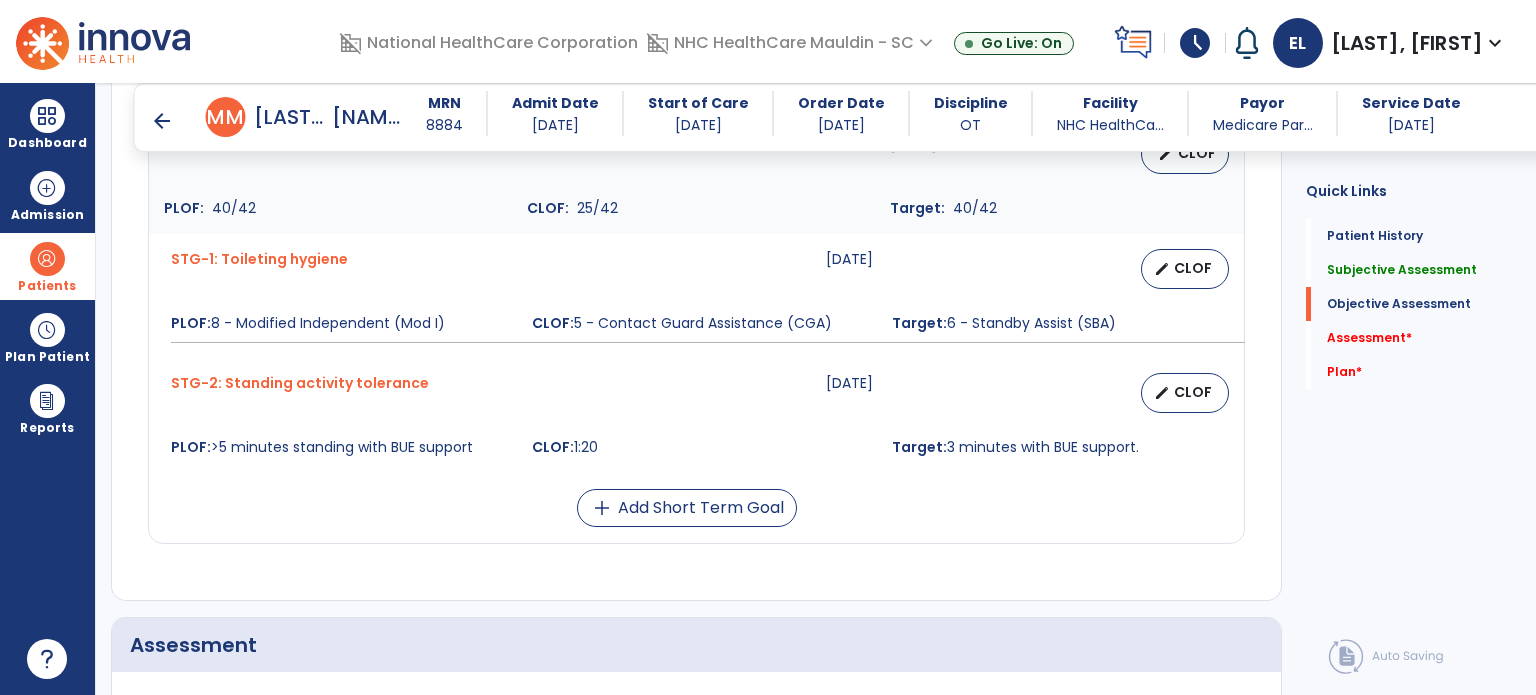 scroll, scrollTop: 1260, scrollLeft: 0, axis: vertical 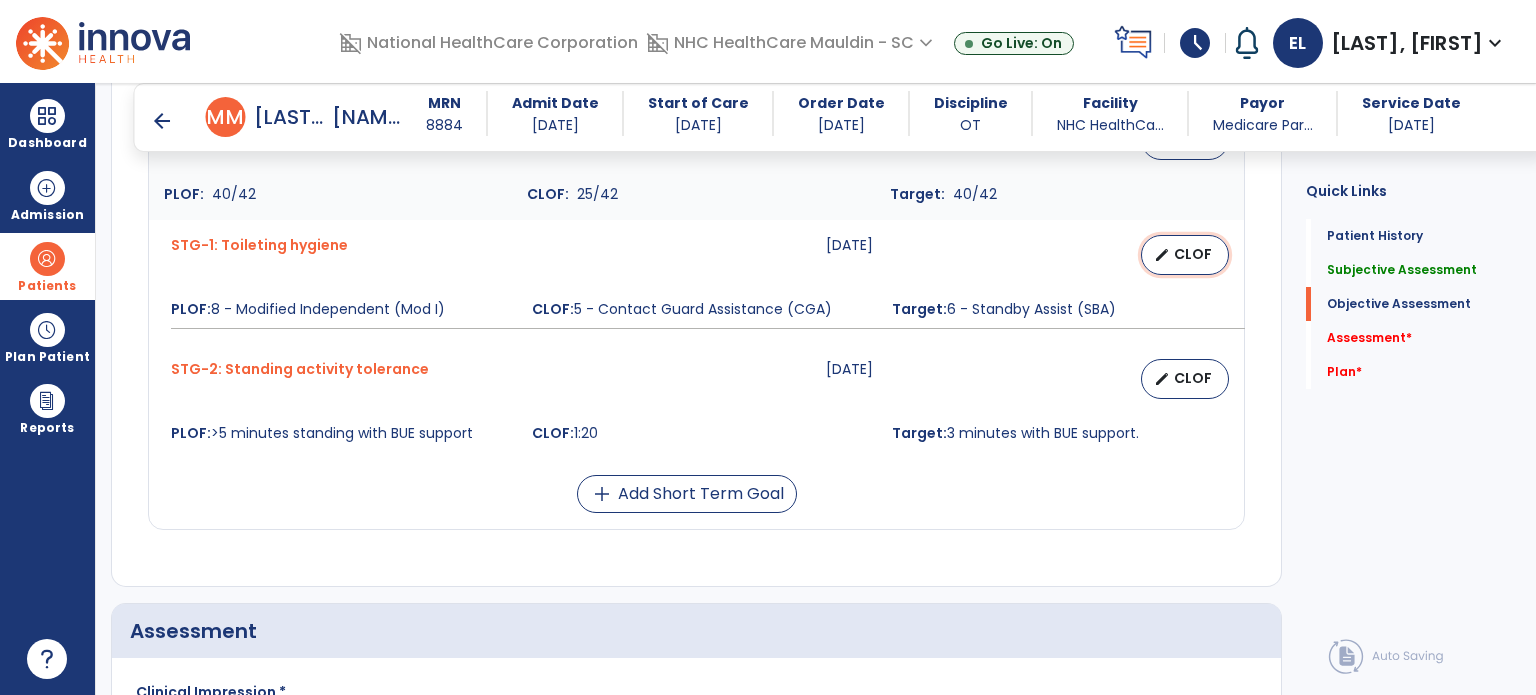 click on "CLOF" at bounding box center (1193, 254) 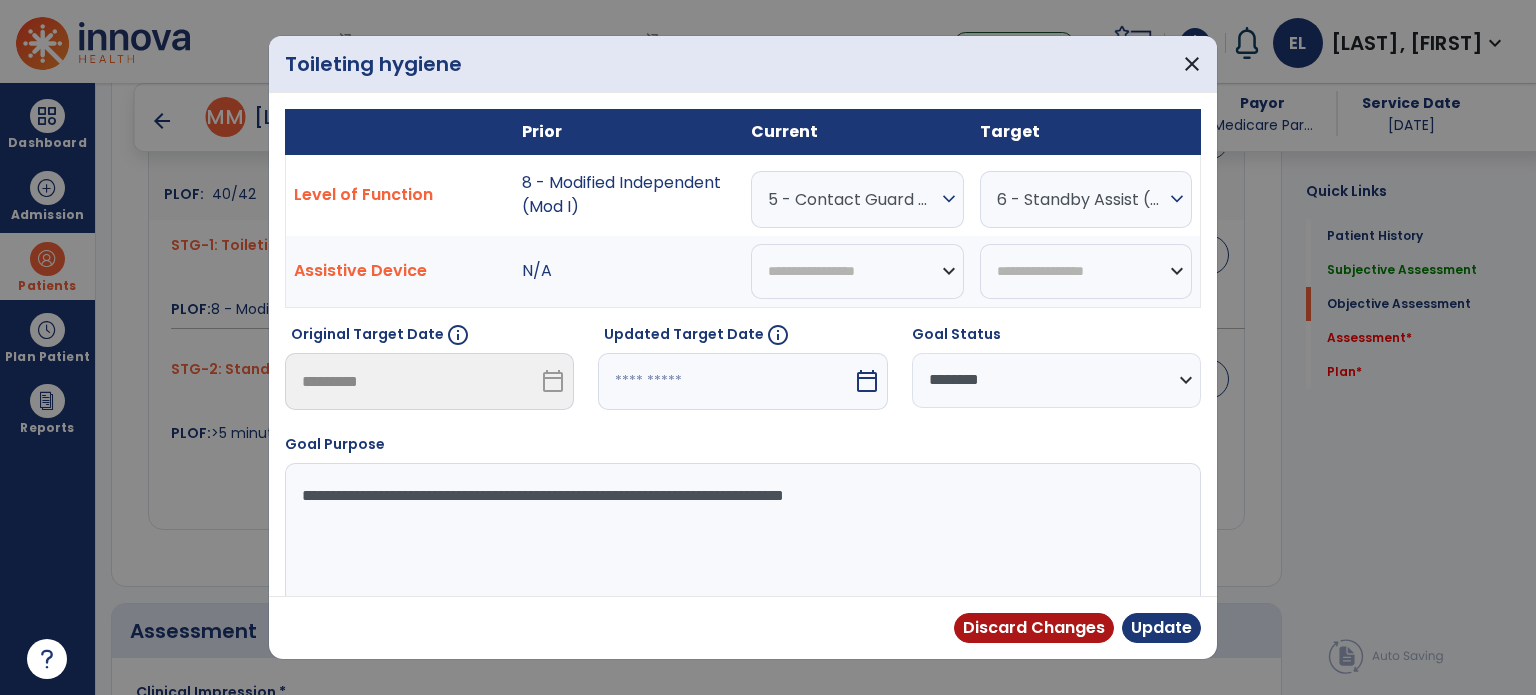 click on "5 - Contact Guard Assistance (CGA)" at bounding box center (852, 199) 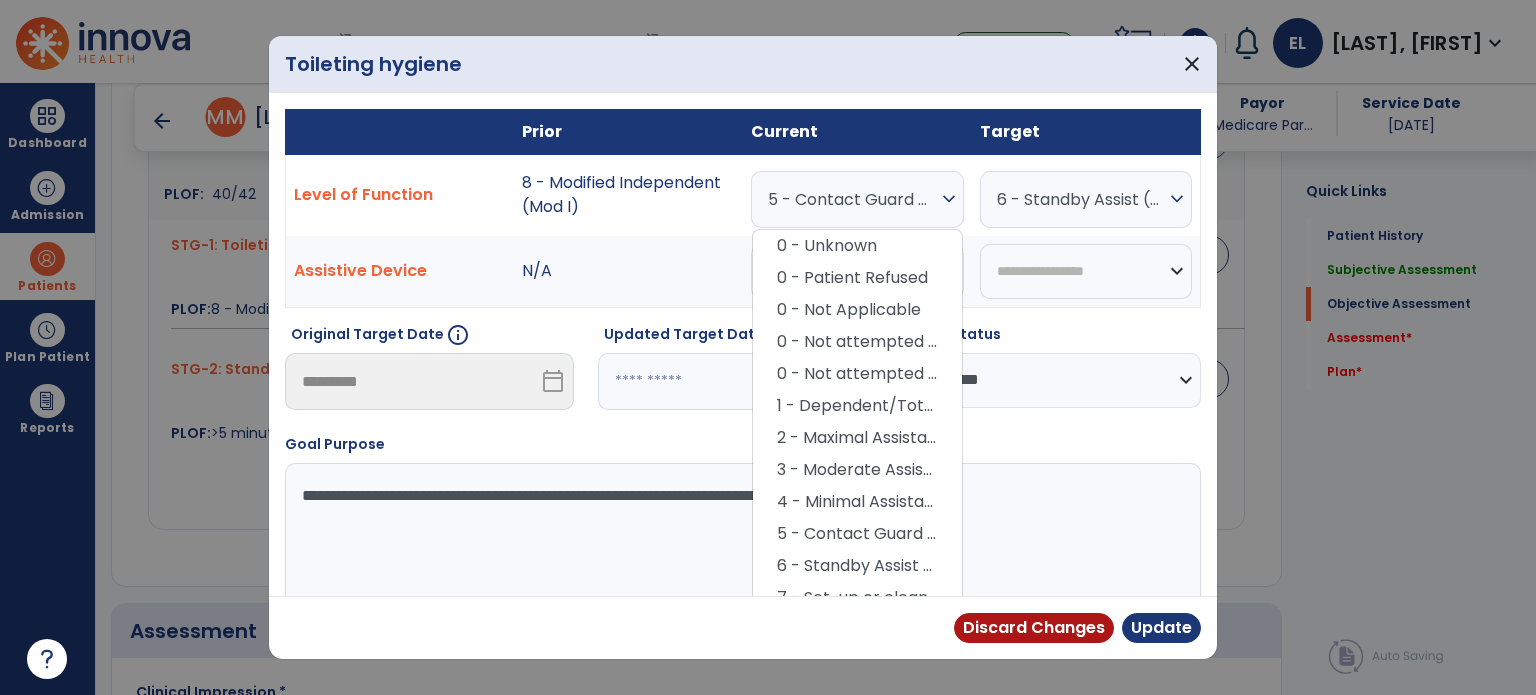 click on "Prior Current Target Level of Function  8 - Modified Independent (Mod I)     5 - Contact Guard Assistance (CGA)   expand_more   0 - Unknown   0 - Patient Refused   0 - Not Applicable   0 - Not attempted due to environmental limitation   0 - Not attempted due to medical condition or safety concerns   1 - Dependent/Total Assistance (D)   2 - Maximal Assistance (Max A)   3 - Moderate Assistance (Mod A)   4 - Minimal Assistance (Min A)   5 - Contact Guard Assistance (CGA)   6 - Standby Assist (SBA)   7 - Set-up or clean-up assistance   8 - Supervised (S)   9 - Modified Independent (Mod I)   10 - Independent (I)     6 - Standby Assist (SBA)   expand_more   0 - Unknown   0 - Patient Refused   0 - Not Applicable   0 - Not attempted due to environmental limitation   0 - Not attempted due to medical condition or safety concerns   1 - Dependent/Total Assistance (D)   2 - Maximal Assistance (Max A)   3 - Moderate Assistance (Mod A)   4 - Minimal Assistance (Min A)   5 - Contact Guard Assistance (CGA)  Assistive Device" at bounding box center (743, 361) 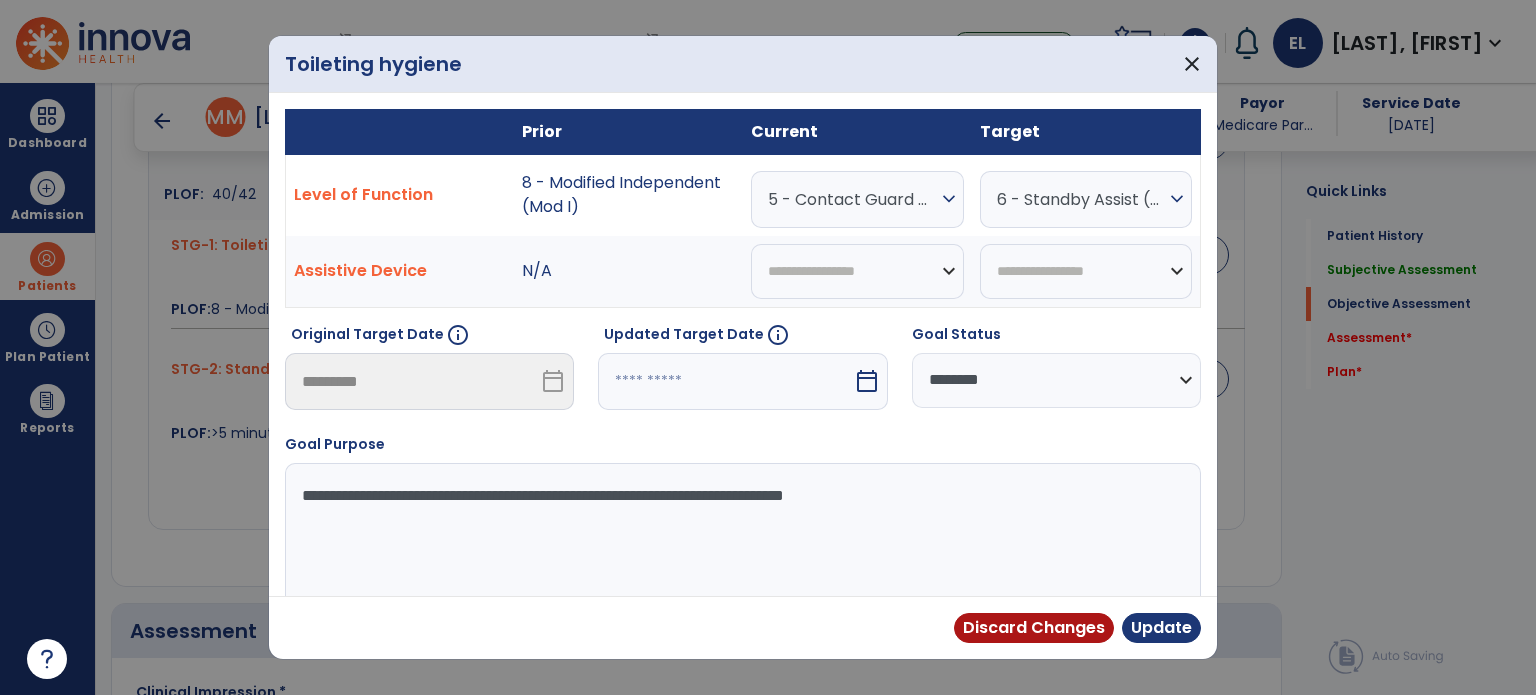 click on "6 - Standby Assist (SBA)" at bounding box center [852, 199] 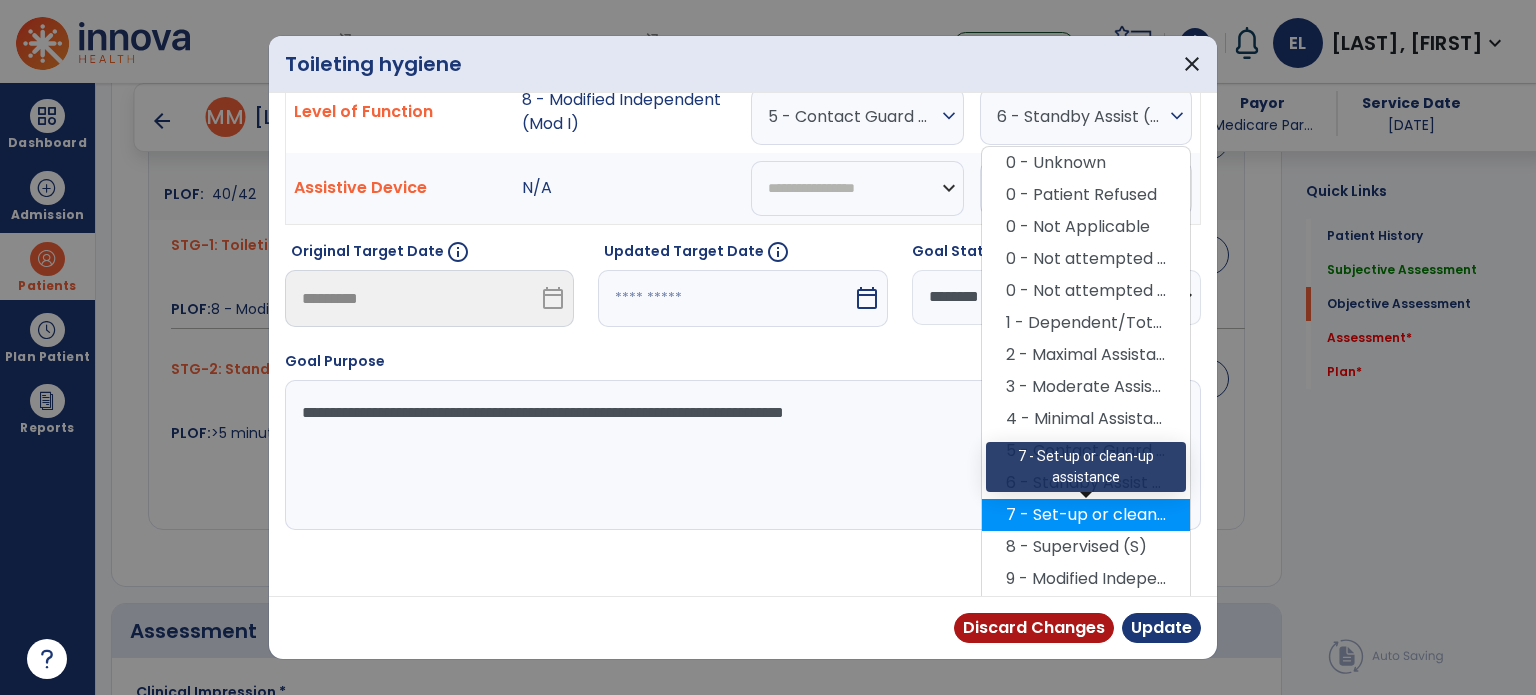 click on "7 - Set-up or clean-up assistance" at bounding box center [1086, 515] 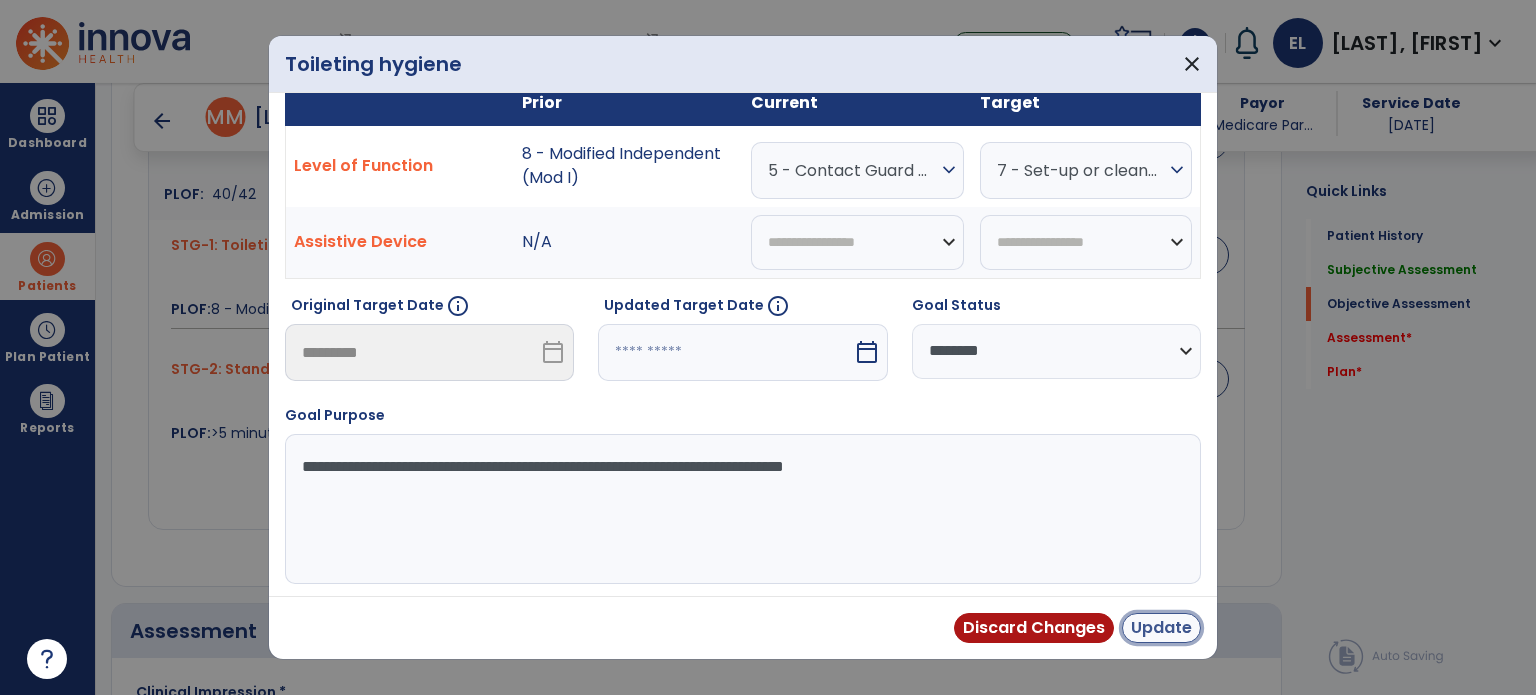 click on "Update" at bounding box center (1161, 628) 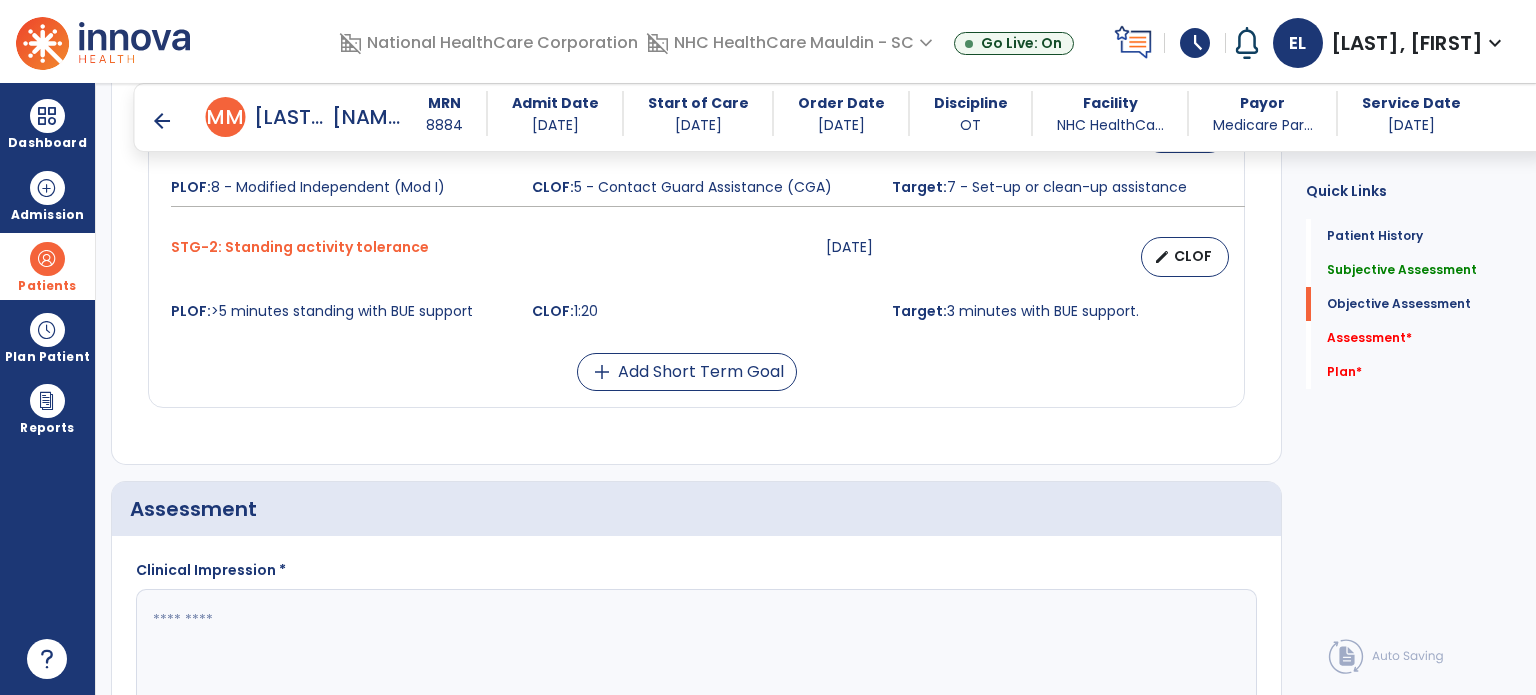 scroll, scrollTop: 1384, scrollLeft: 0, axis: vertical 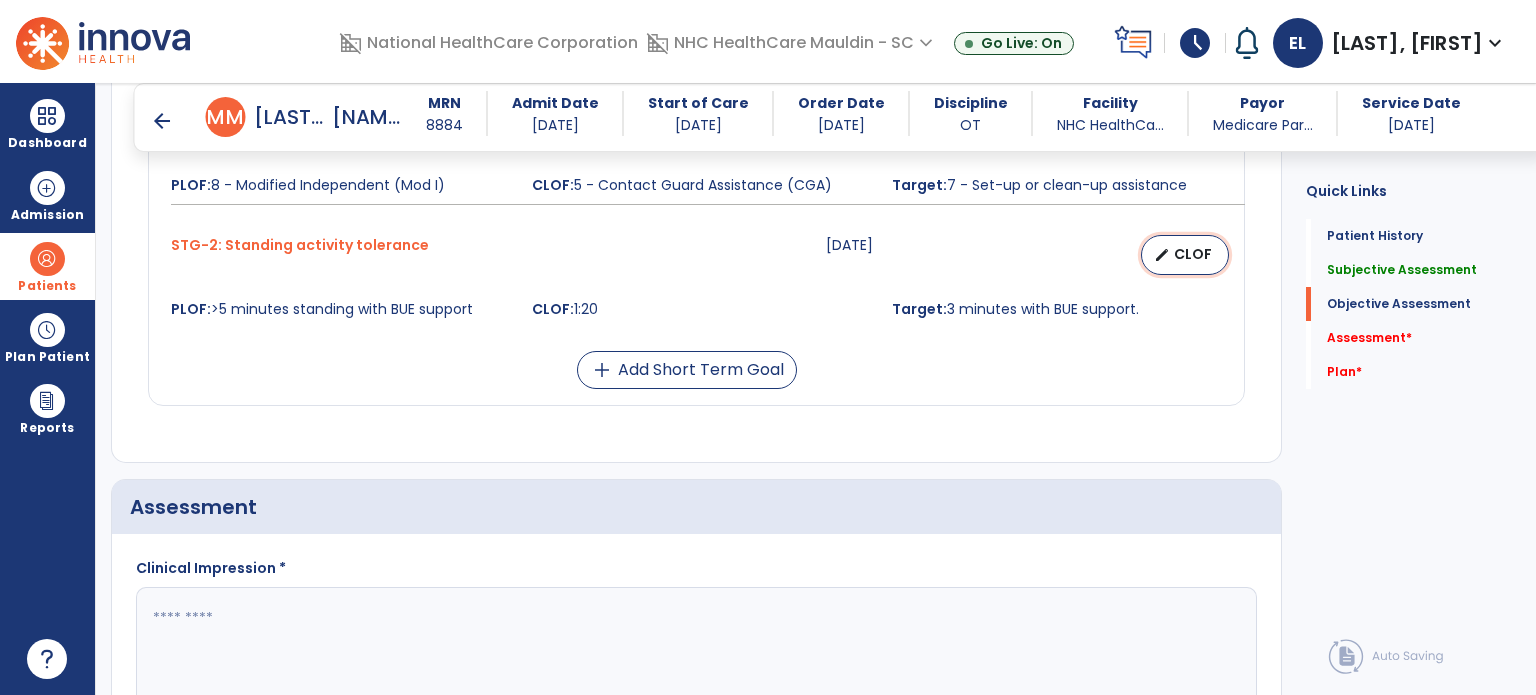 click on "CLOF" at bounding box center [1193, 254] 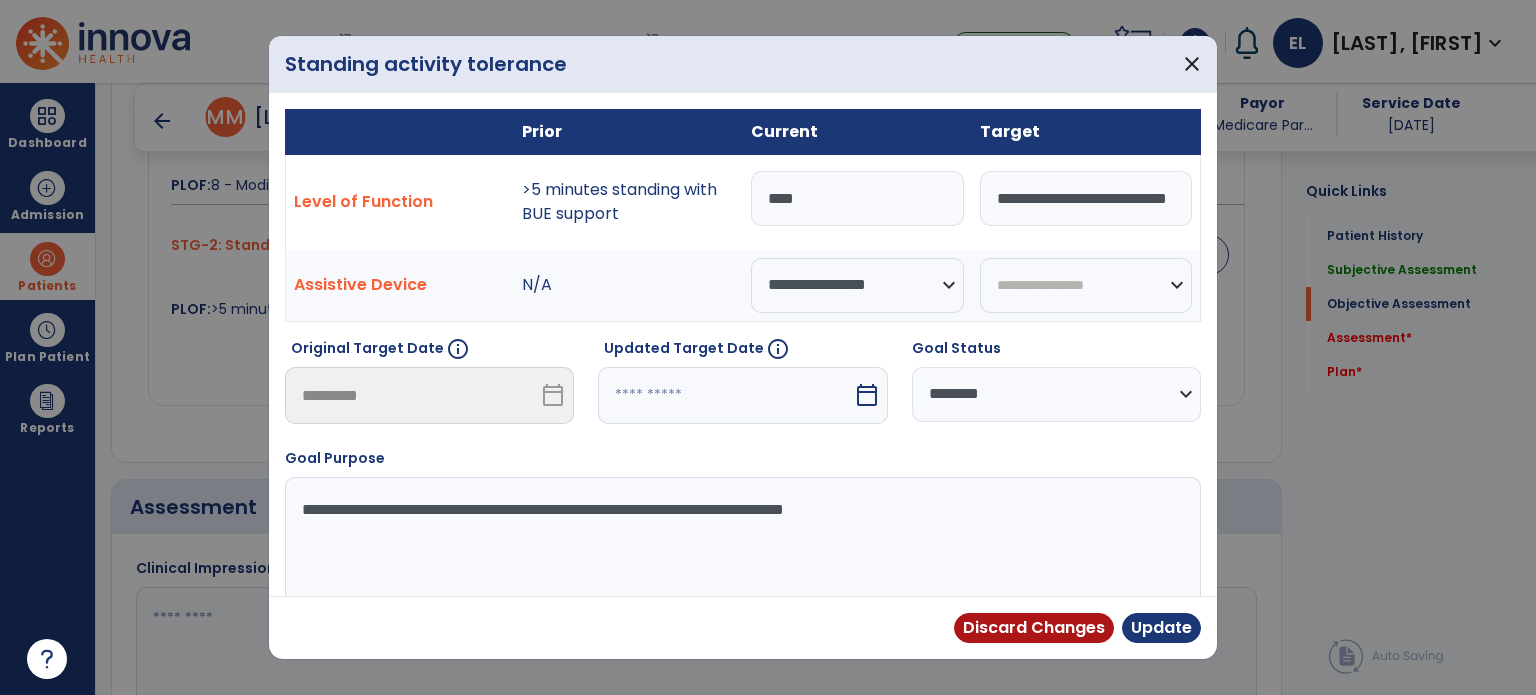 drag, startPoint x: 808, startPoint y: 208, endPoint x: 726, endPoint y: 193, distance: 83.360664 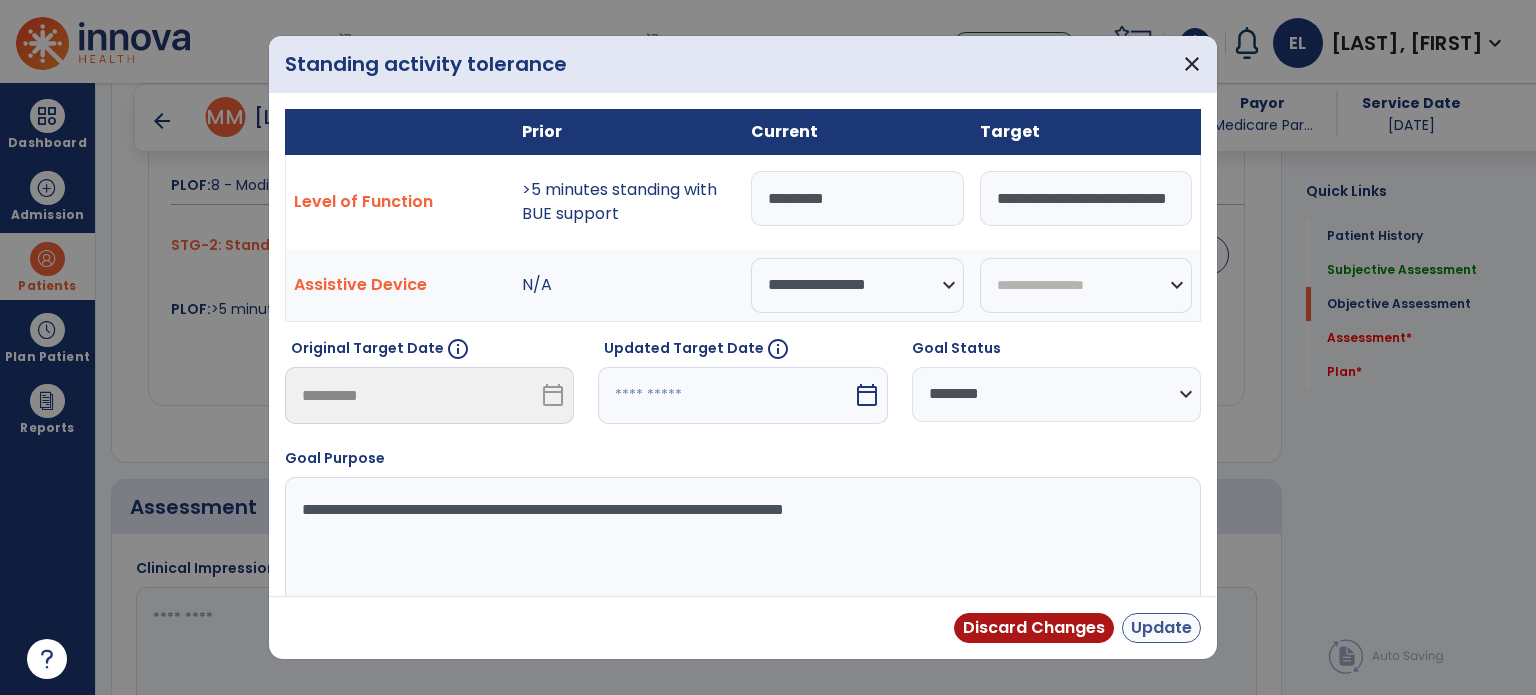 type on "*********" 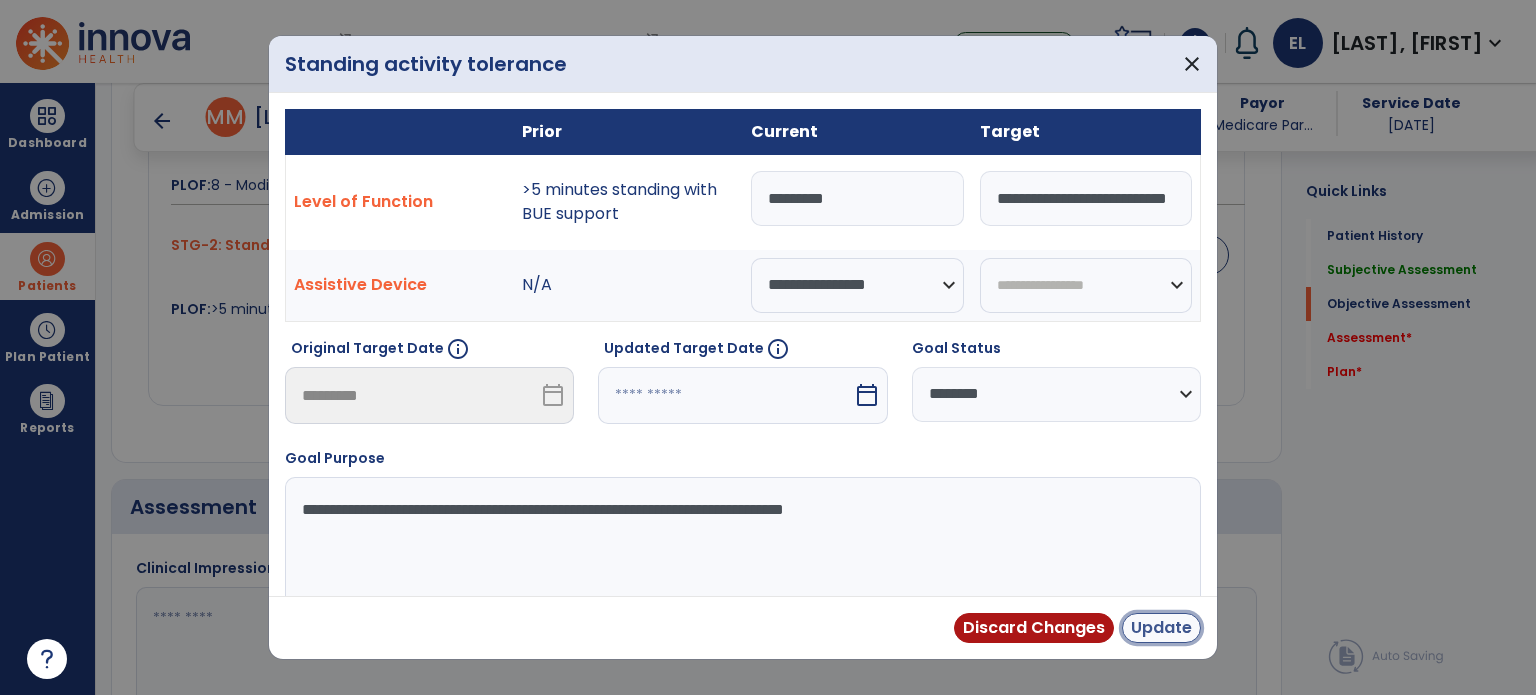 click on "Update" at bounding box center (1161, 628) 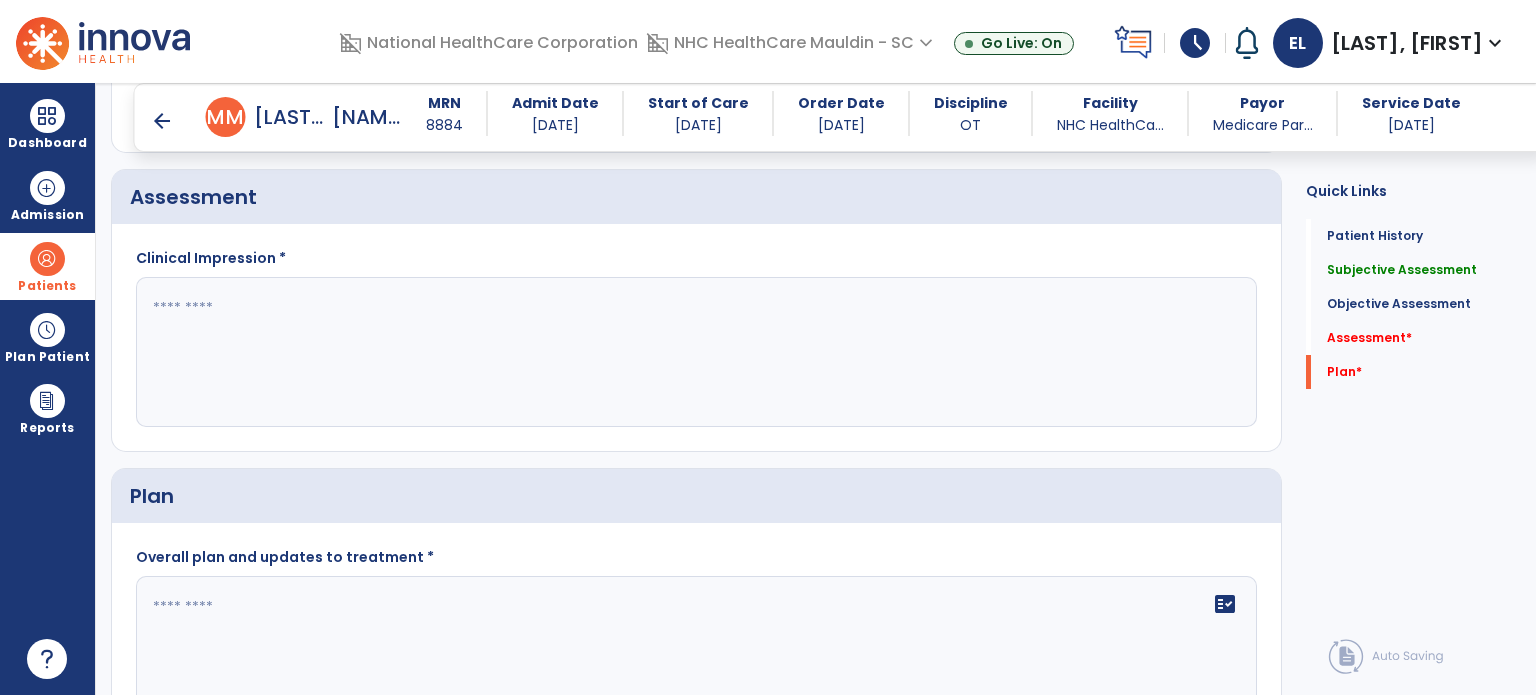 scroll, scrollTop: 1760, scrollLeft: 0, axis: vertical 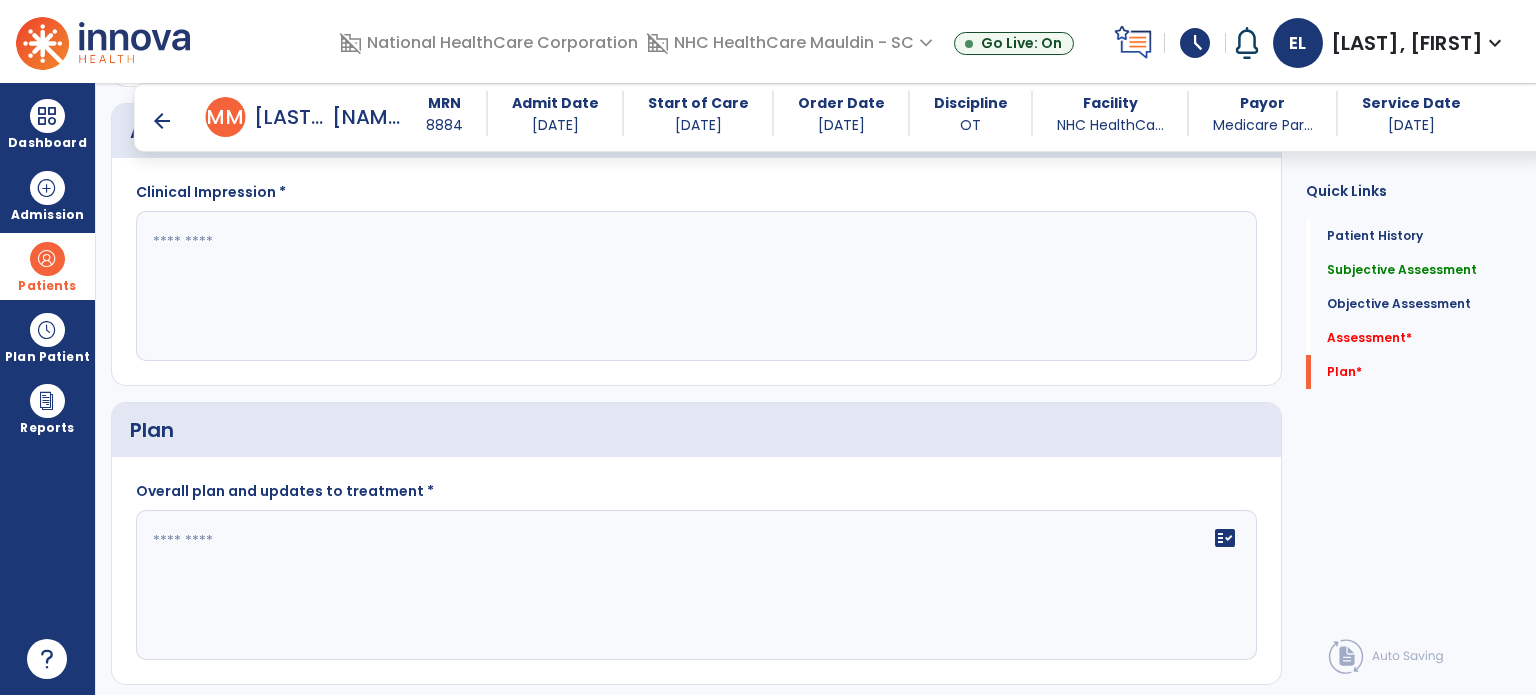 click 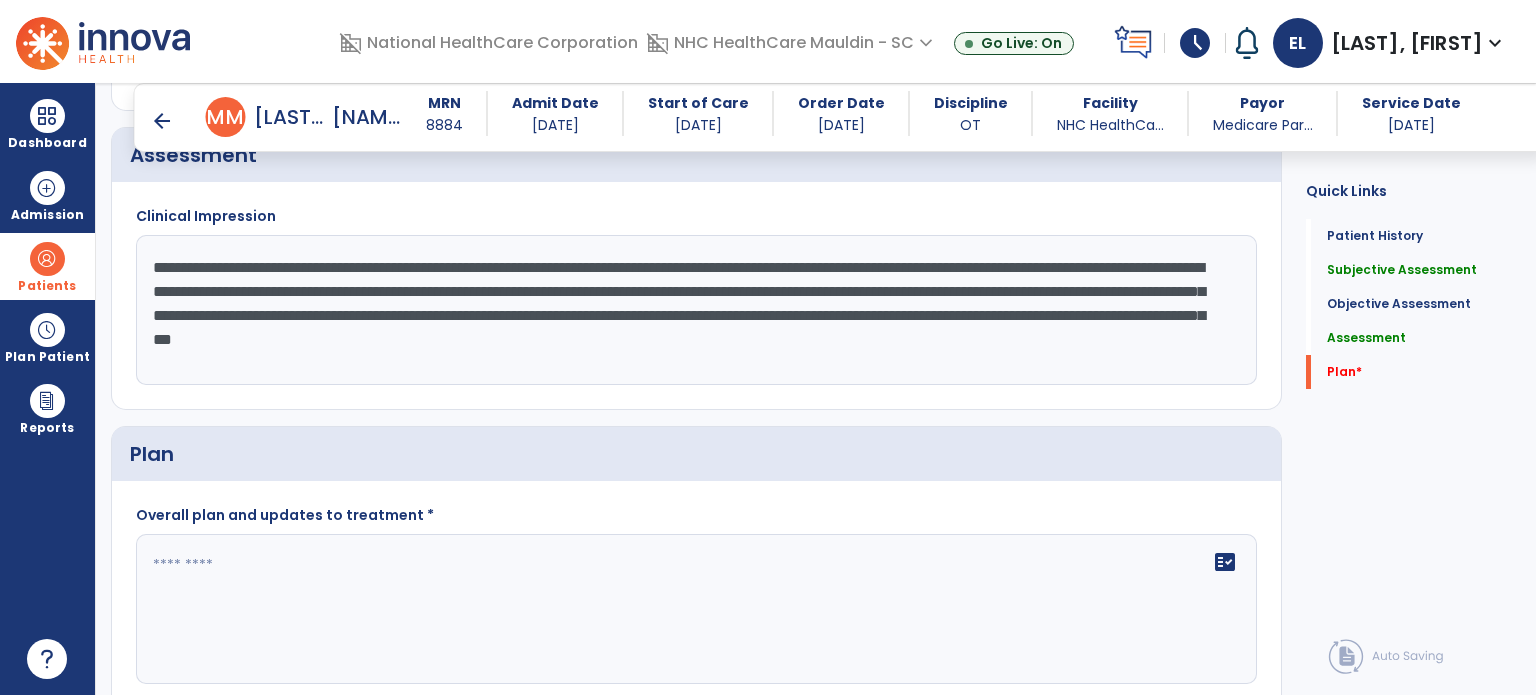 scroll, scrollTop: 1722, scrollLeft: 0, axis: vertical 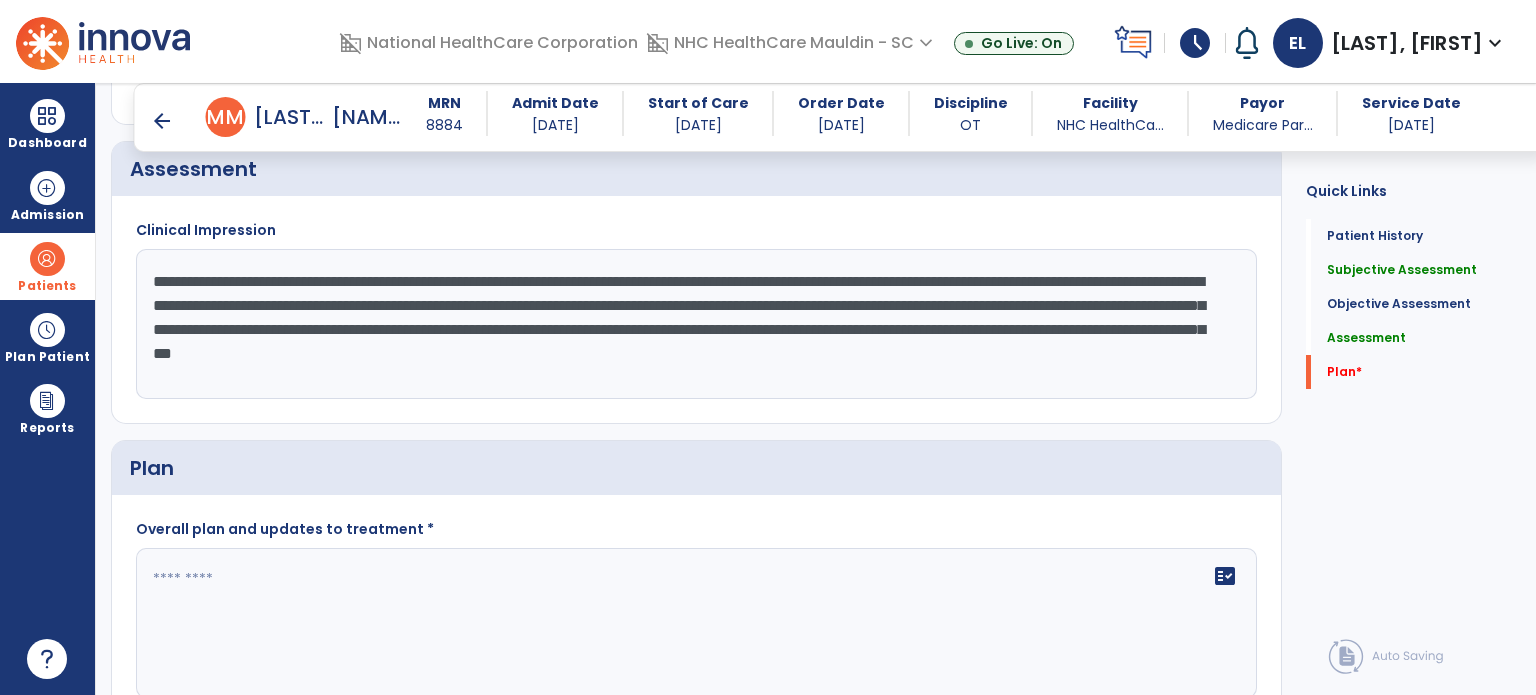 click on "**********" 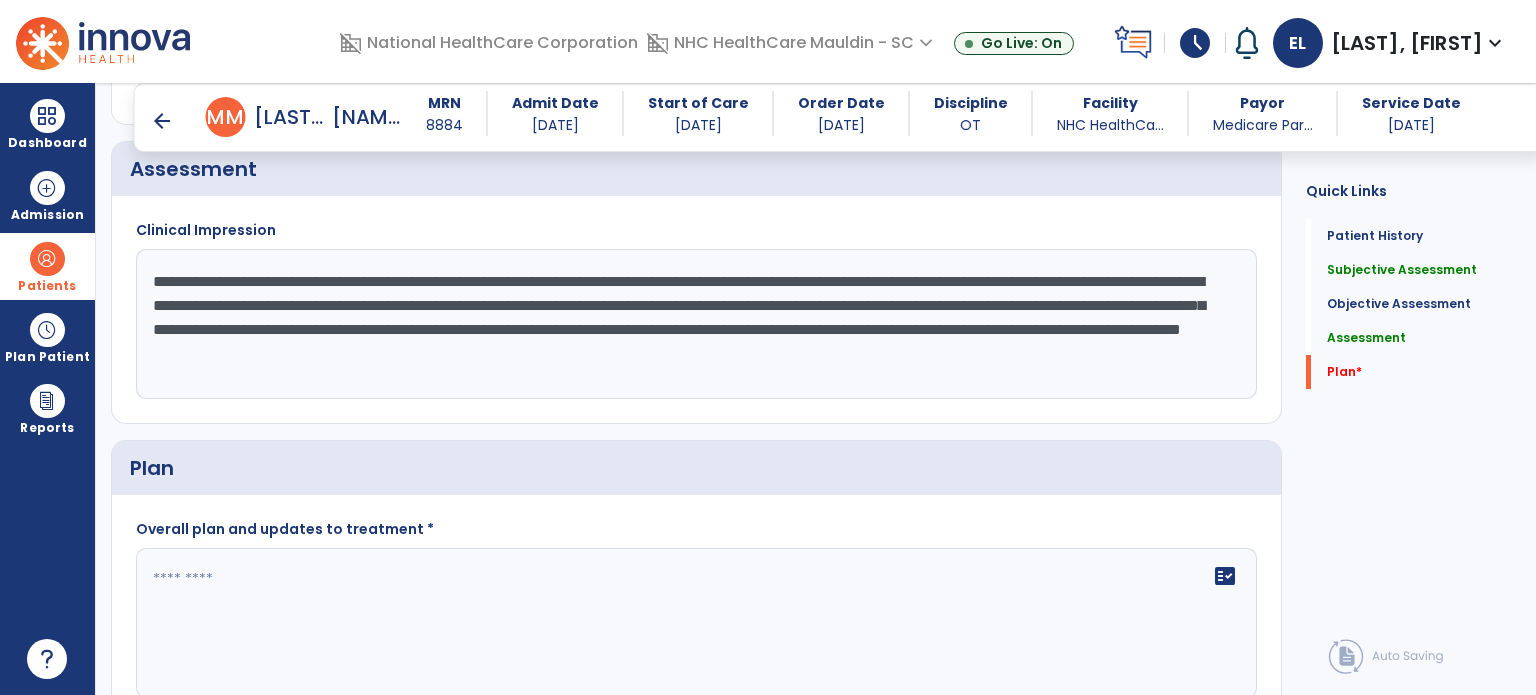 drag, startPoint x: 578, startPoint y: 326, endPoint x: 1117, endPoint y: 293, distance: 540.0093 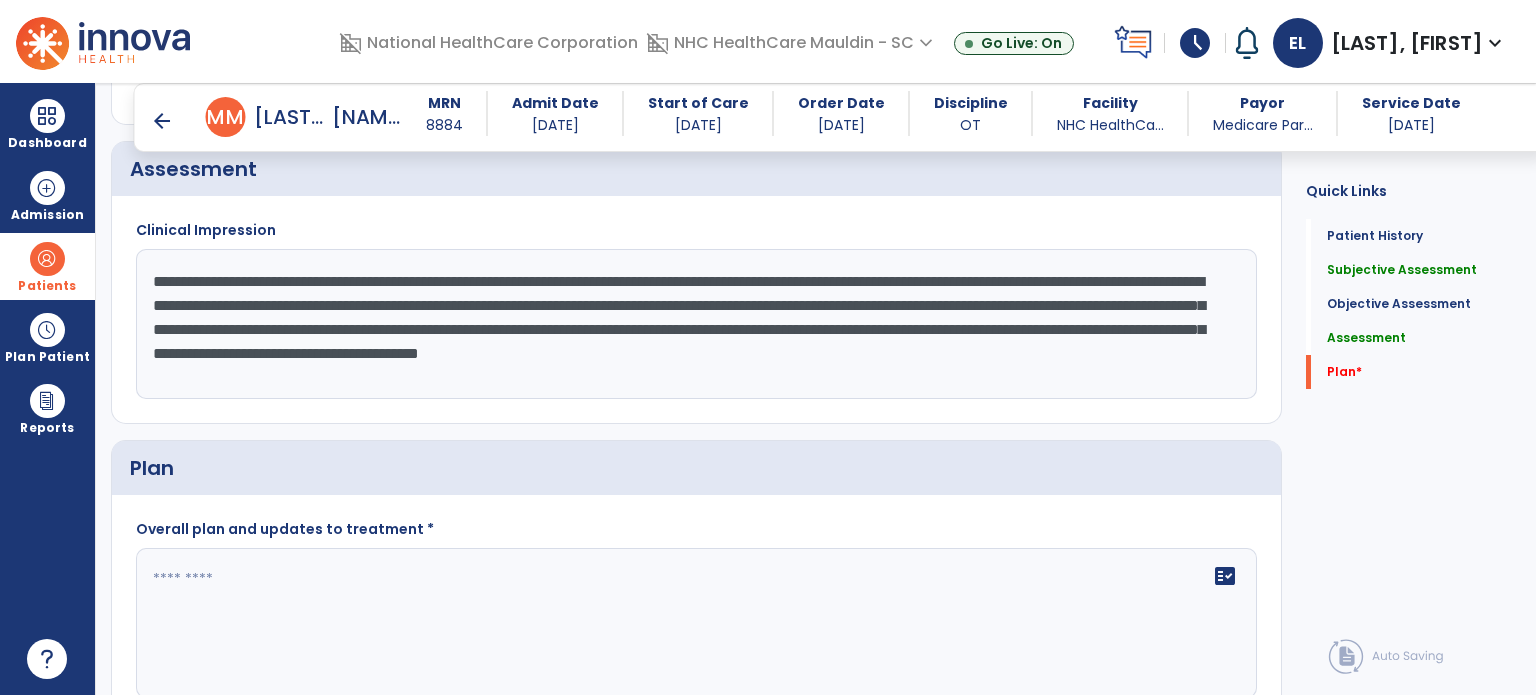 drag, startPoint x: 1024, startPoint y: 324, endPoint x: 738, endPoint y: 356, distance: 287.78464 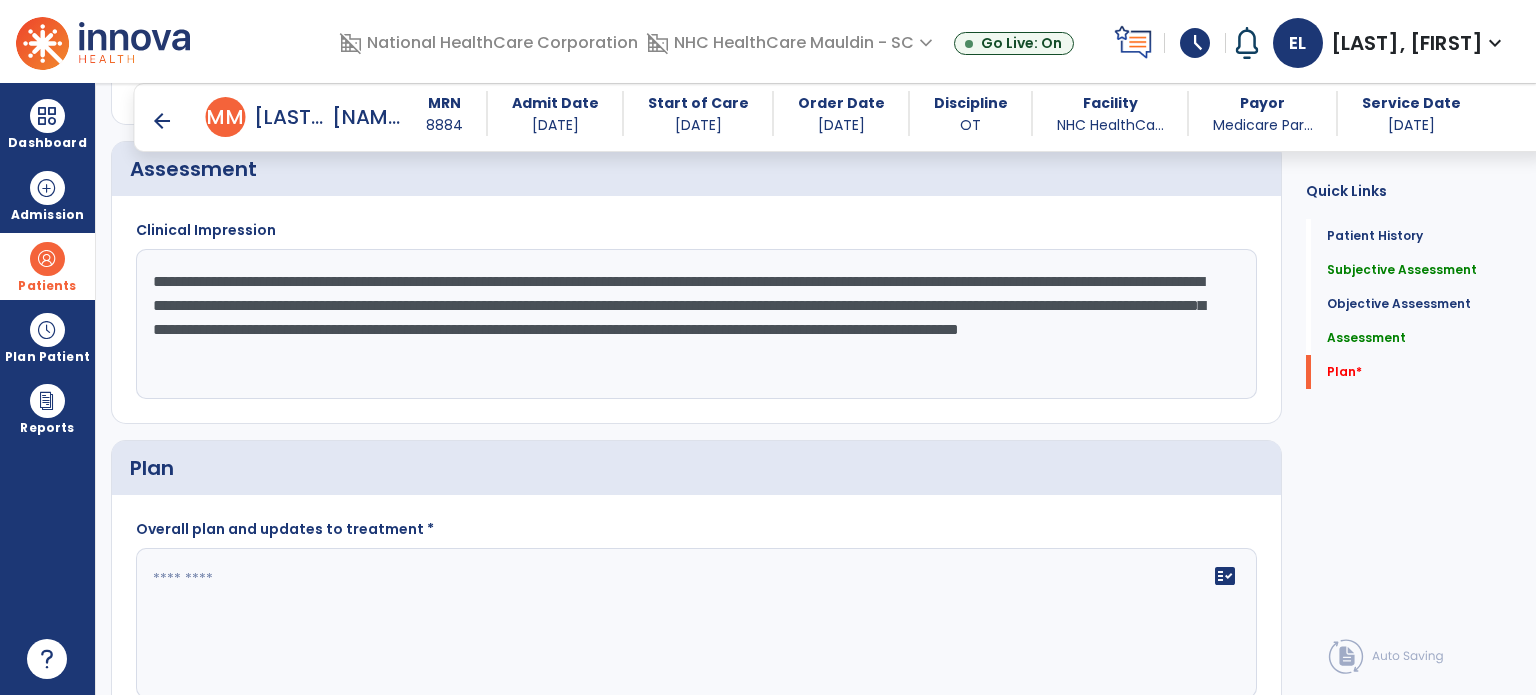 click on "**********" 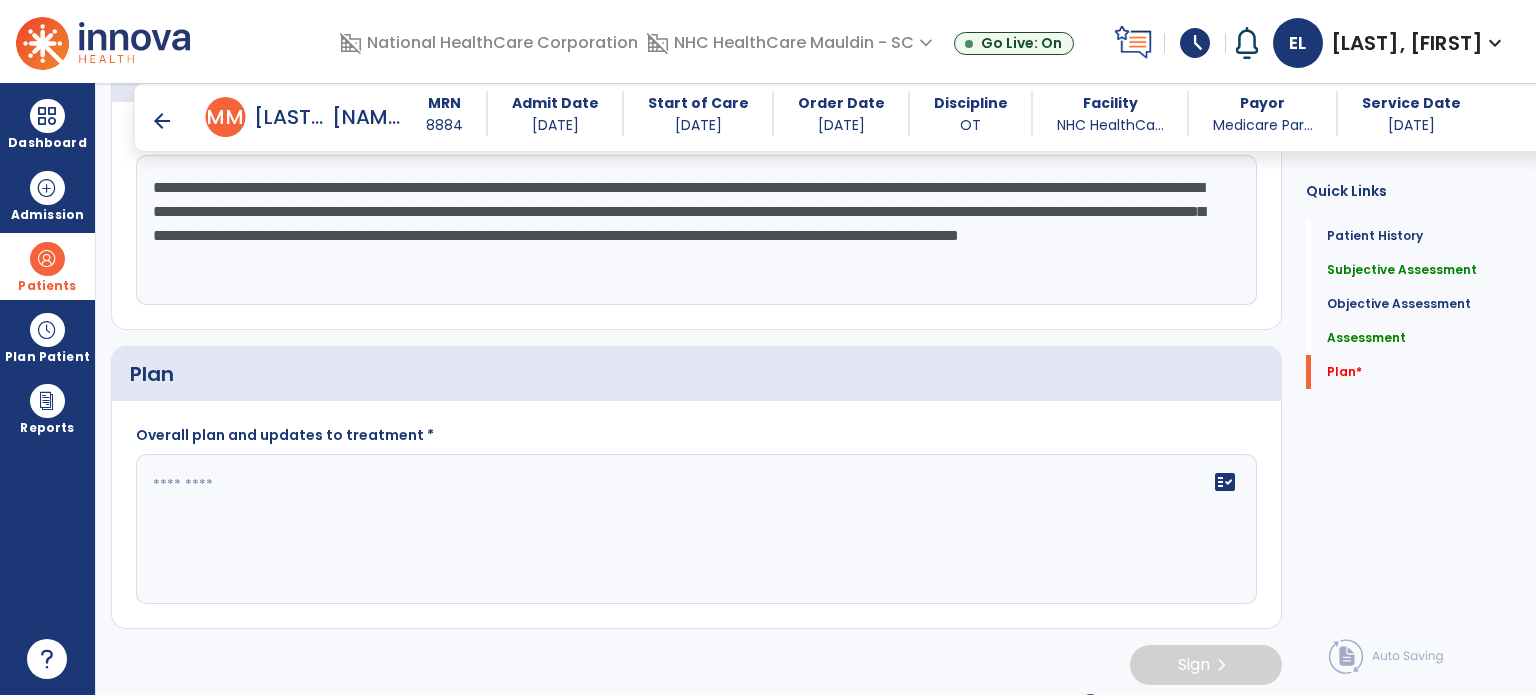 type on "**********" 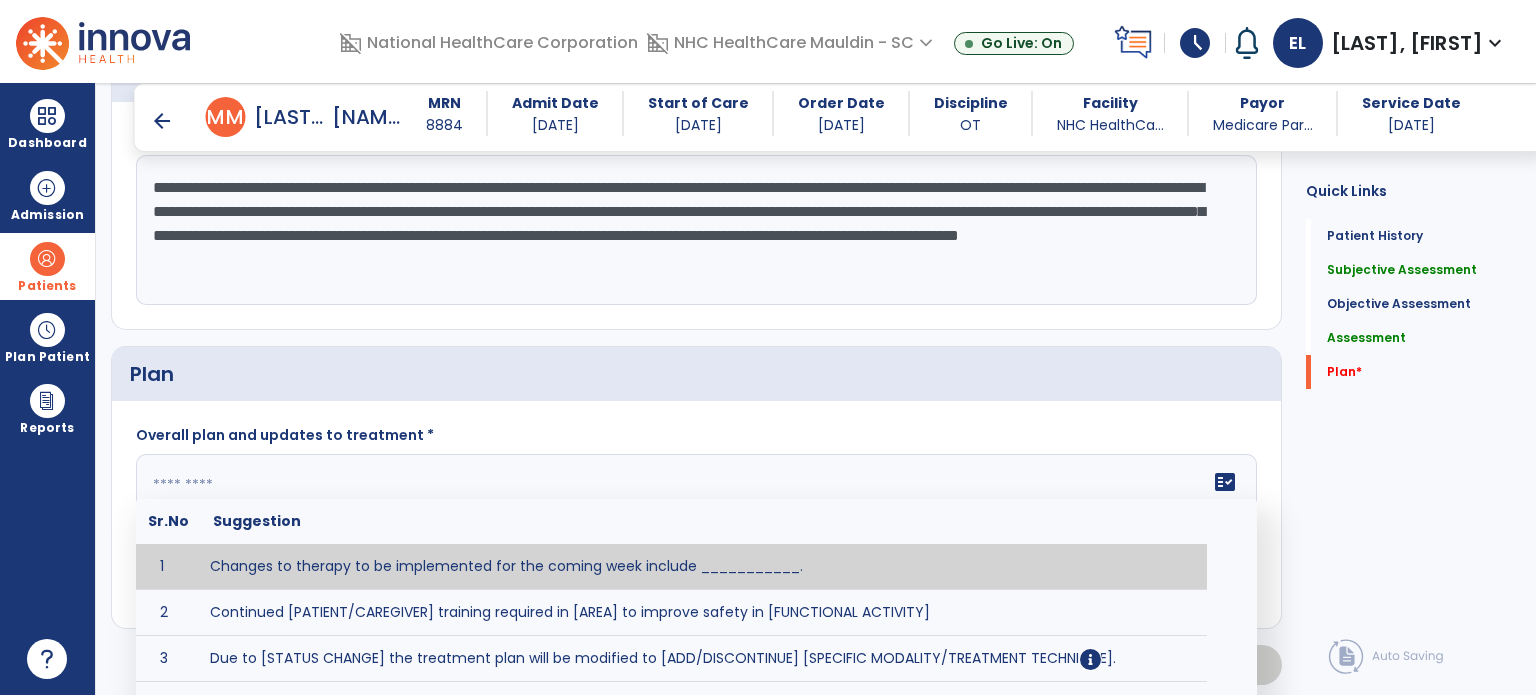 click on "fact_check  Sr.No Suggestion 1 Changes to therapy to be implemented for the coming week include ___________. 2 Continued [PATIENT/CAREGIVER] training required in [AREA] to improve safety in [FUNCTIONAL ACTIVITY] 3 Due to [STATUS CHANGE] the treatment plan will be modified to [ADD/DISCONTINUE] [SPECIFIC MODALITY/TREATMENT TECHNIQUE]. 4 Goals related to ___________ have been met.  Will add new STG's to address _______ in the upcoming week. 5 Updated precautions include ________. 6 Progress treatment to include ____________. 7 Requires further [PATIENT/CAREGIVER] training in ______ to improve safety in ________. 8 Short term goals related to _________ have been met and new short term goals to be added as appropriate for patient. 9 STGs have been met, will now focus on LTGs. 10 The plan for next week's visits include [INTERVENTIONS] with the objective of improving [IMPAIRMENTS] to continue to progress toward long term goal(s). 11 12 13 Changes to therapy to be implemented for the coming week include ___________." 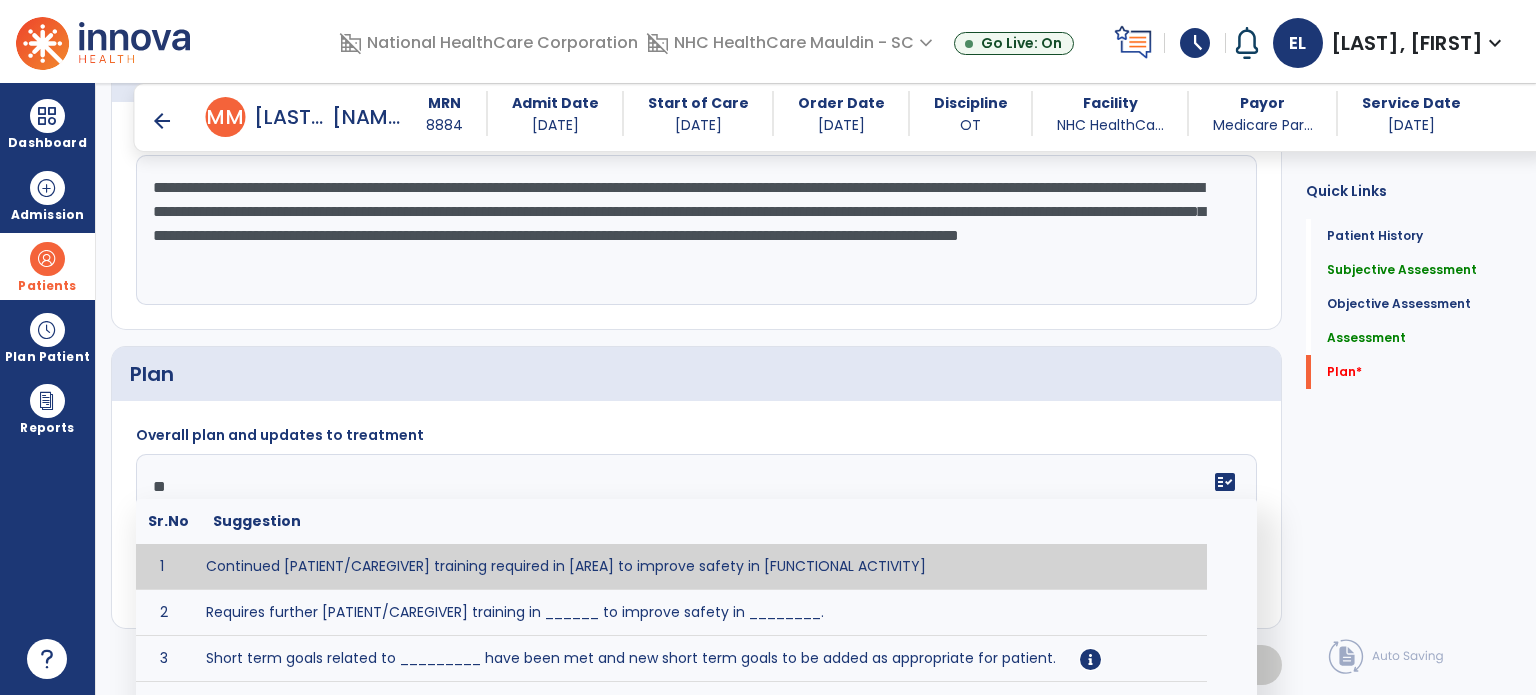 type on "*" 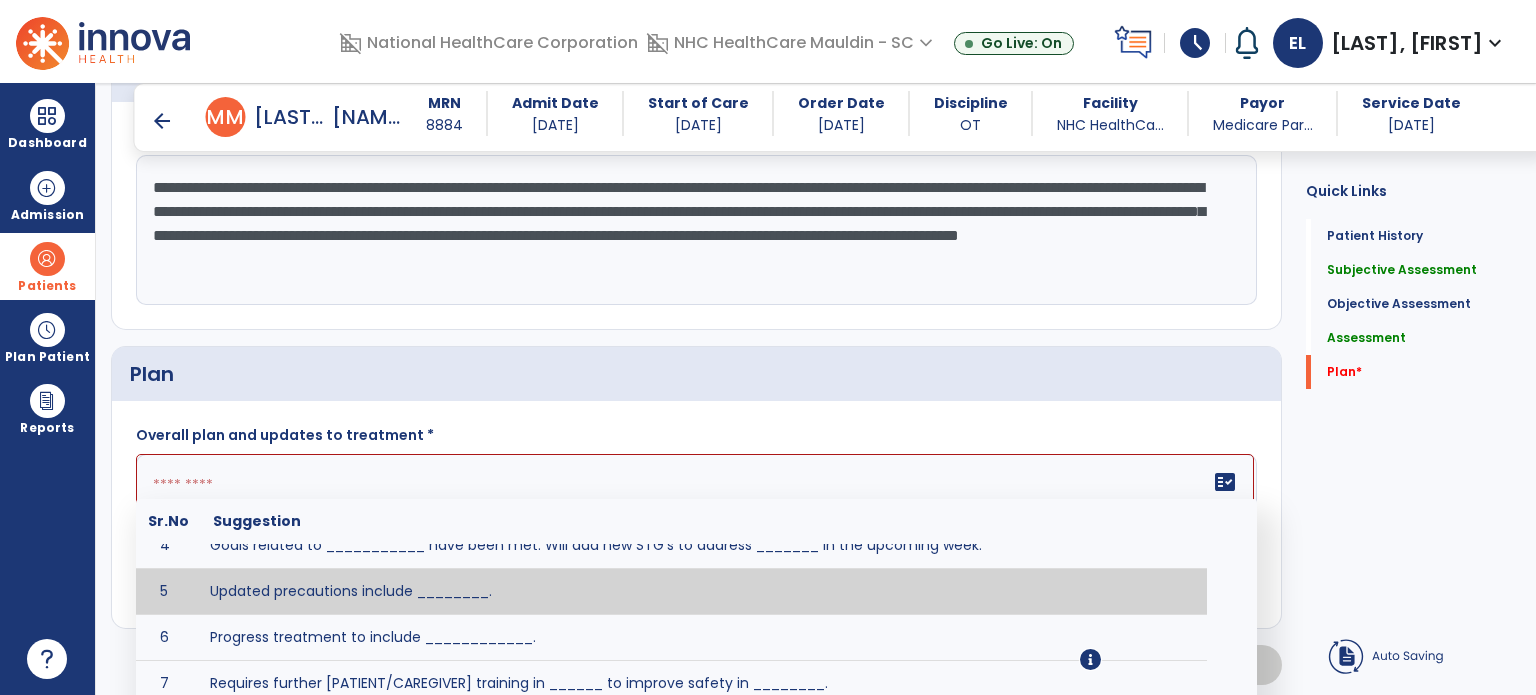 scroll, scrollTop: 188, scrollLeft: 0, axis: vertical 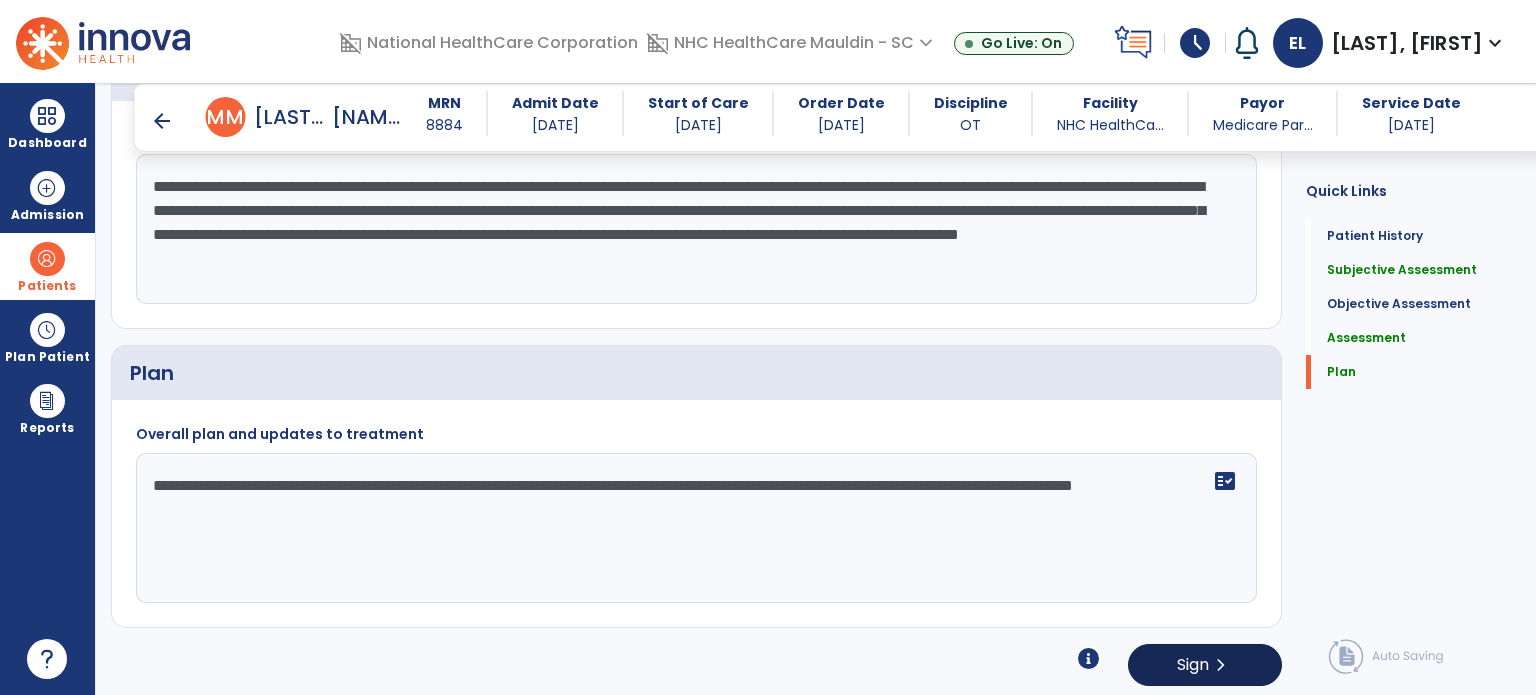 type on "**********" 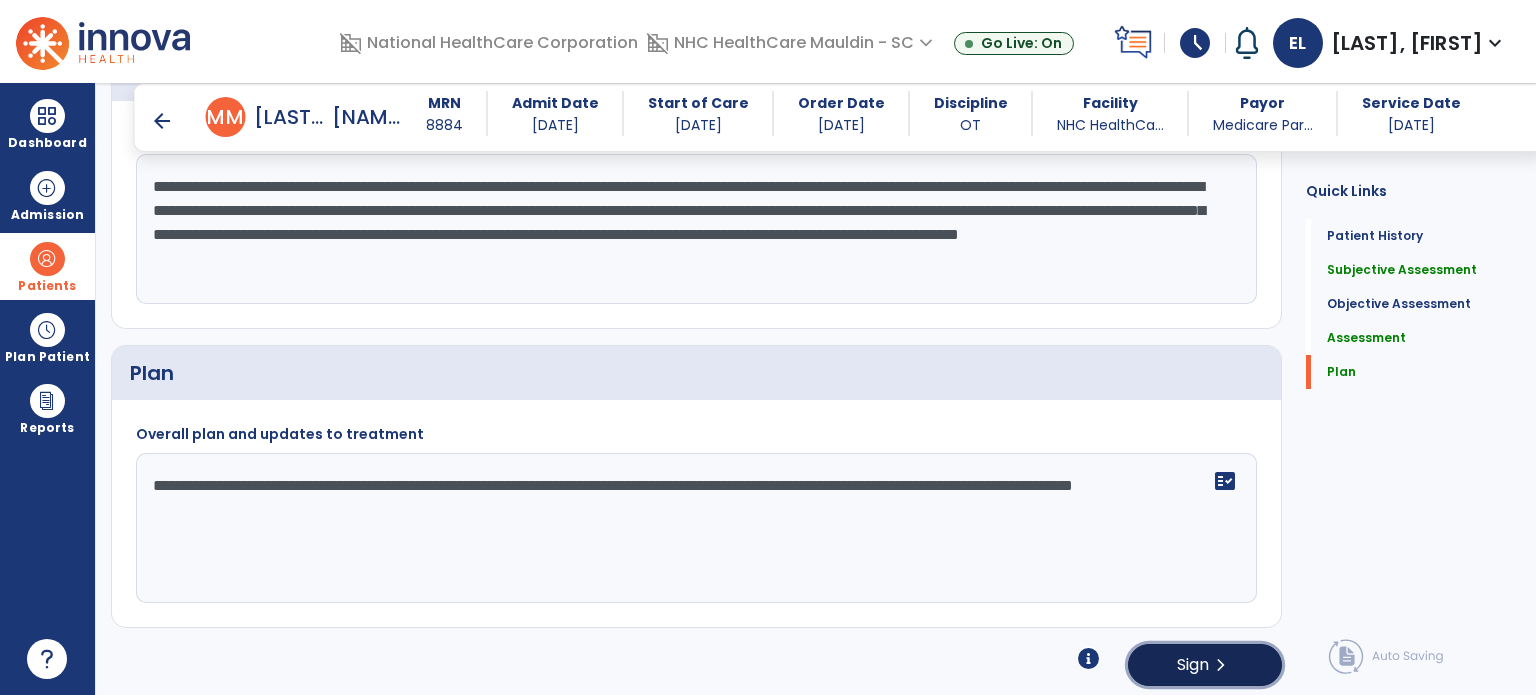 click on "Sign  chevron_right" 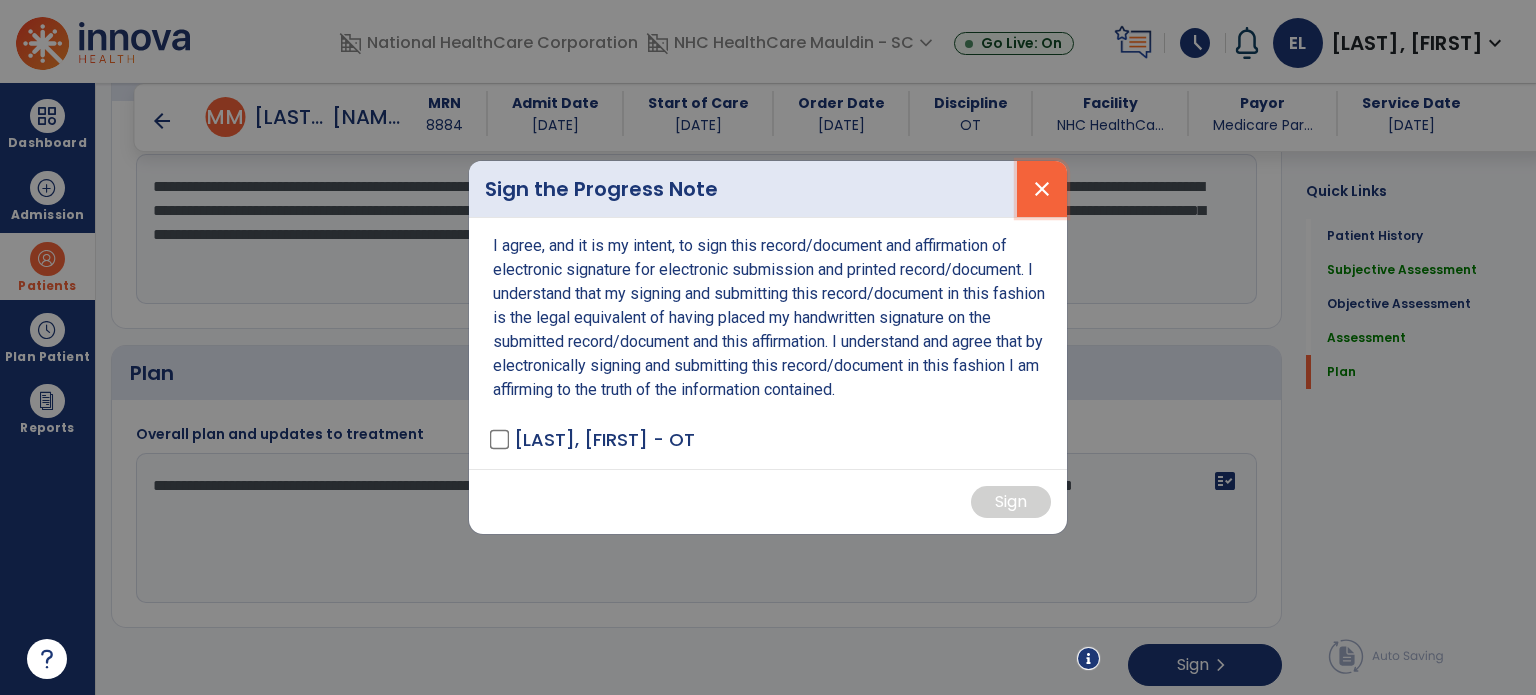 click on "close" at bounding box center [1042, 189] 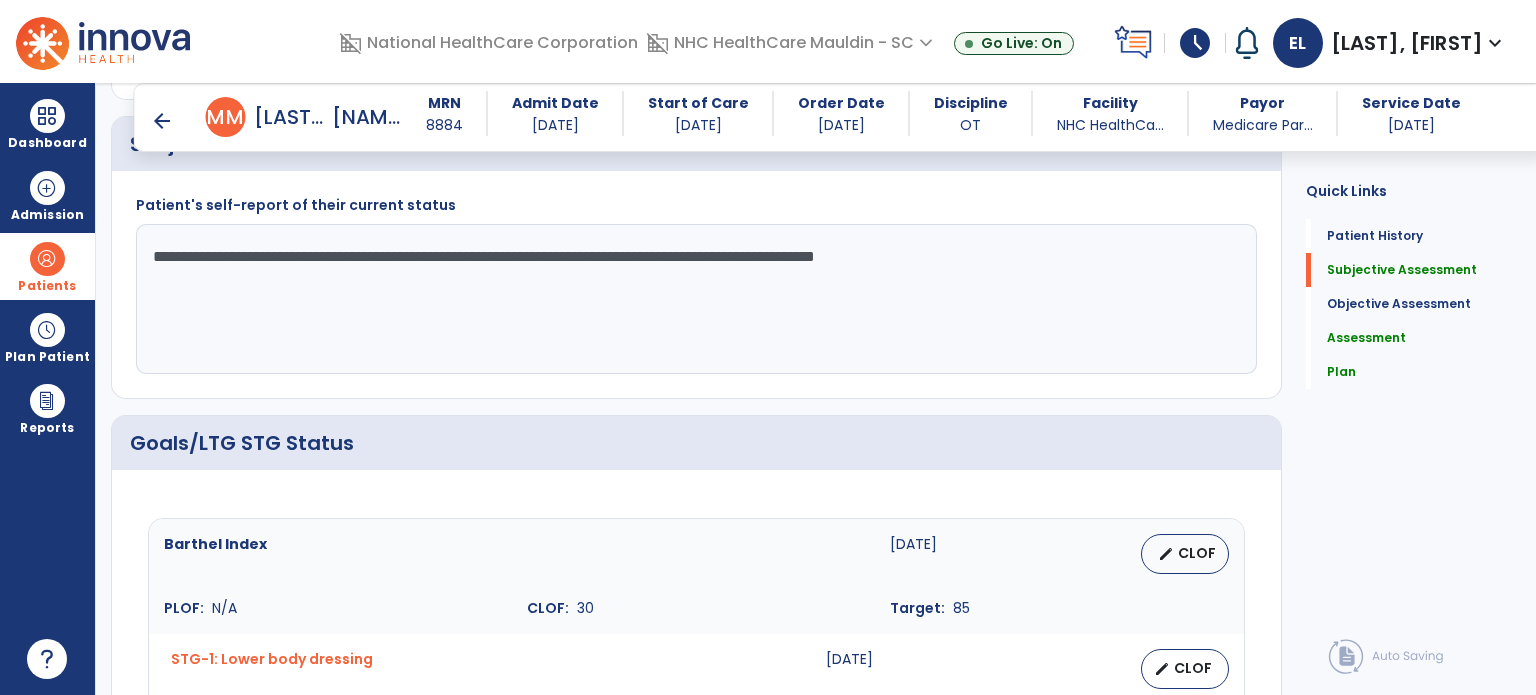 scroll, scrollTop: 0, scrollLeft: 0, axis: both 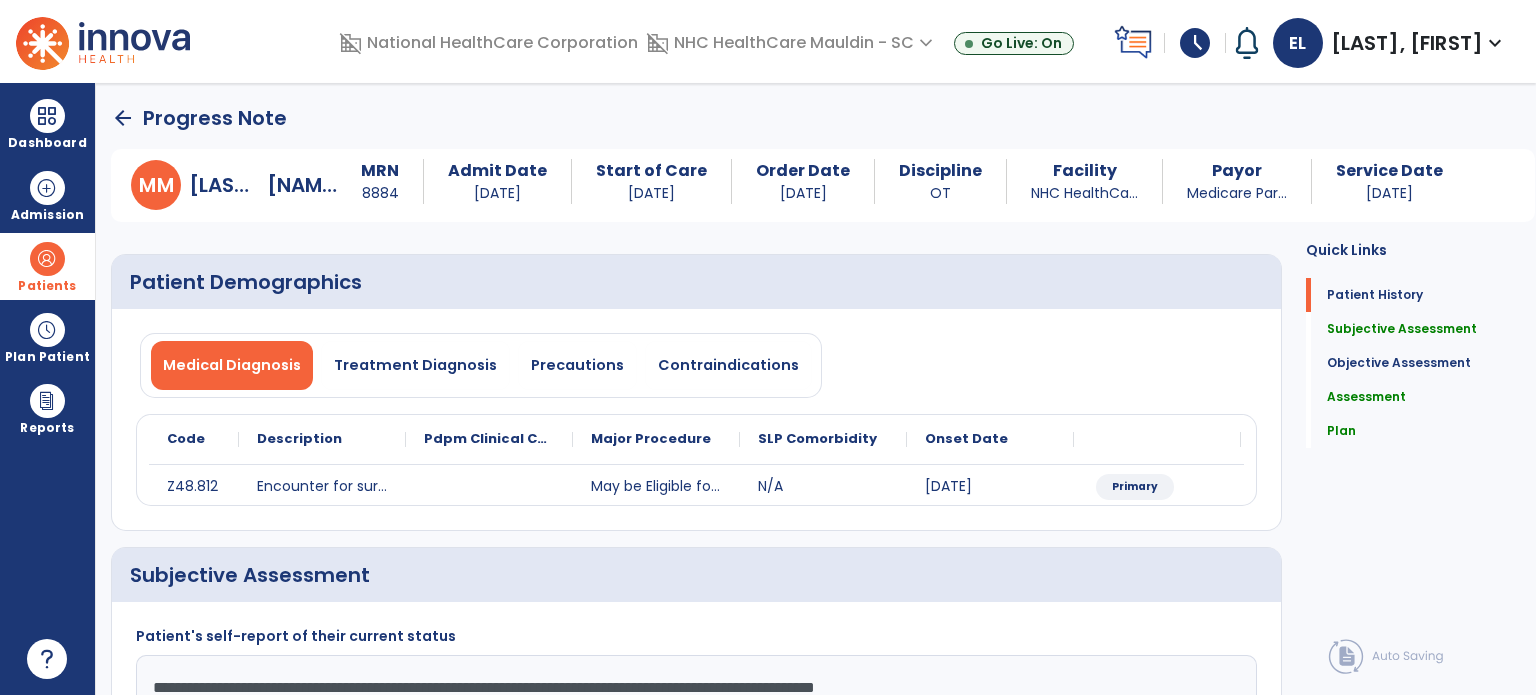 click on "arrow_back" 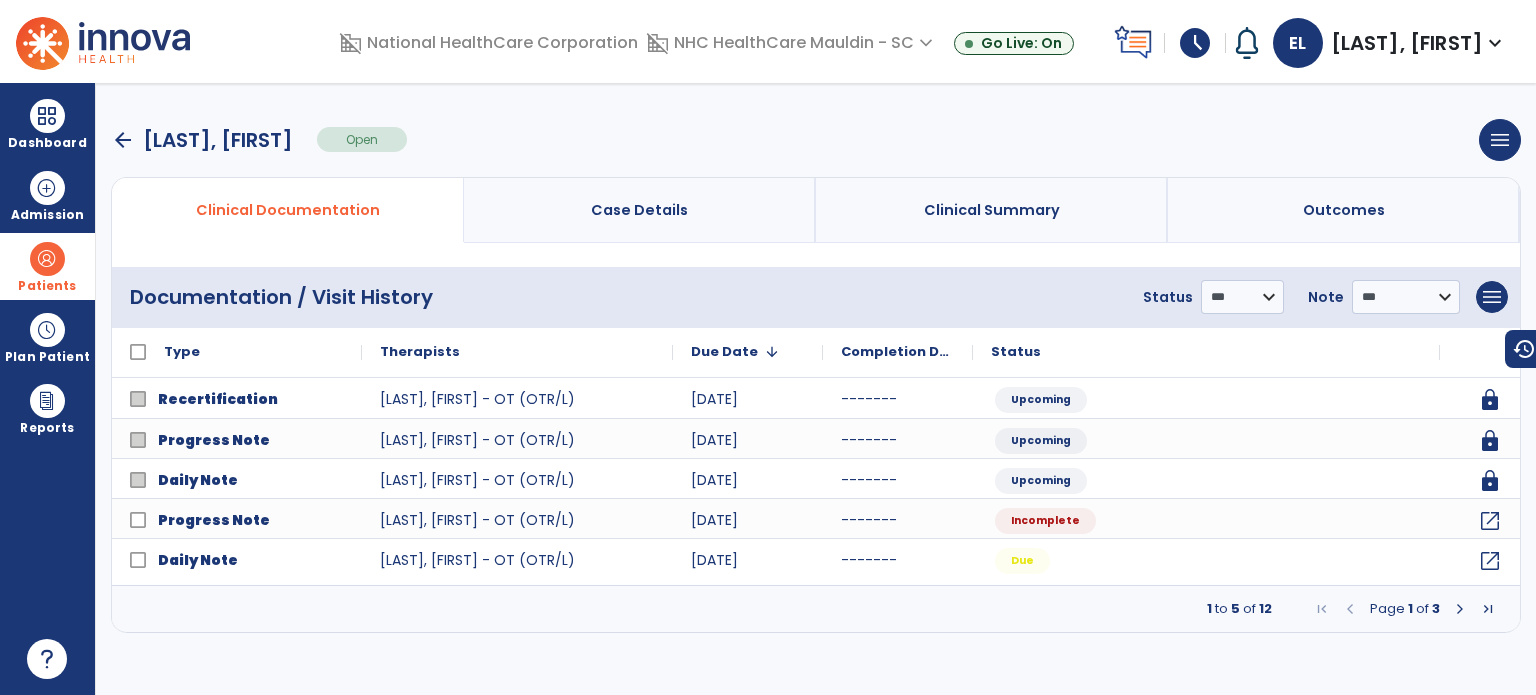 click on "arrow_back" at bounding box center [123, 140] 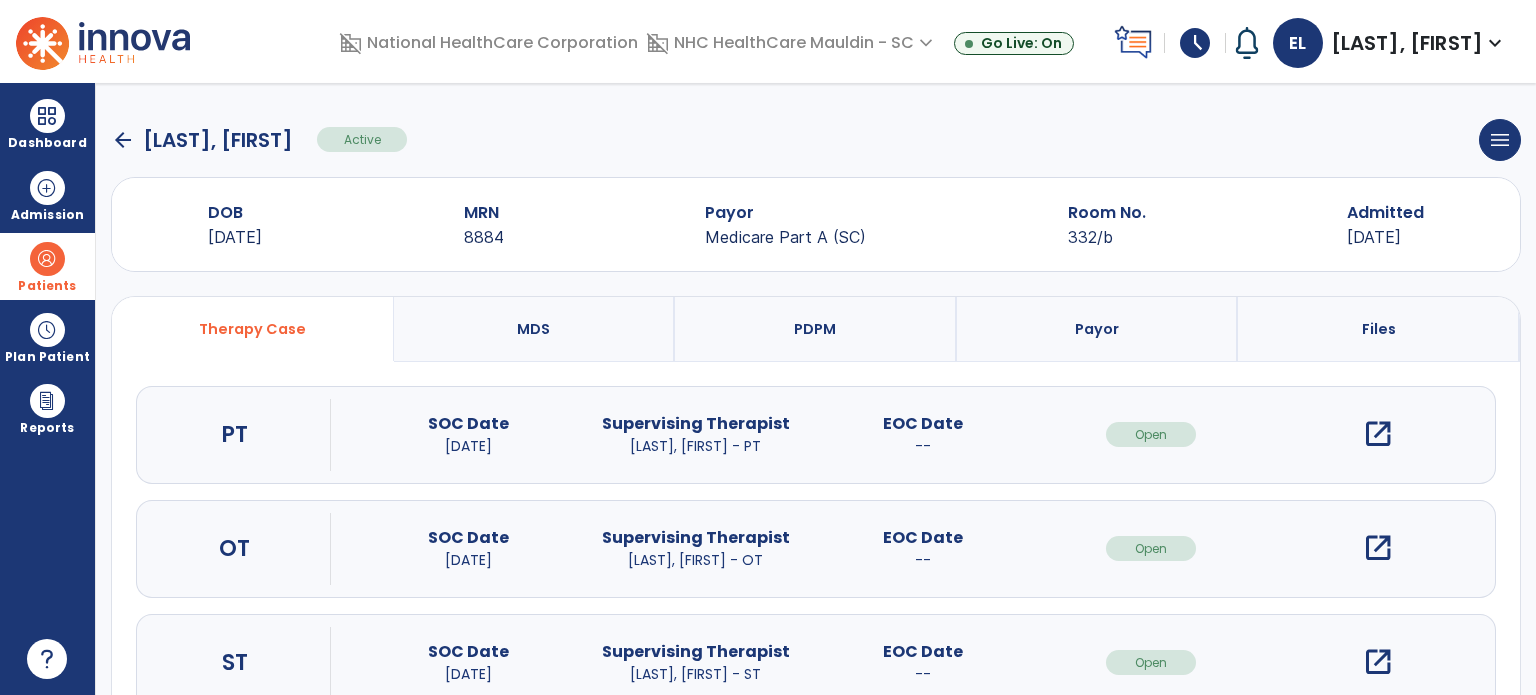 click on "arrow_back" 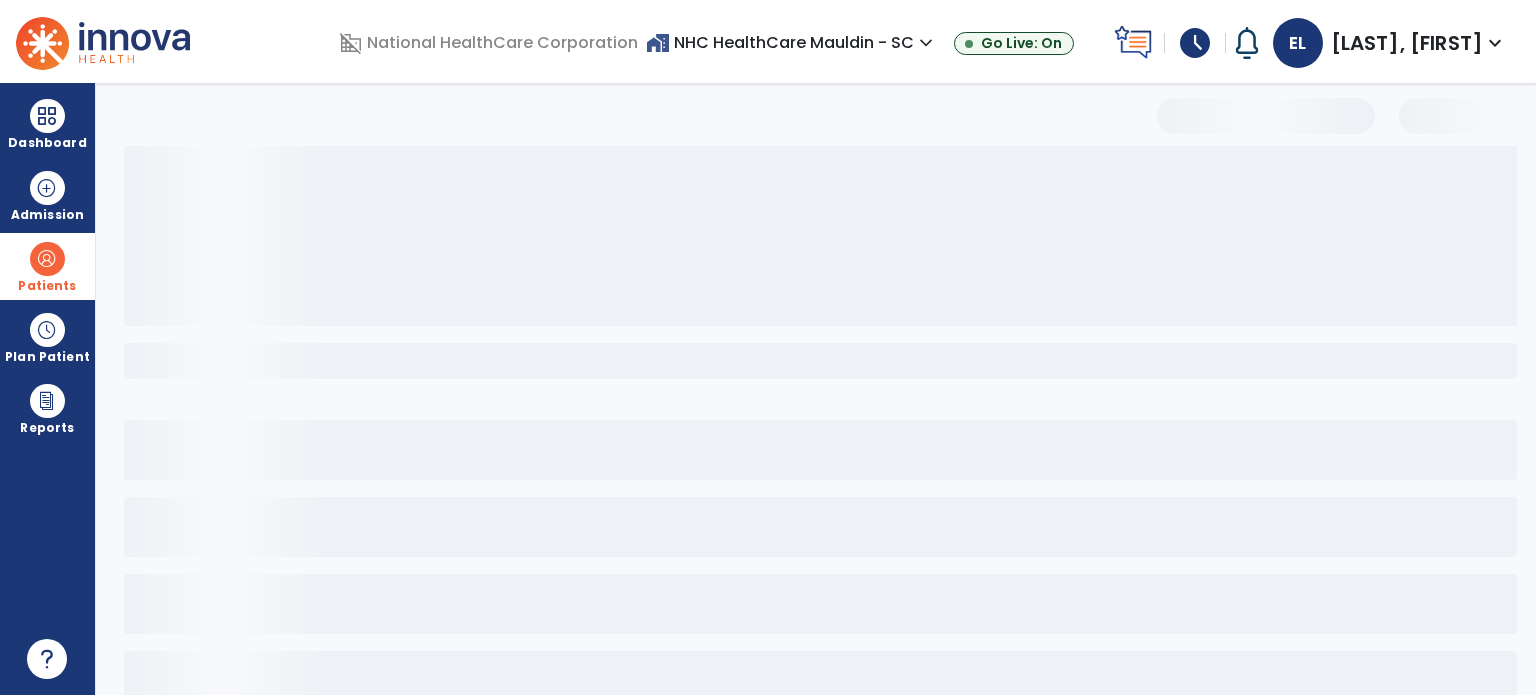 select on "***" 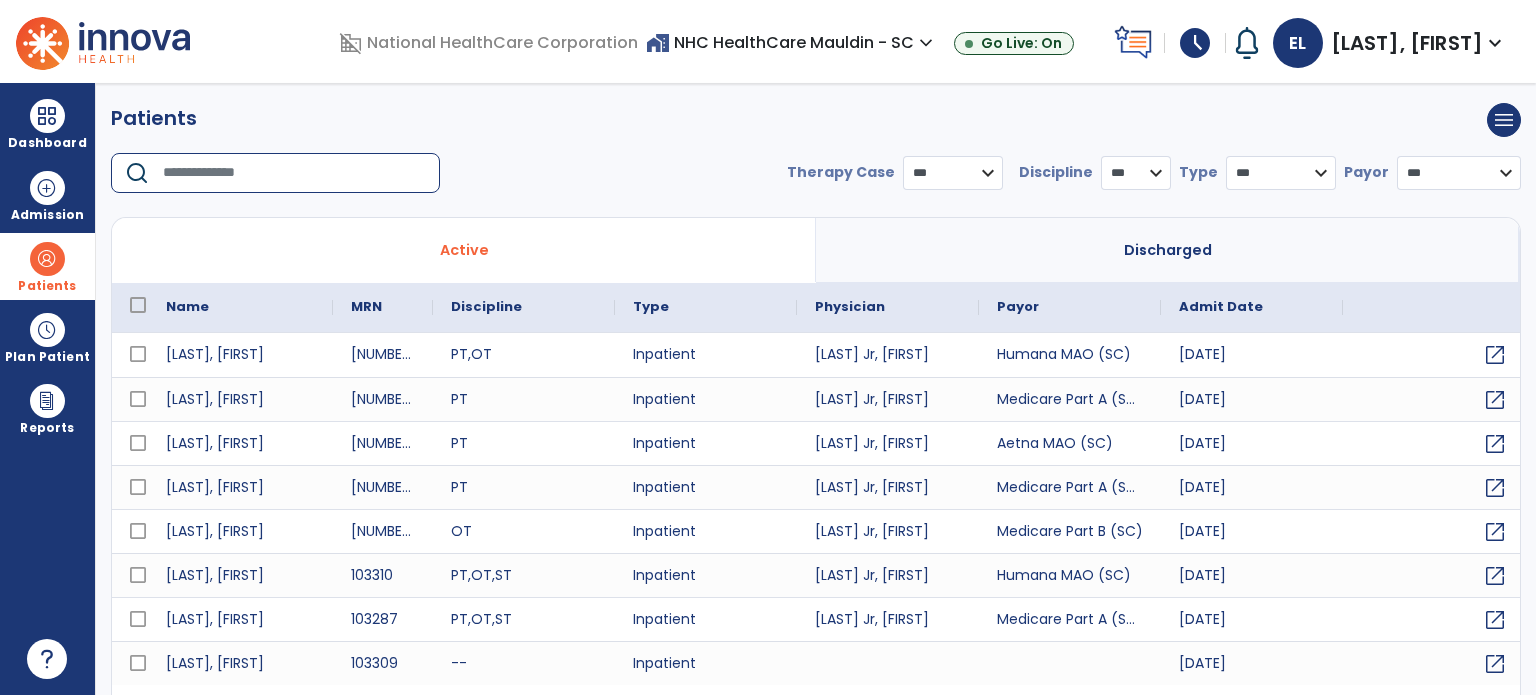 click at bounding box center [294, 173] 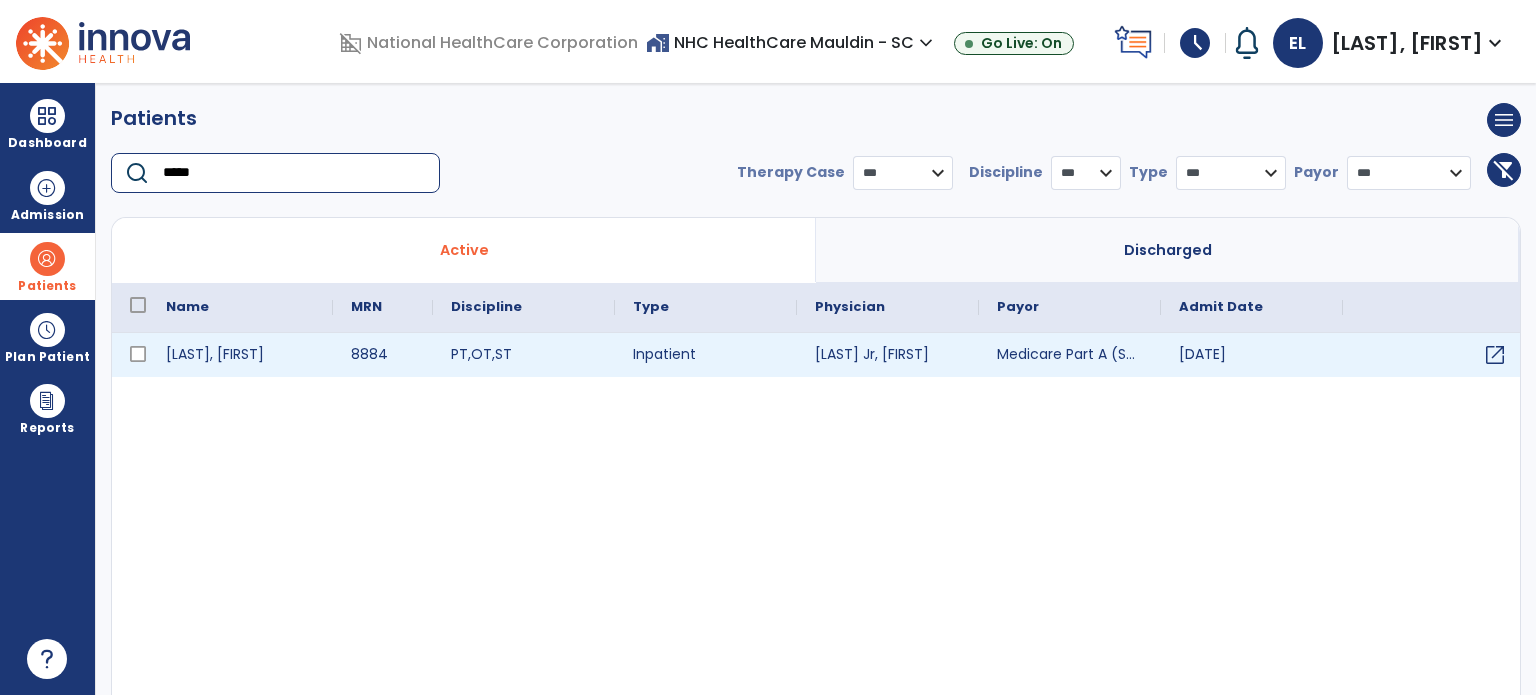 type on "*****" 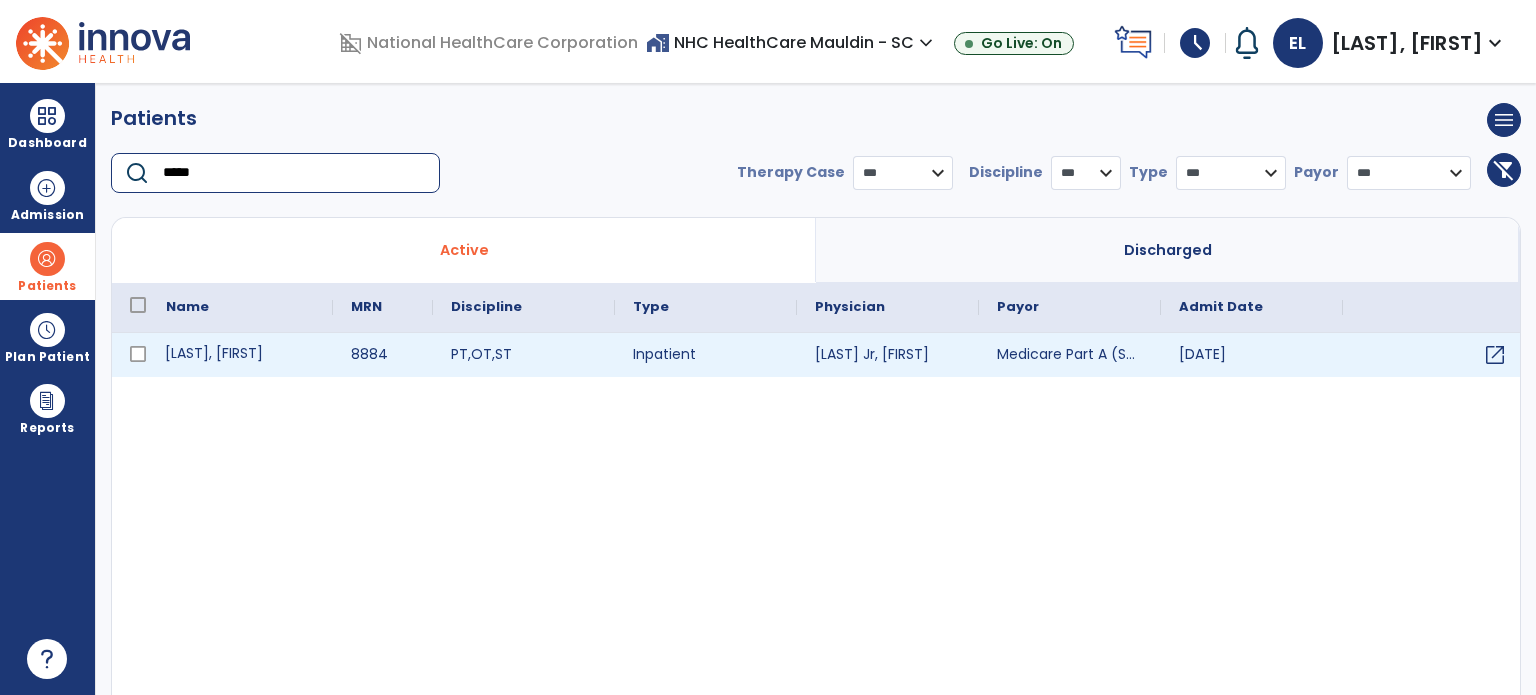 click on "[LAST], [FIRST]" at bounding box center (240, 355) 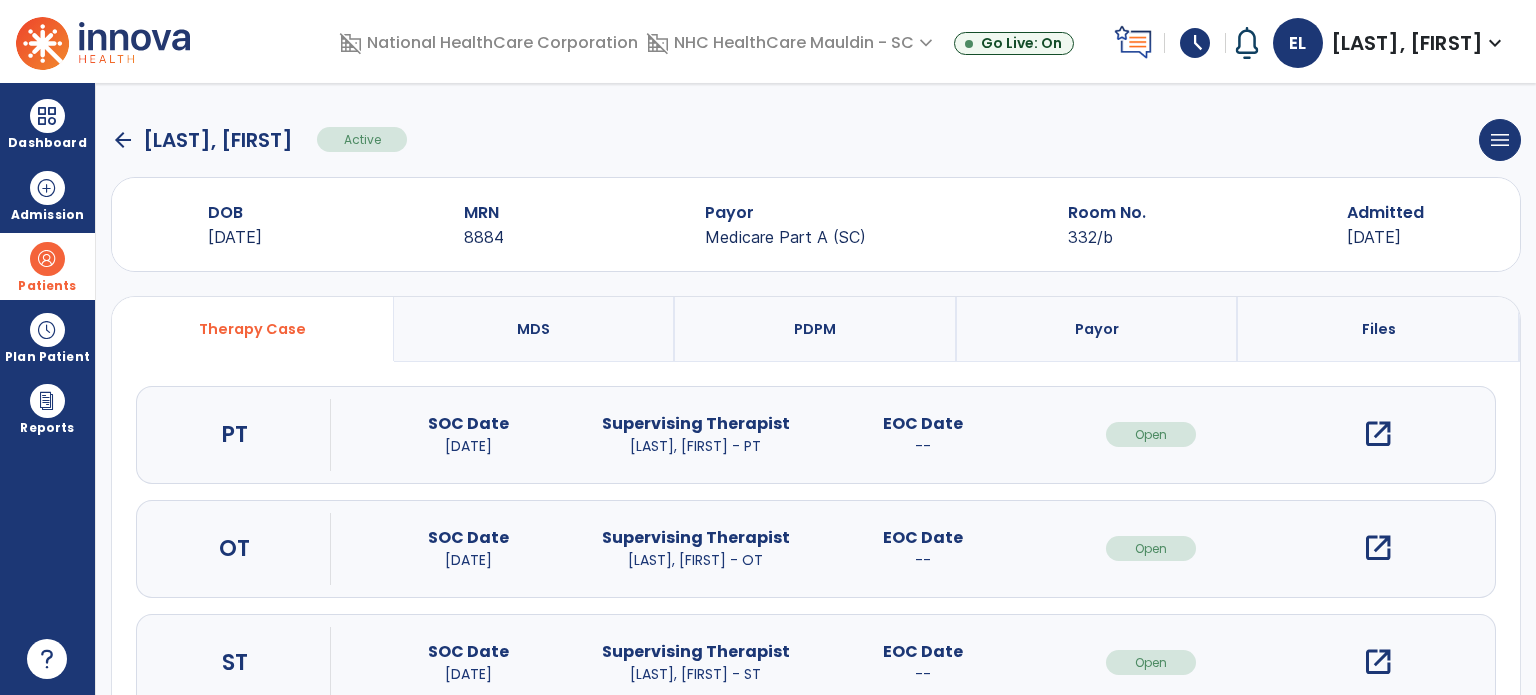 click on "open_in_new" at bounding box center (1378, 548) 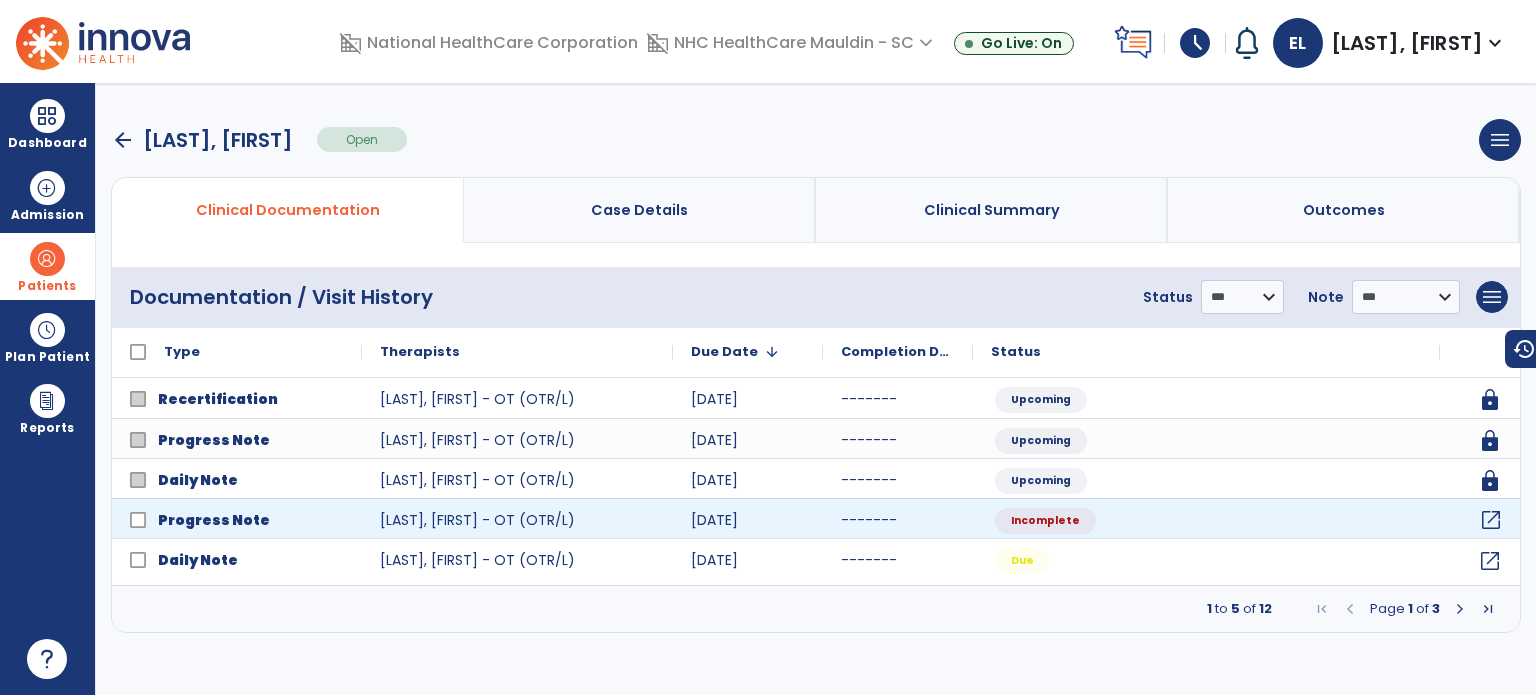 click on "open_in_new" 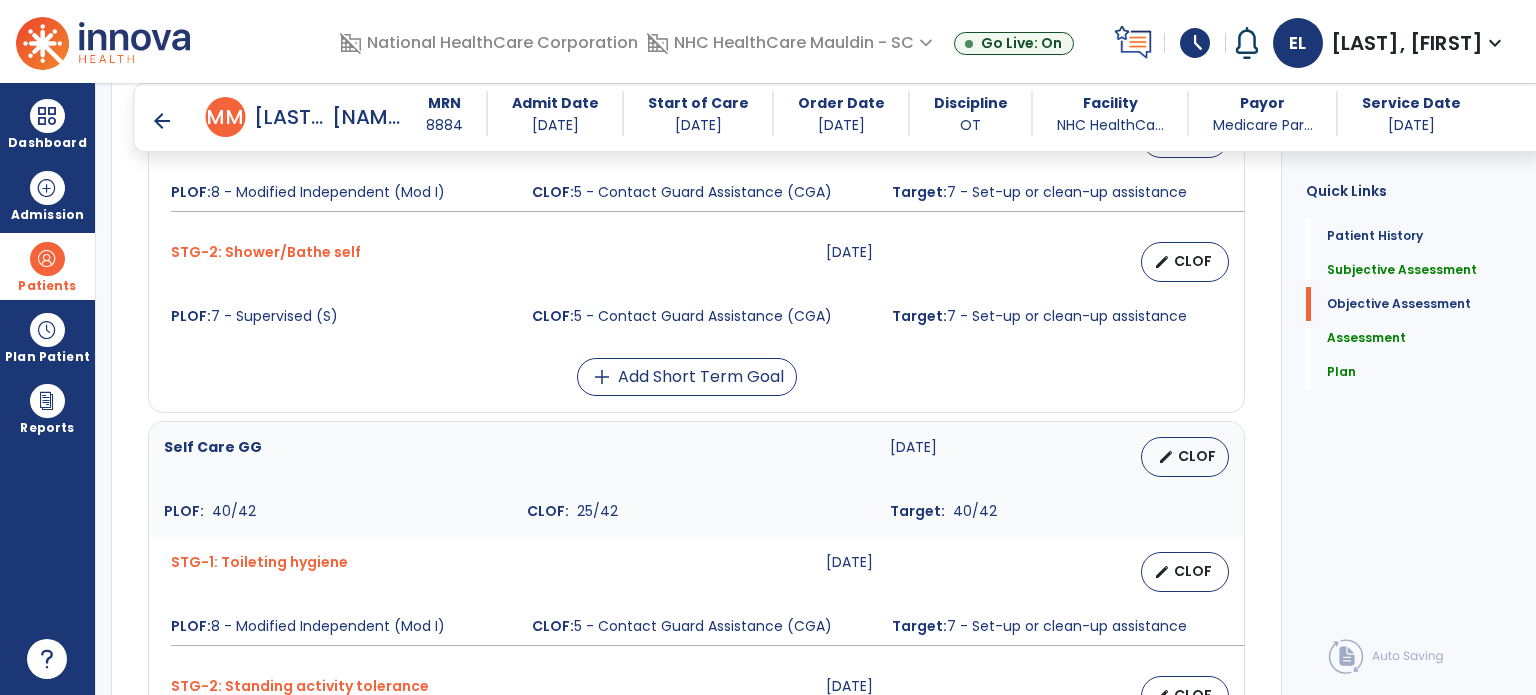 scroll, scrollTop: 1011, scrollLeft: 0, axis: vertical 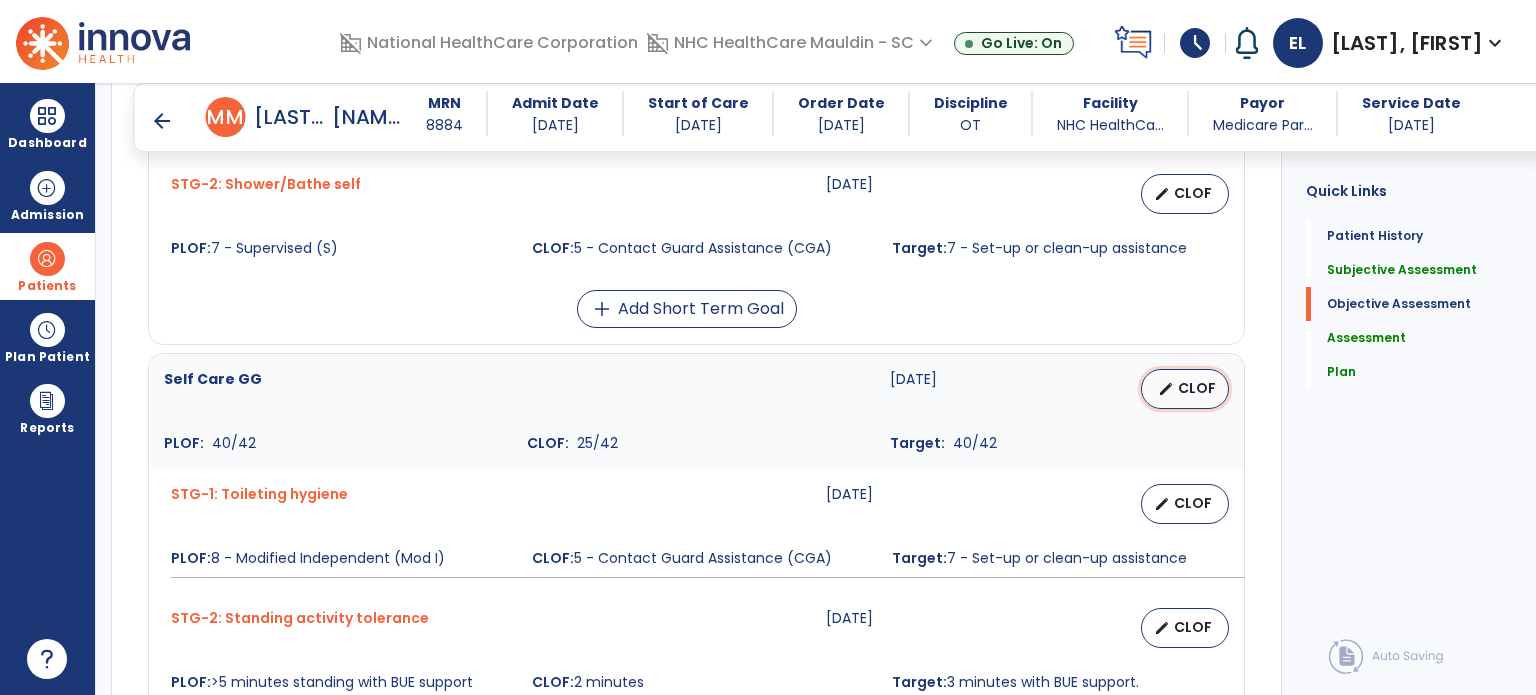 click on "CLOF" at bounding box center [1197, 388] 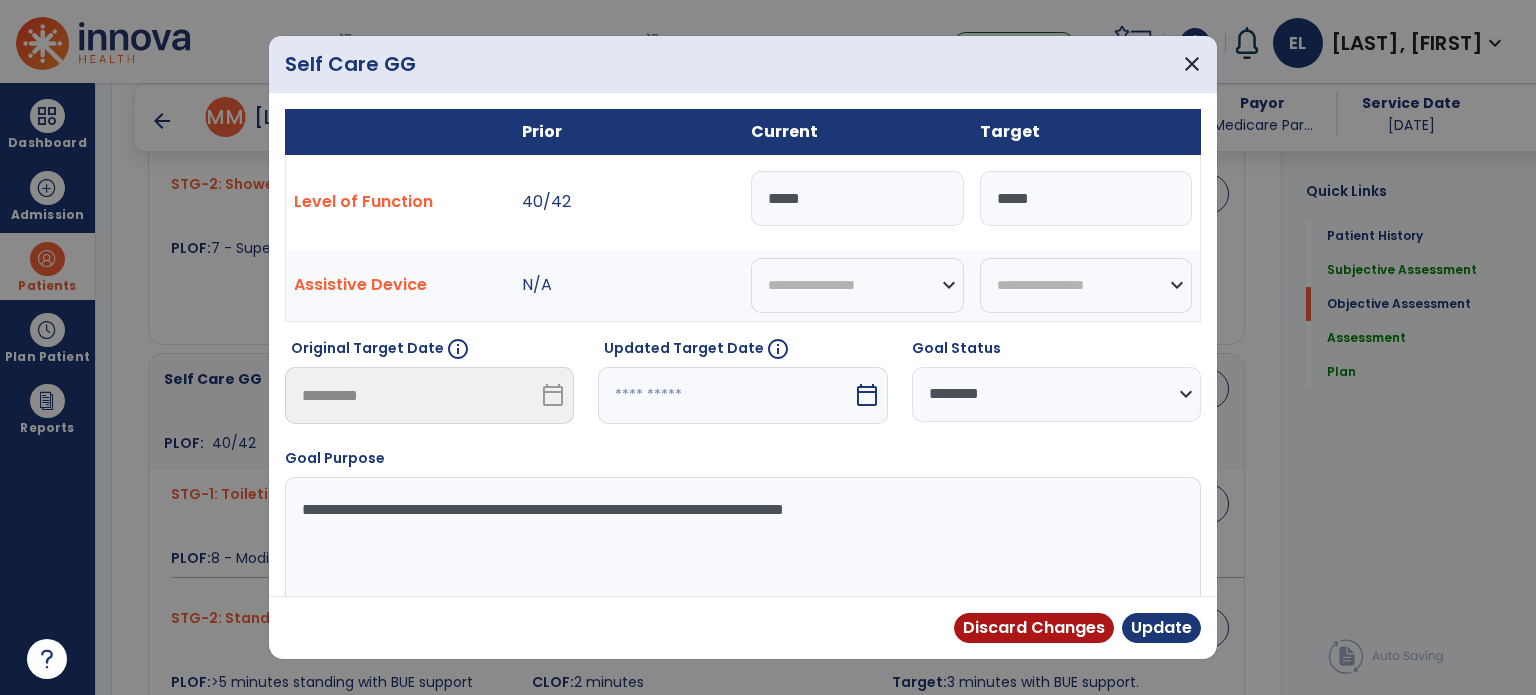 click on "*****" at bounding box center [857, 198] 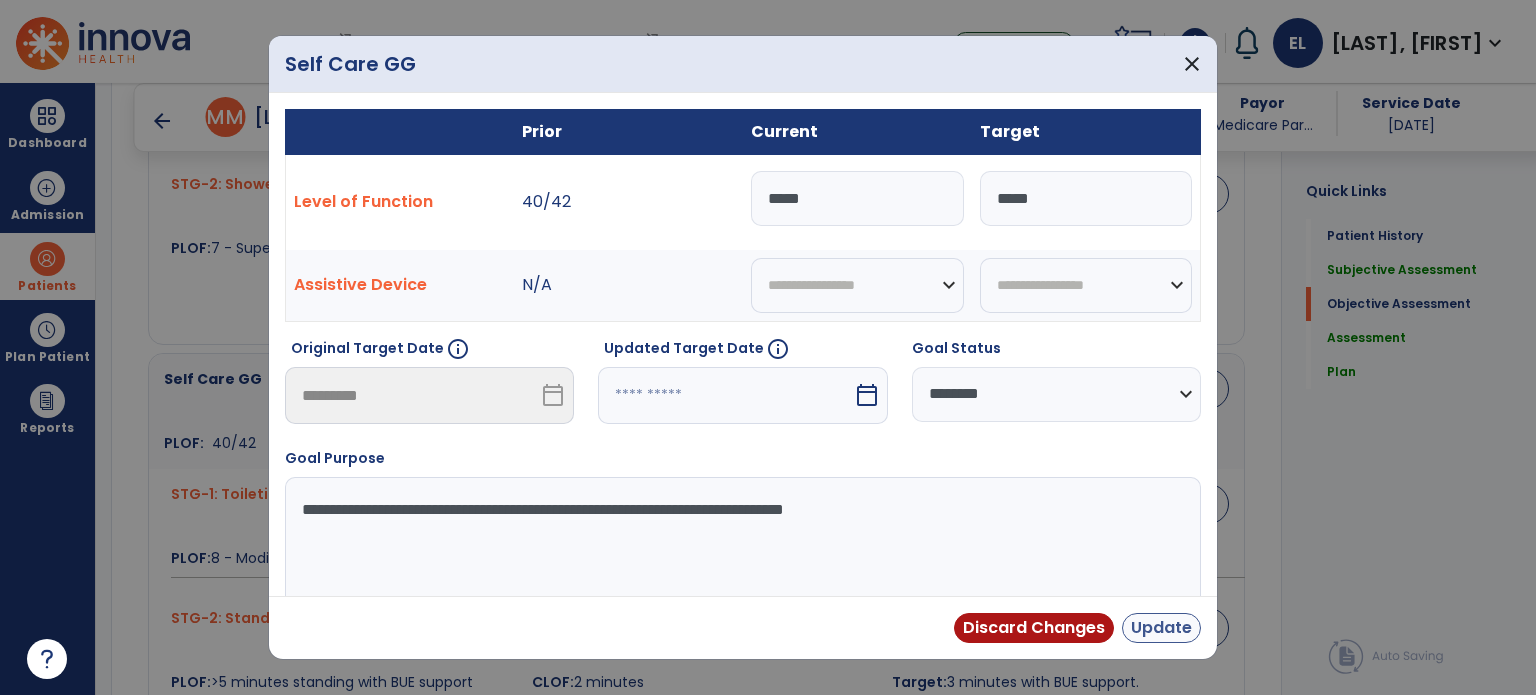 type on "*****" 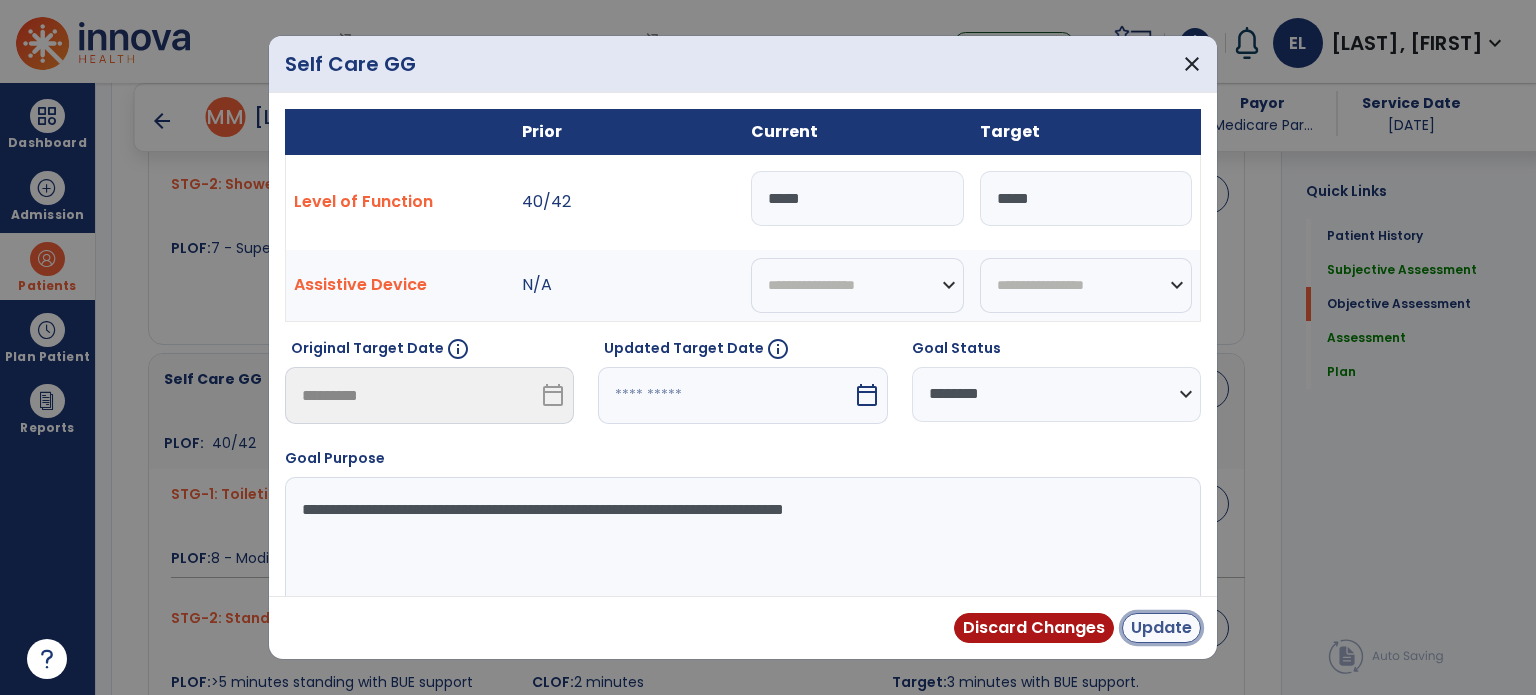 click on "Update" at bounding box center (1161, 628) 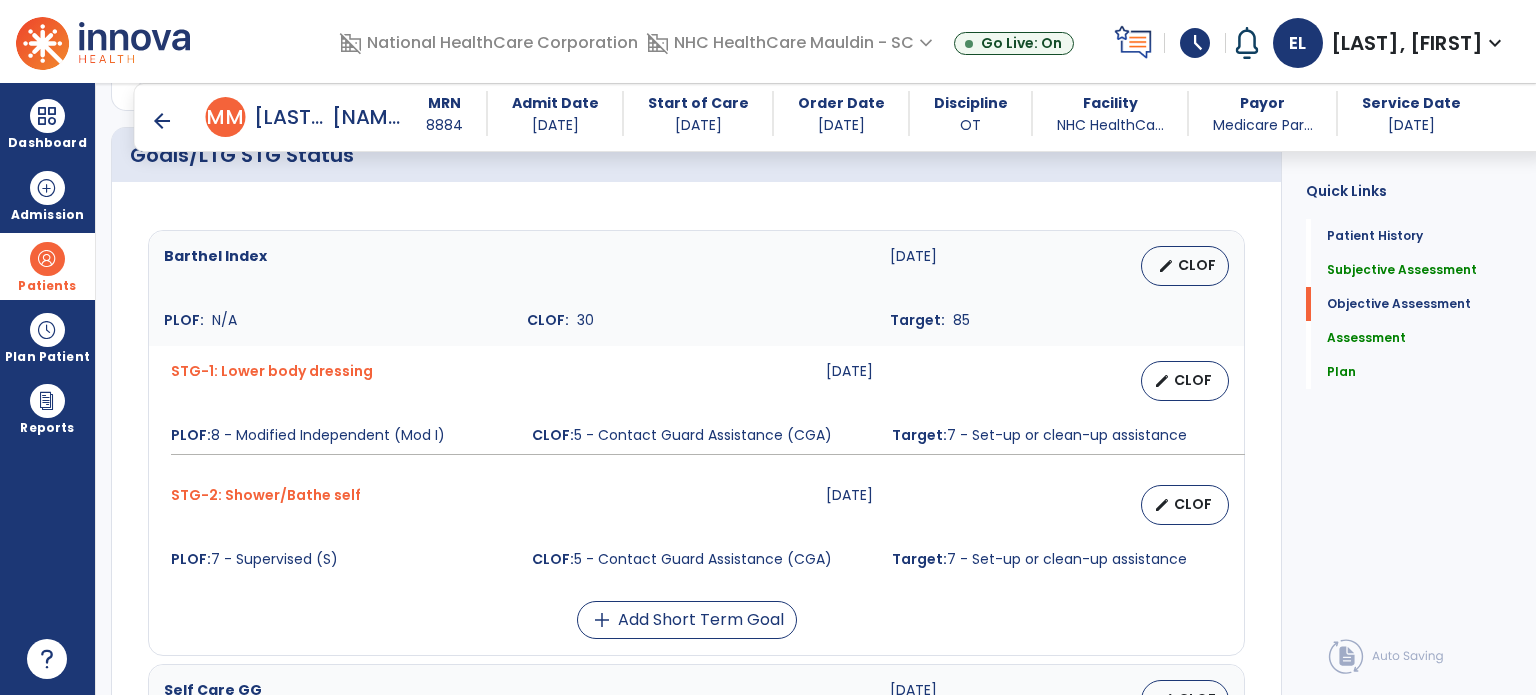 scroll, scrollTop: 771, scrollLeft: 0, axis: vertical 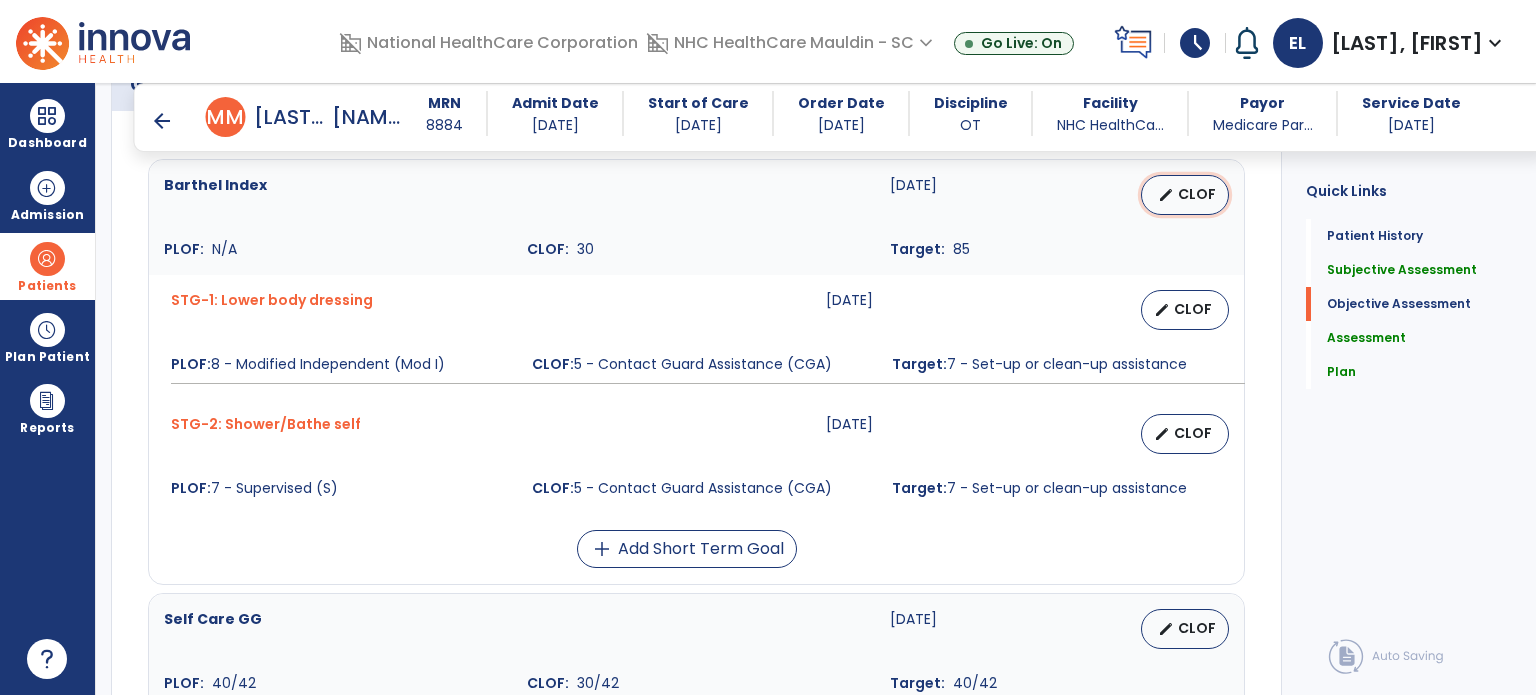 click on "edit" at bounding box center [1166, 195] 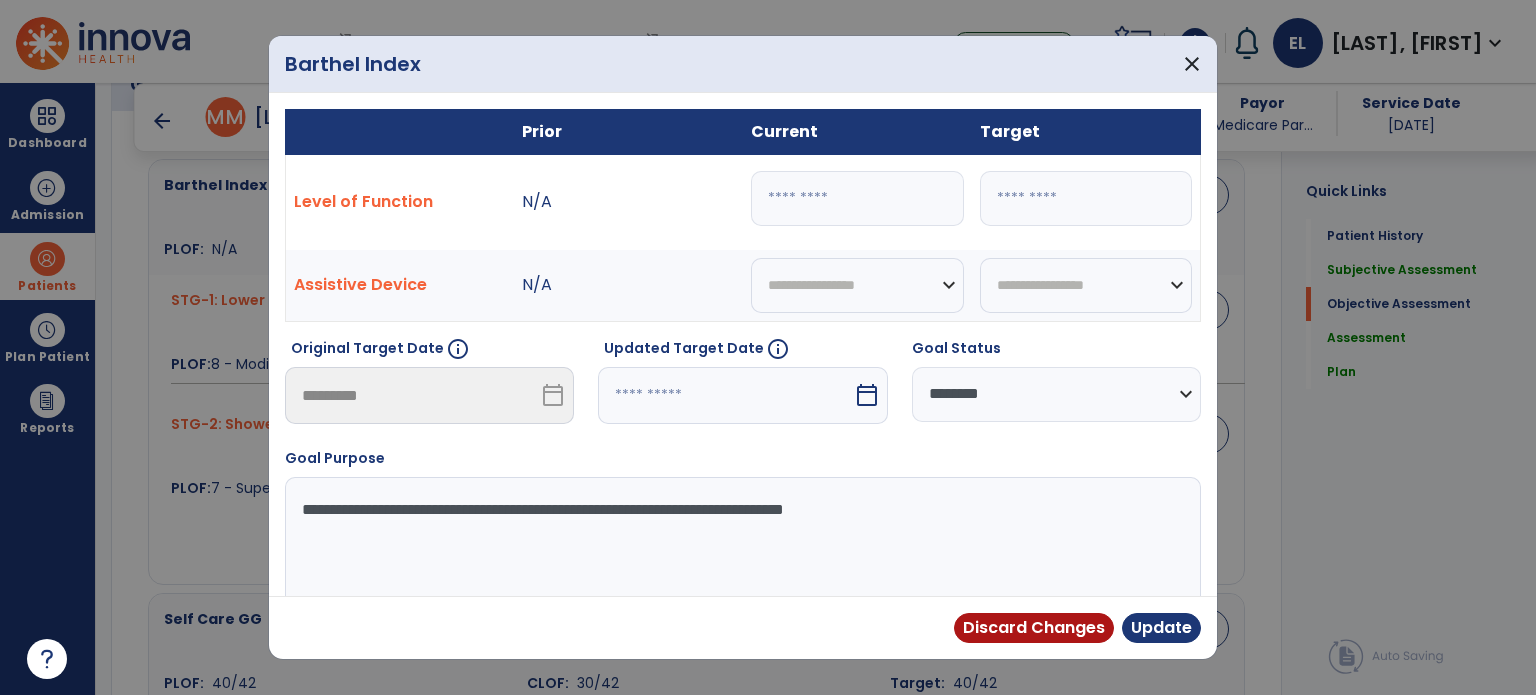 click on "**" at bounding box center [857, 198] 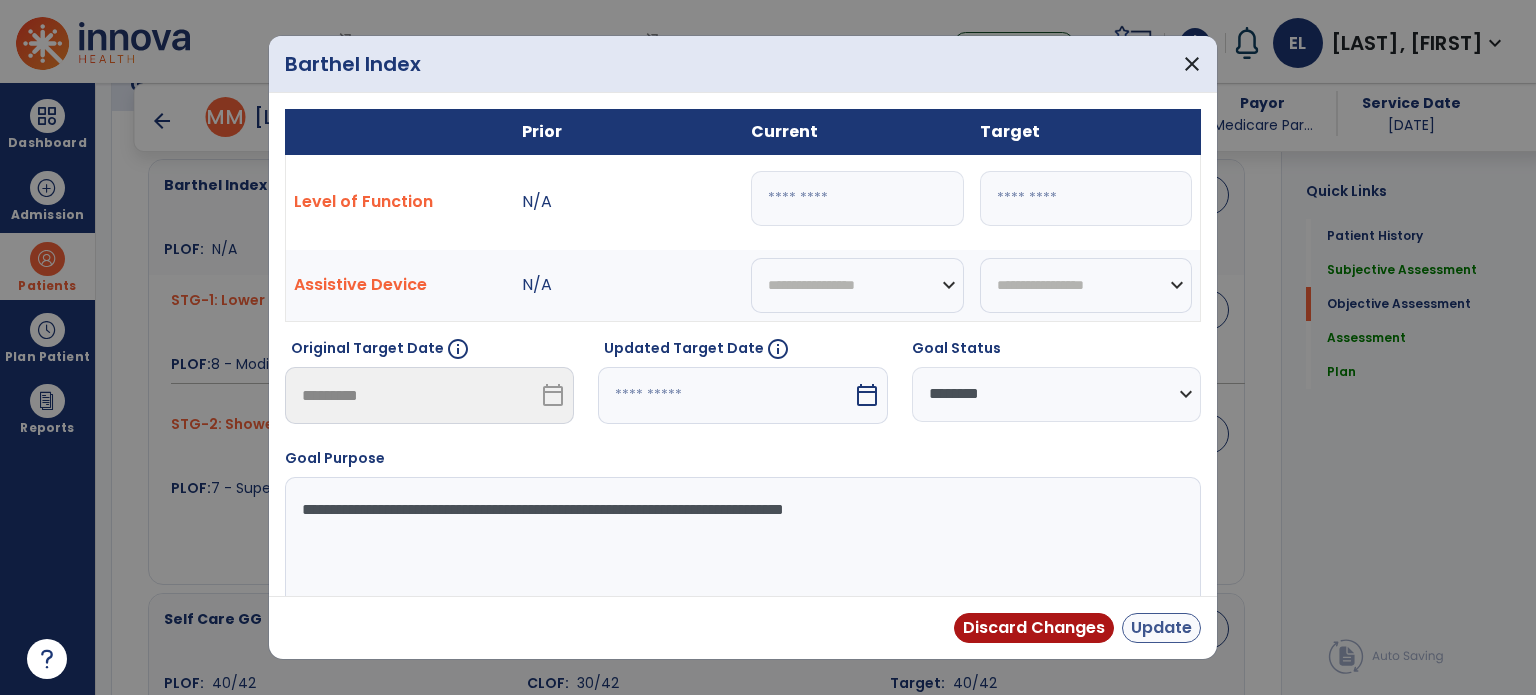 type on "**" 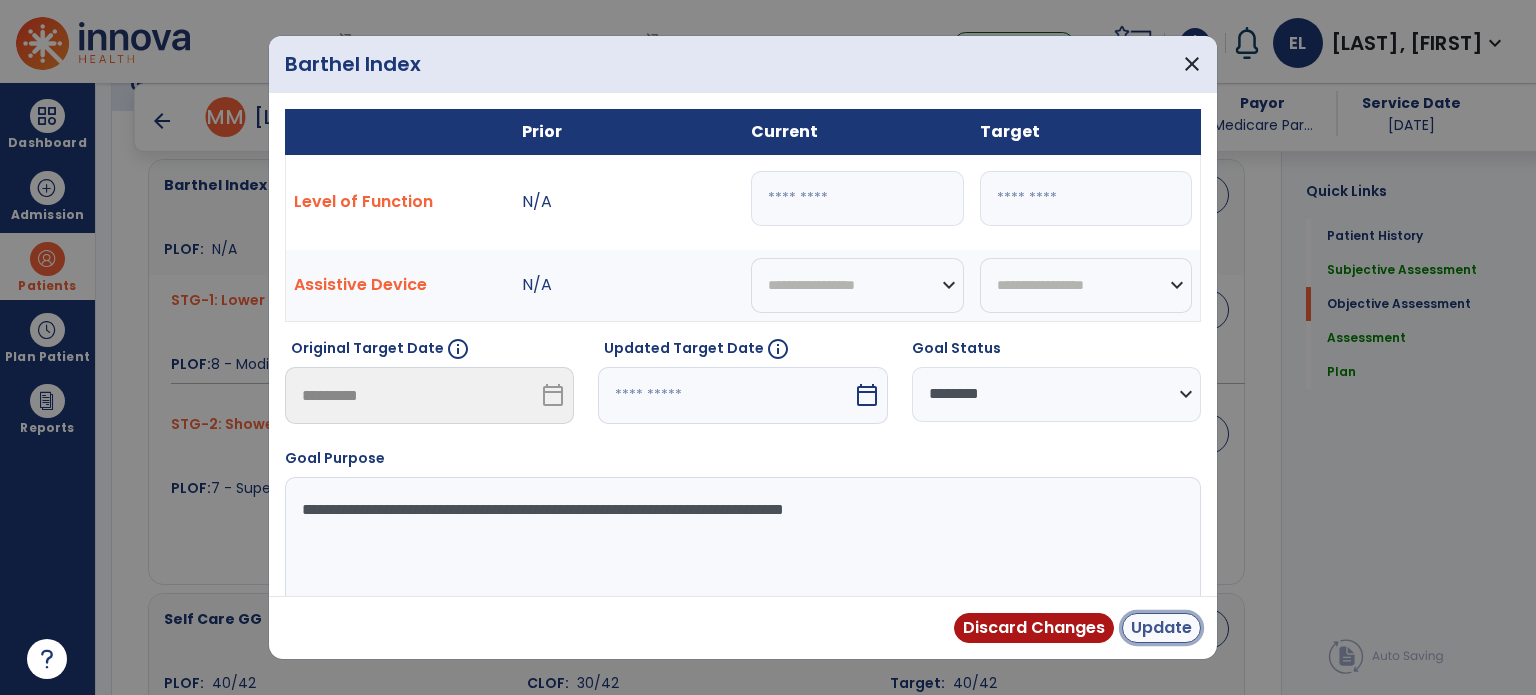 click on "Update" at bounding box center (1161, 628) 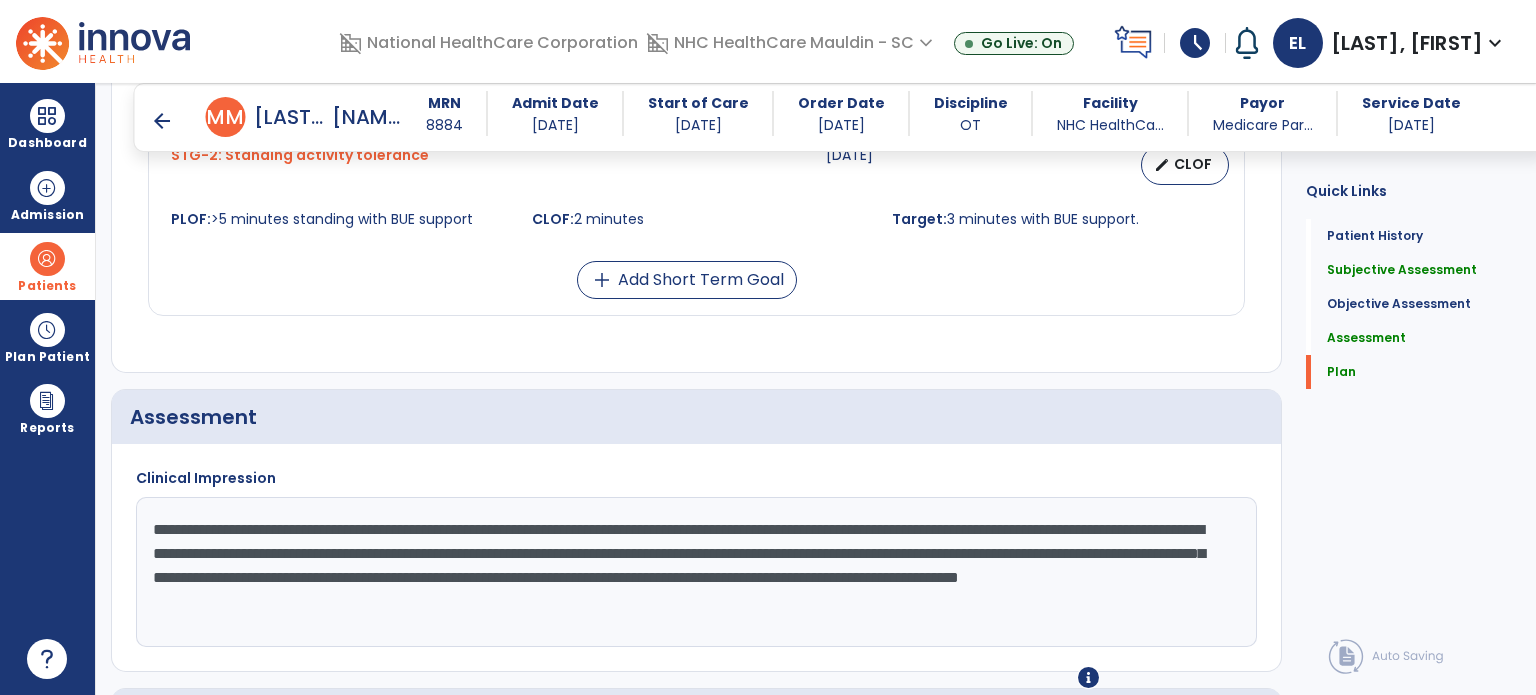 scroll, scrollTop: 1817, scrollLeft: 0, axis: vertical 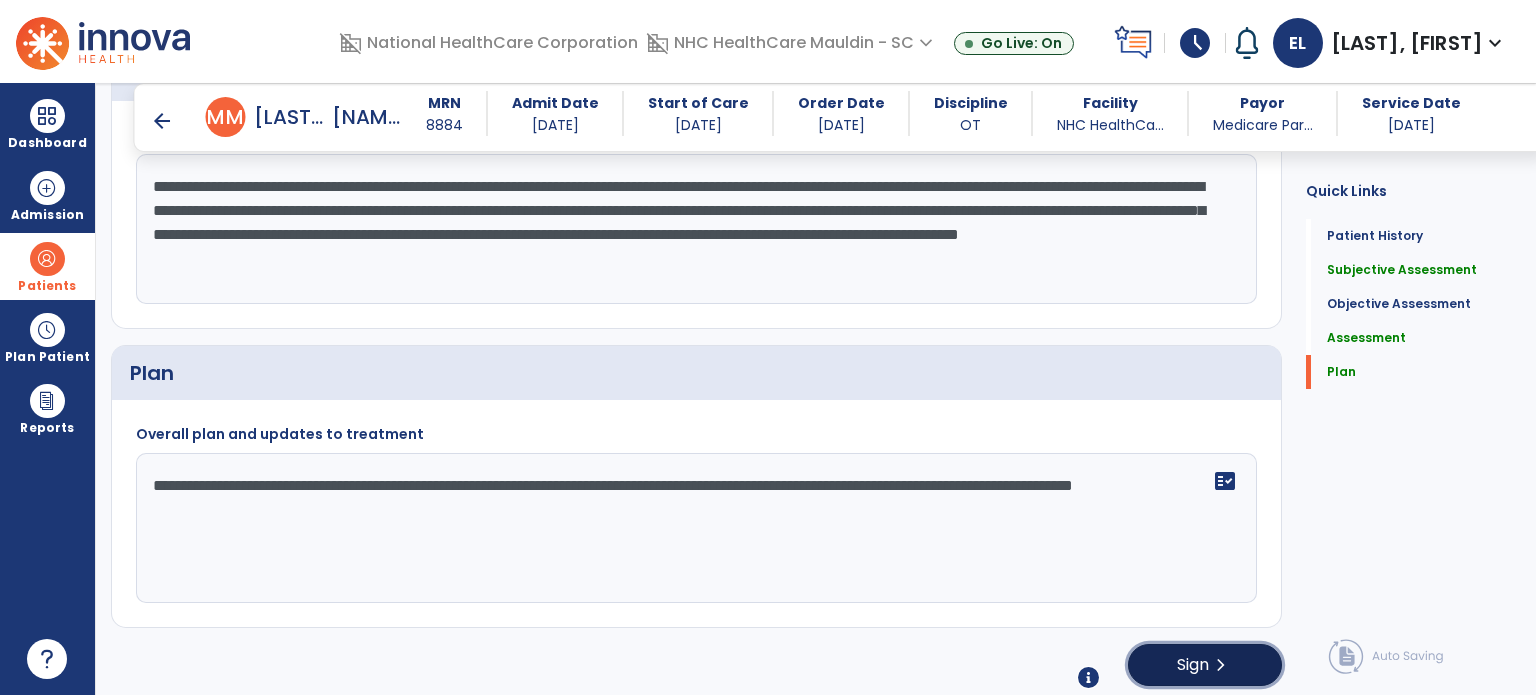 click on "Sign  chevron_right" 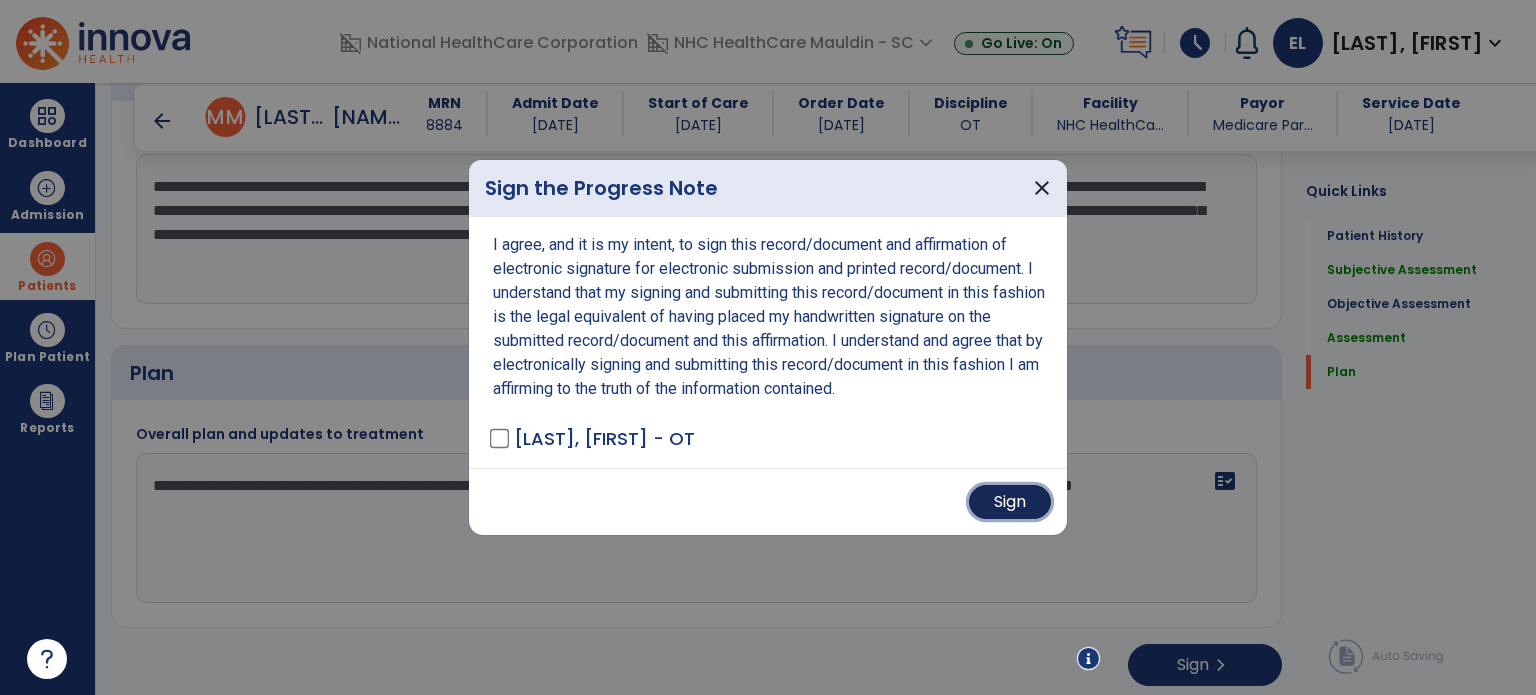 click on "Sign" at bounding box center (1010, 502) 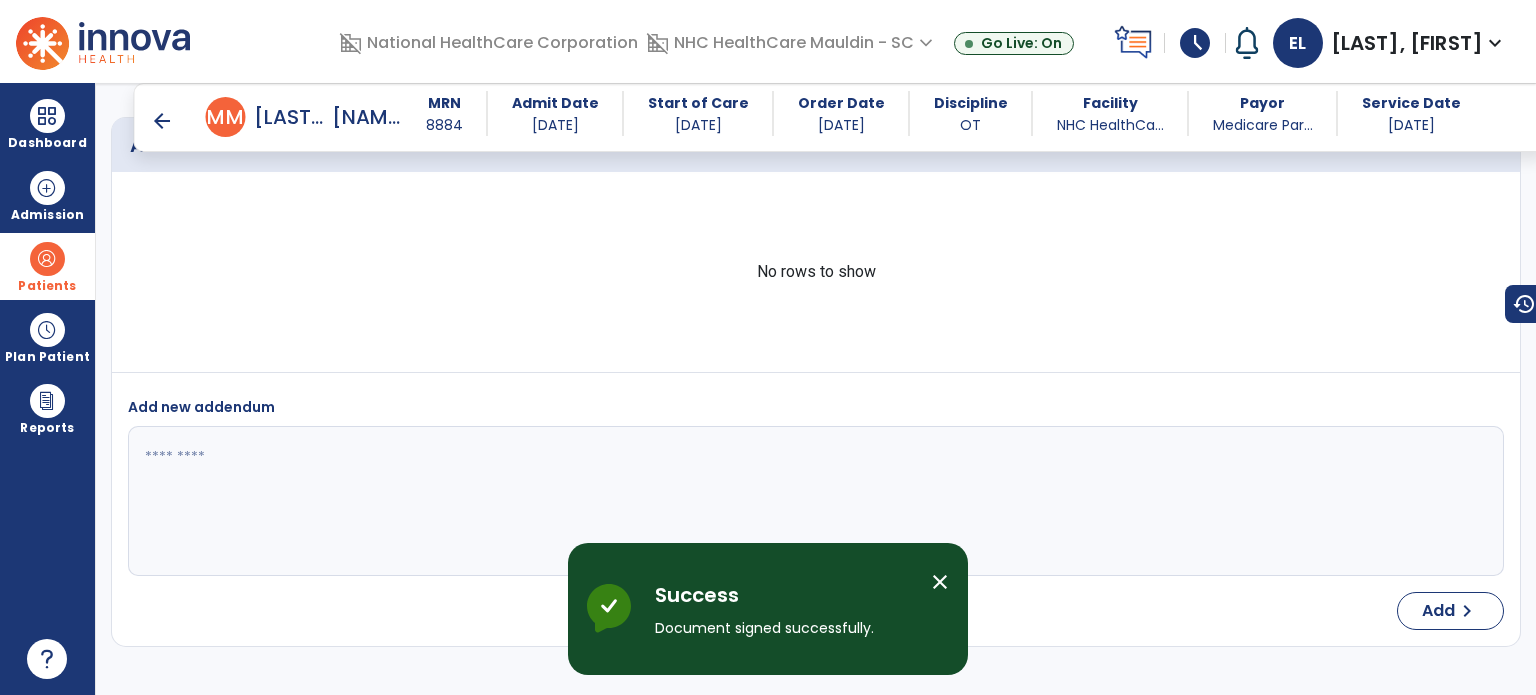 scroll, scrollTop: 2567, scrollLeft: 0, axis: vertical 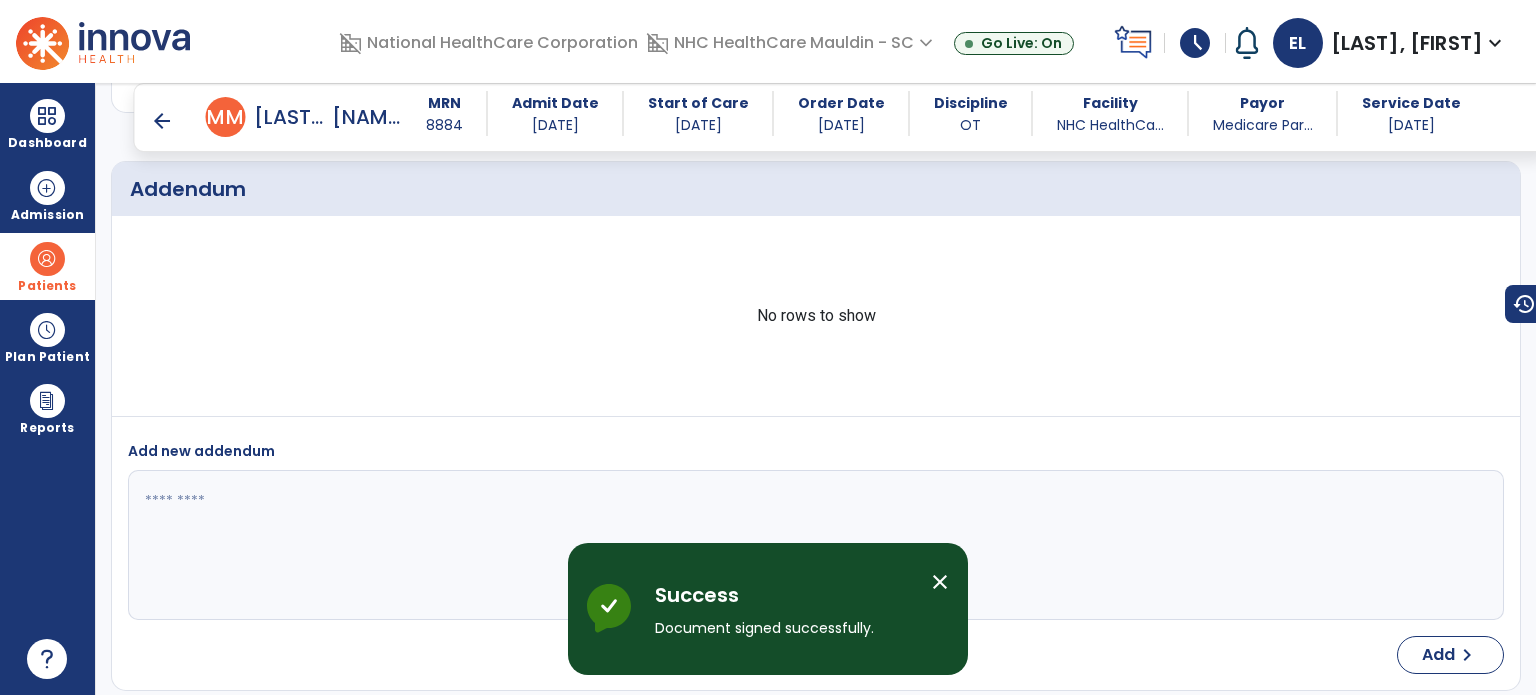 click on "arrow_back" at bounding box center (162, 121) 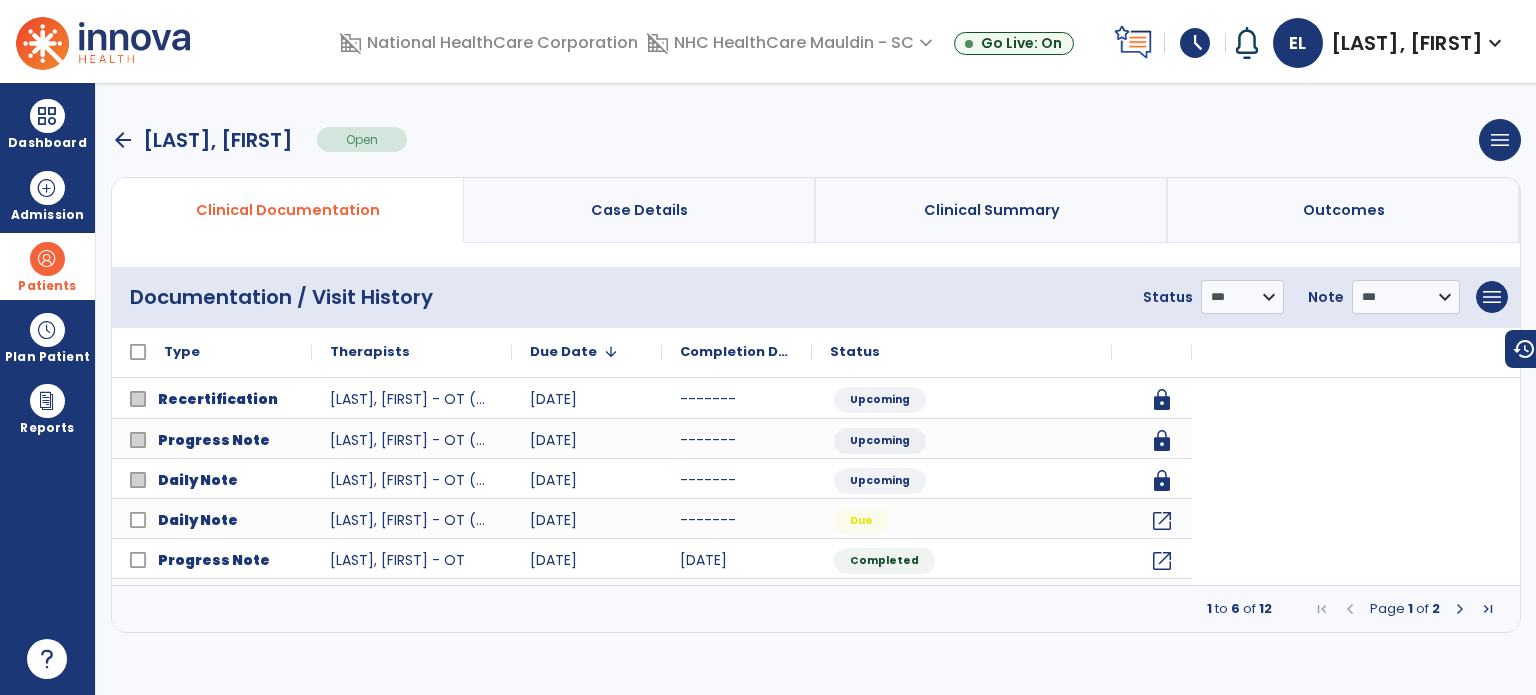 scroll, scrollTop: 0, scrollLeft: 0, axis: both 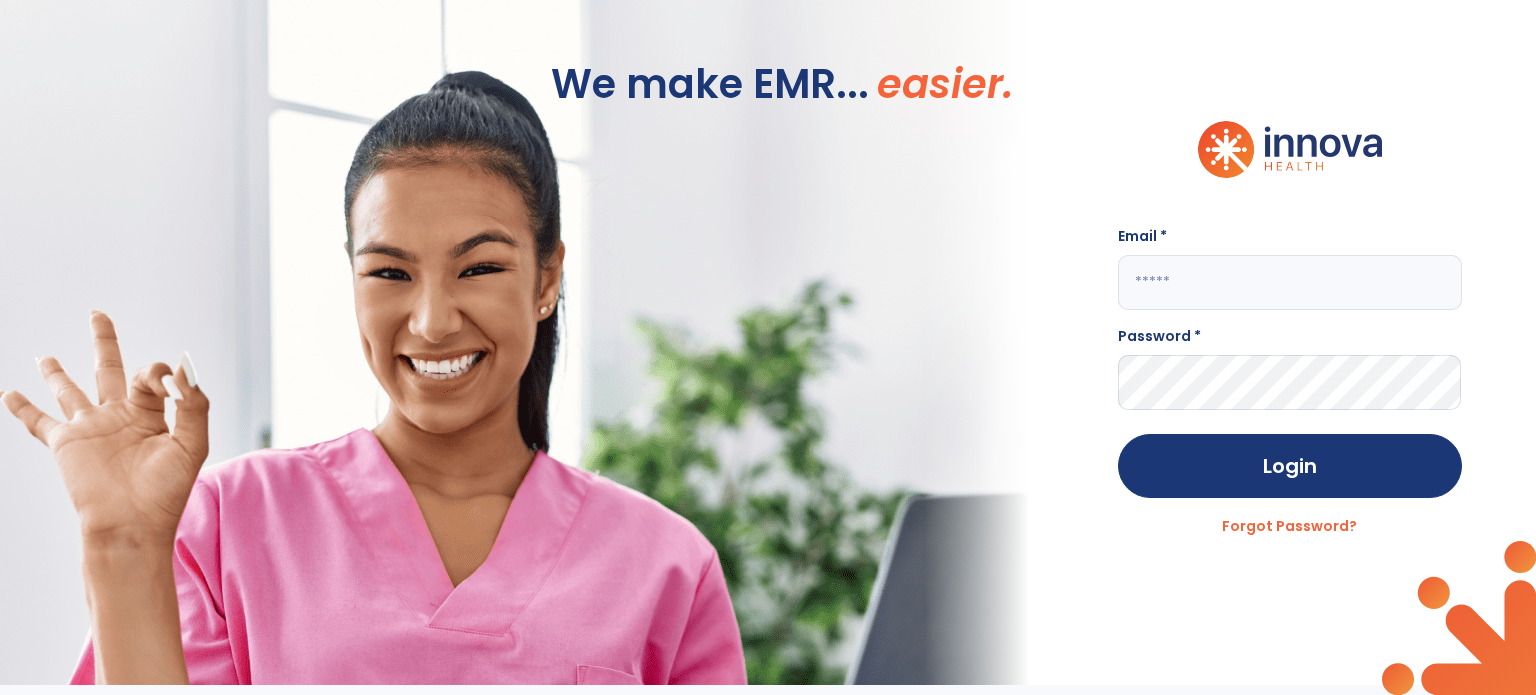type on "**********" 